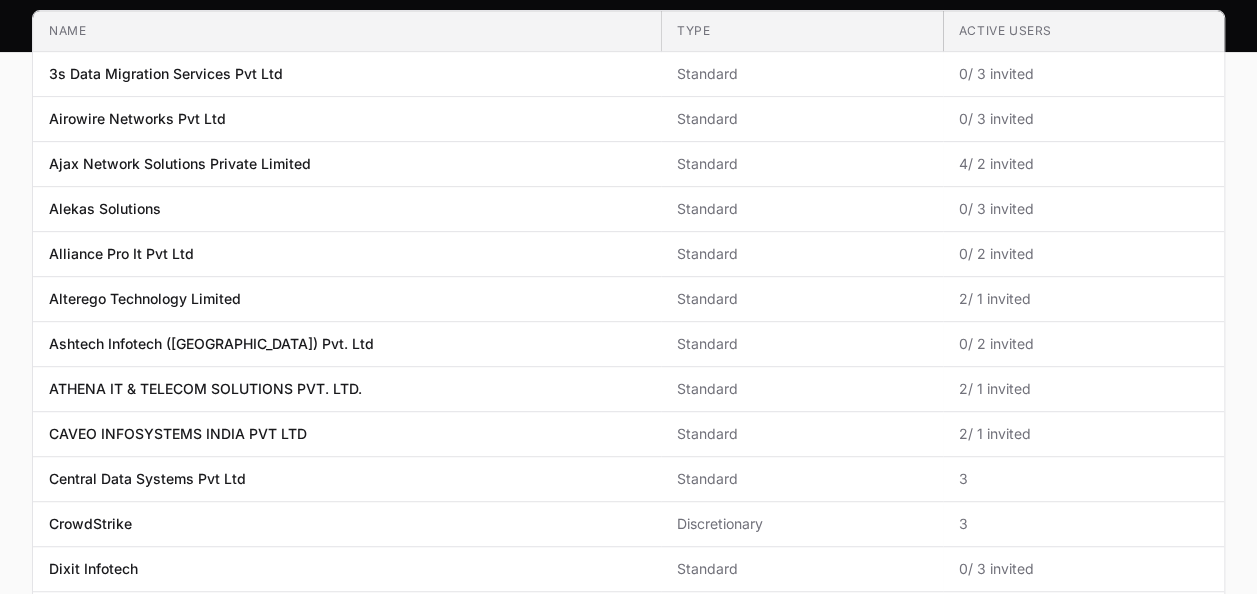 scroll, scrollTop: 0, scrollLeft: 0, axis: both 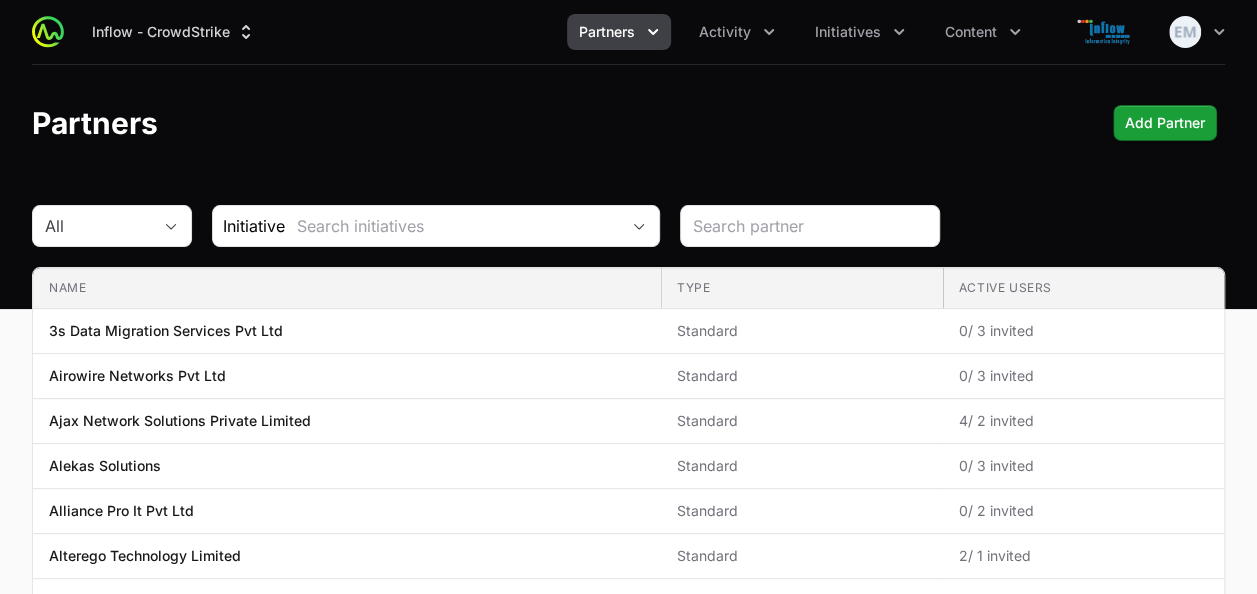 click on "Partners" 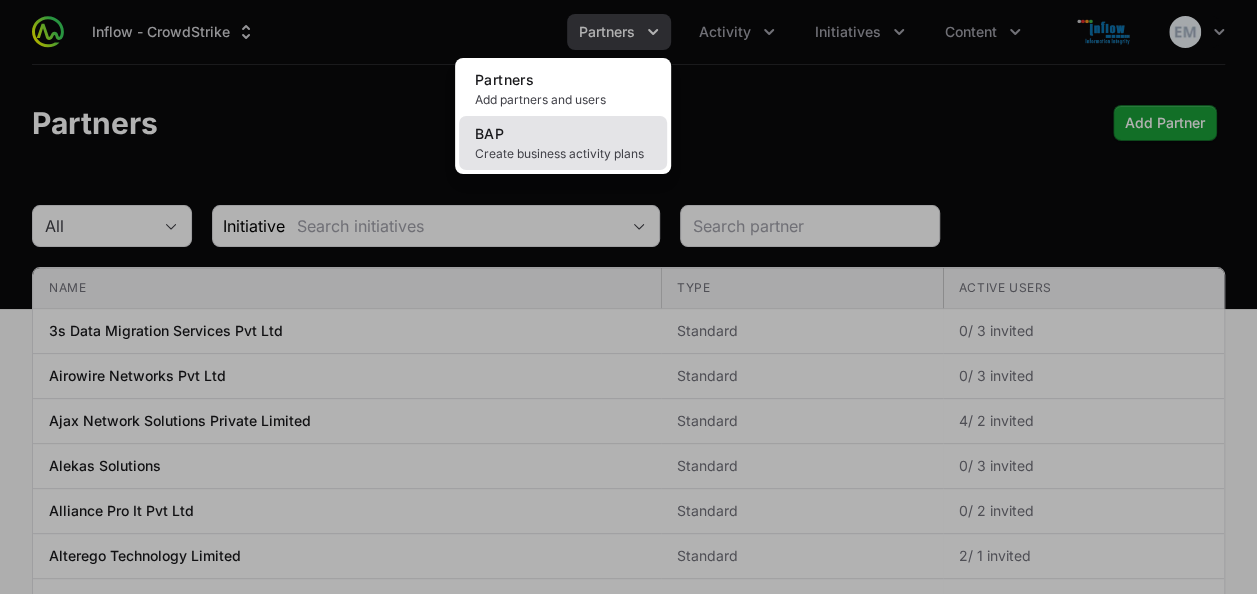 click on "Create business activity plans" 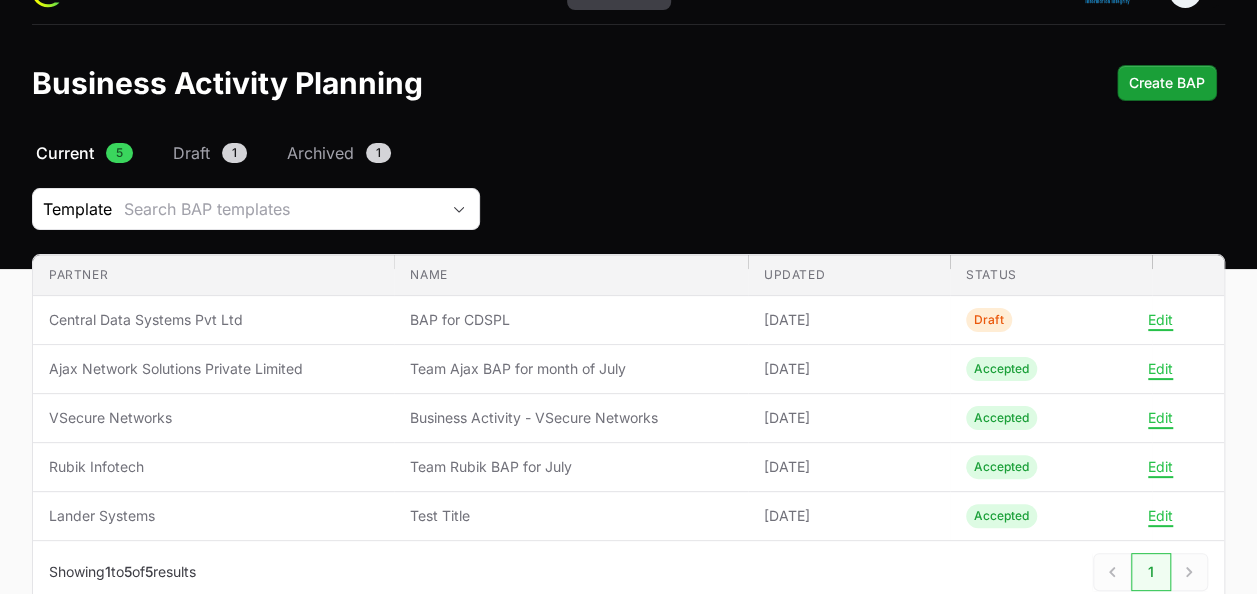 scroll, scrollTop: 38, scrollLeft: 0, axis: vertical 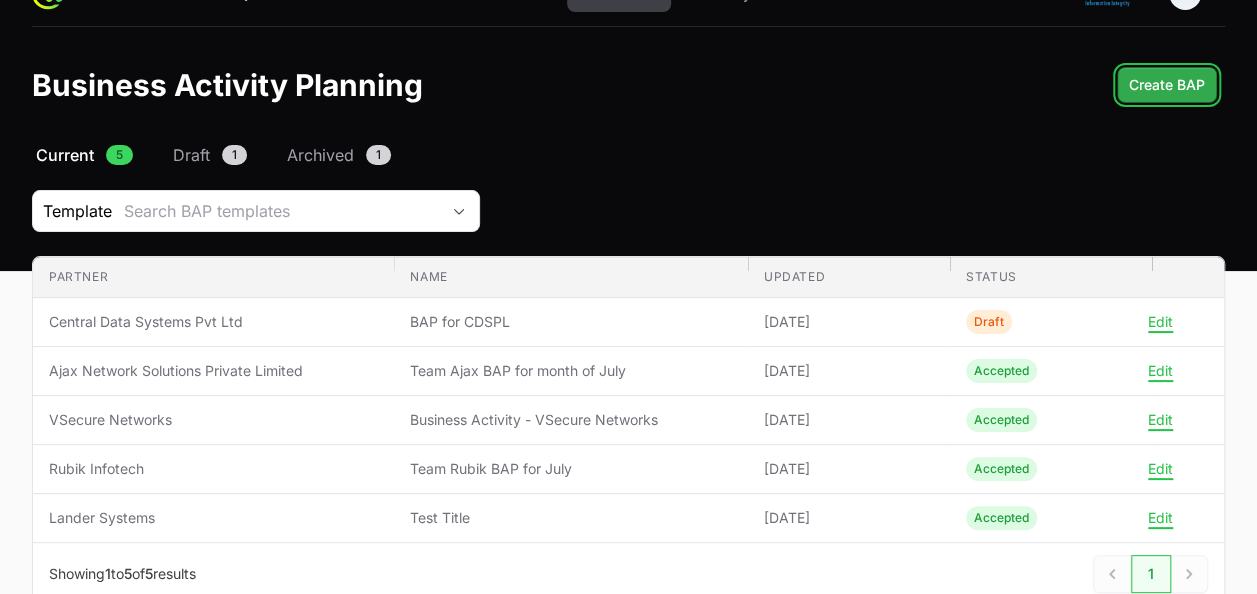 click on "Create BAP" 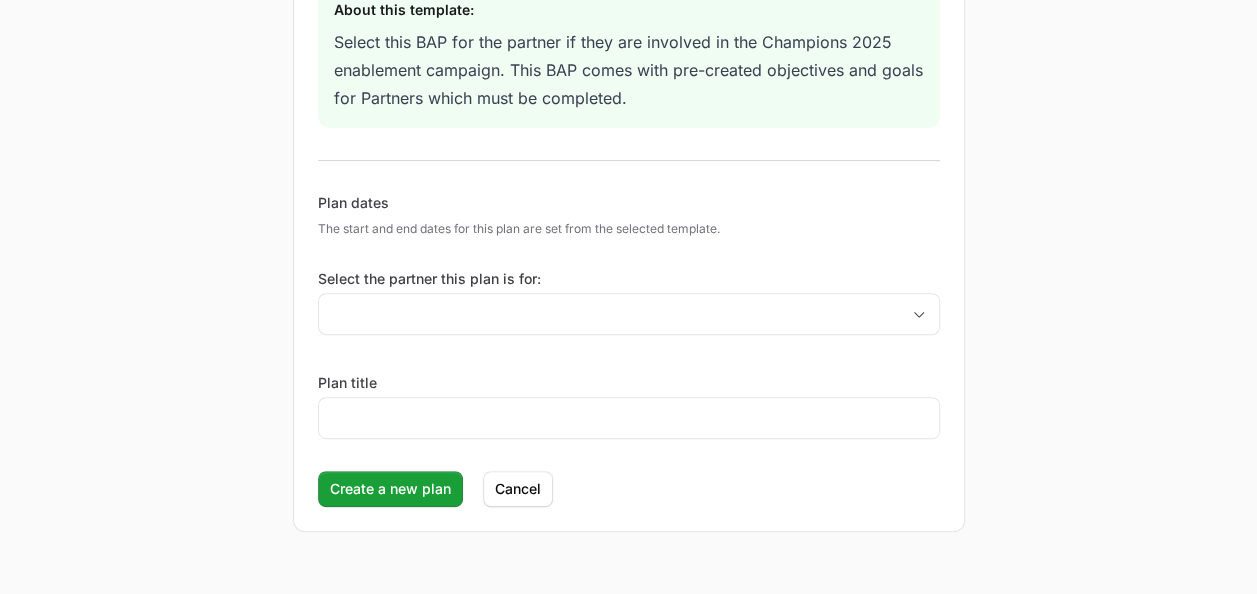 scroll, scrollTop: 314, scrollLeft: 0, axis: vertical 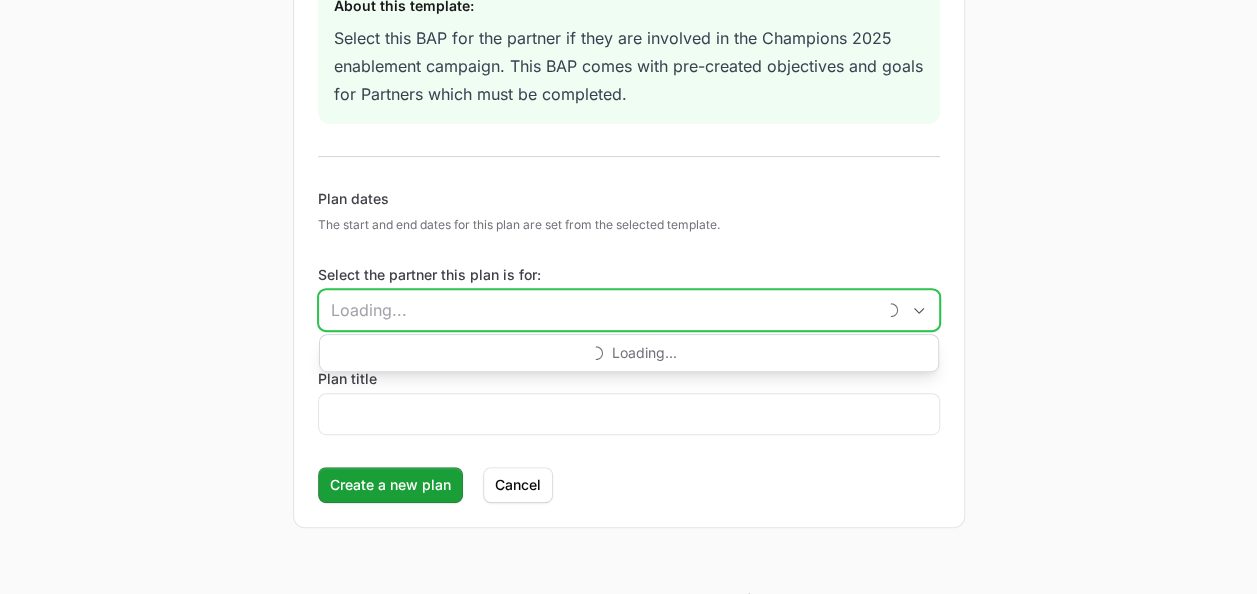 click on "Select the partner this plan is for:" 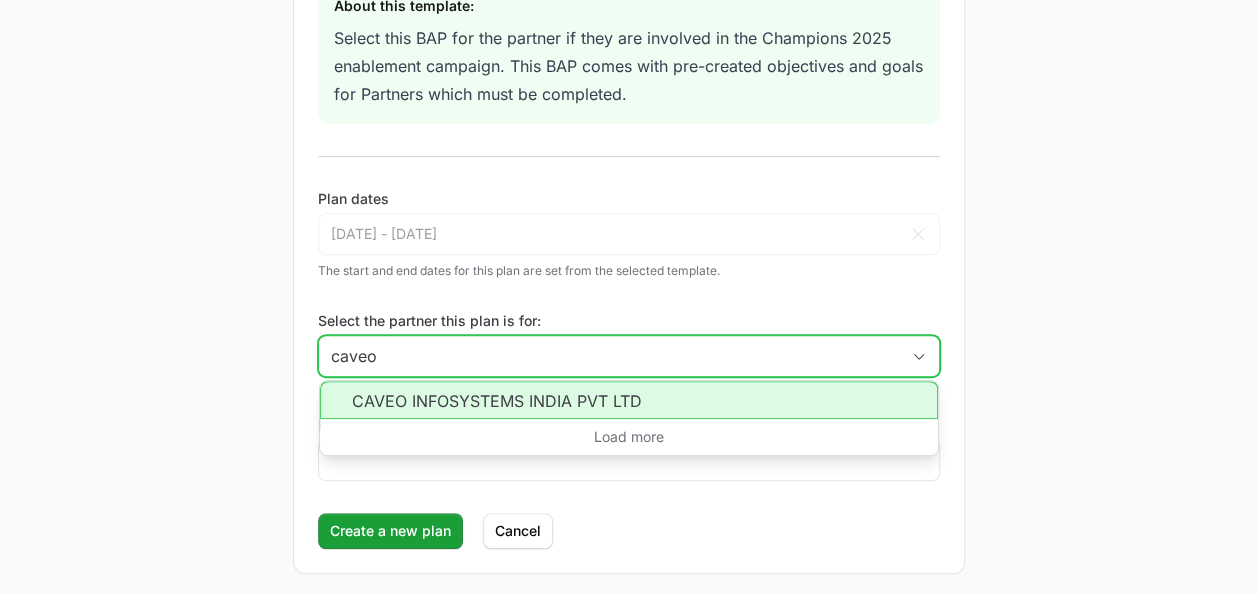 click on "CAVEO INFOSYSTEMS INDIA PVT LTD" 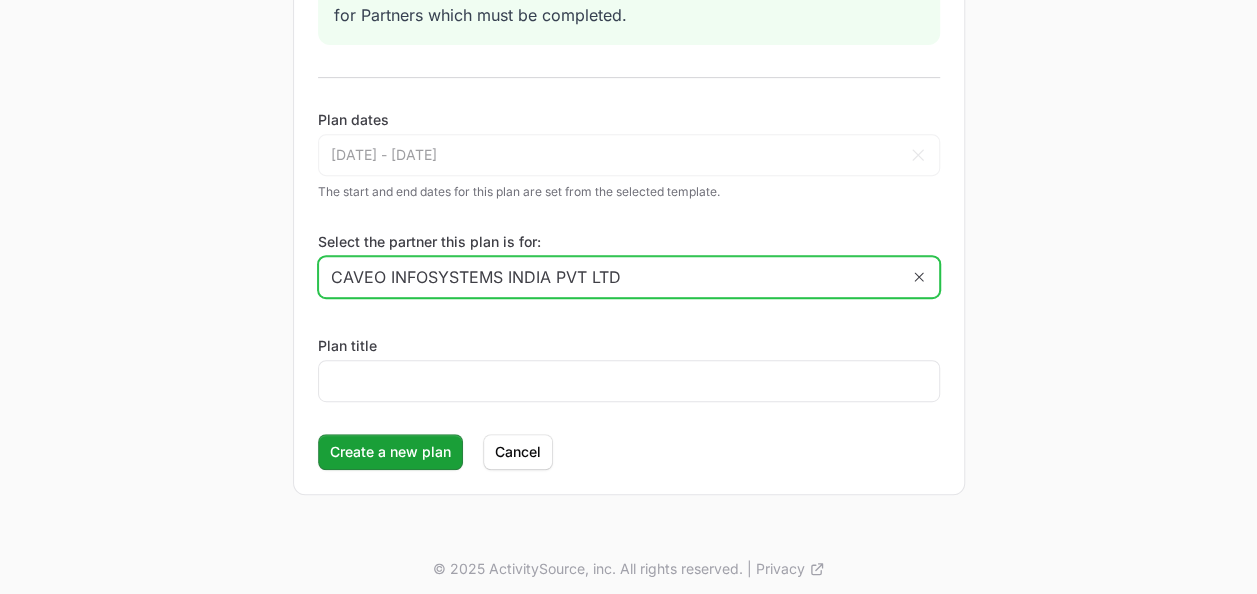 scroll, scrollTop: 394, scrollLeft: 0, axis: vertical 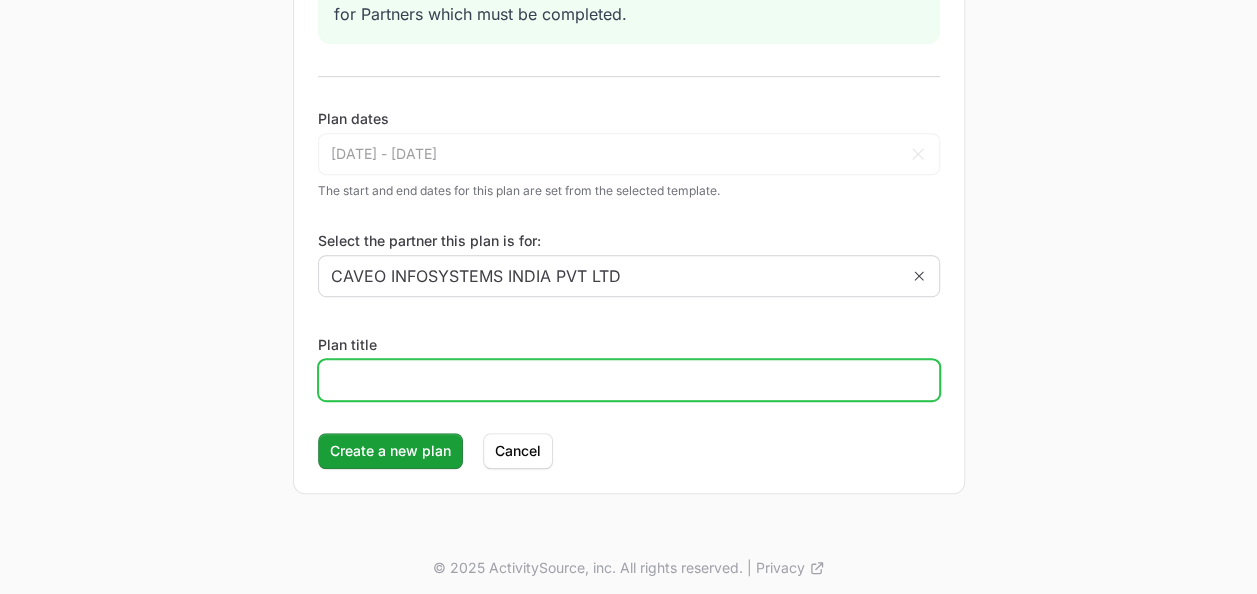 click on "Plan title" 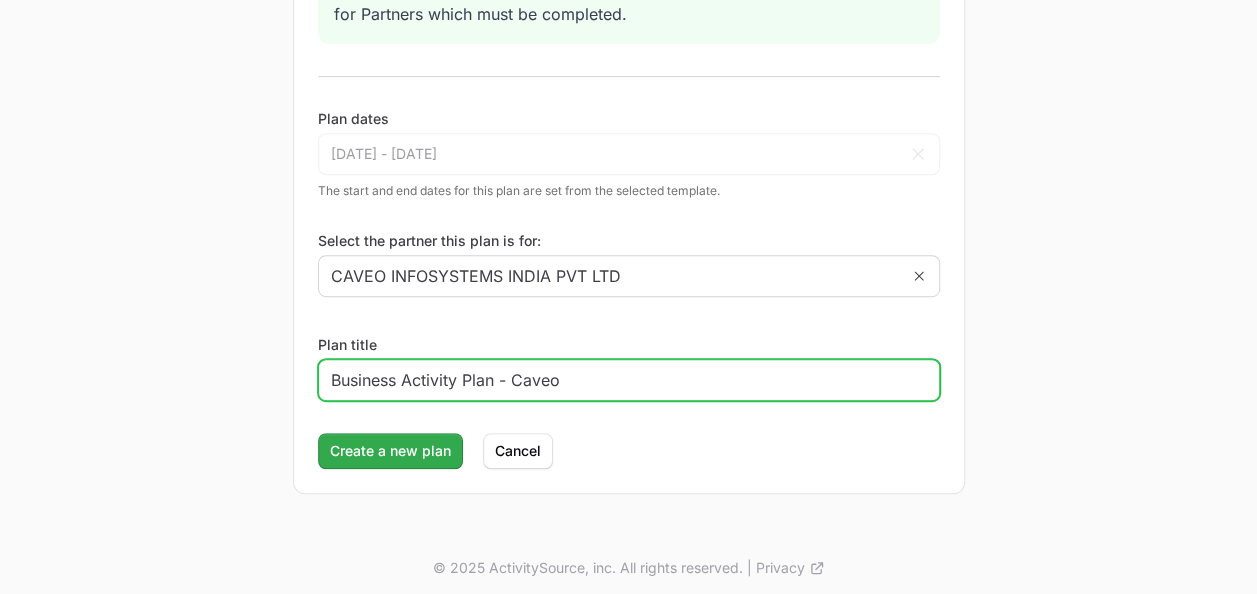 type on "Business Activity Plan - Caveo" 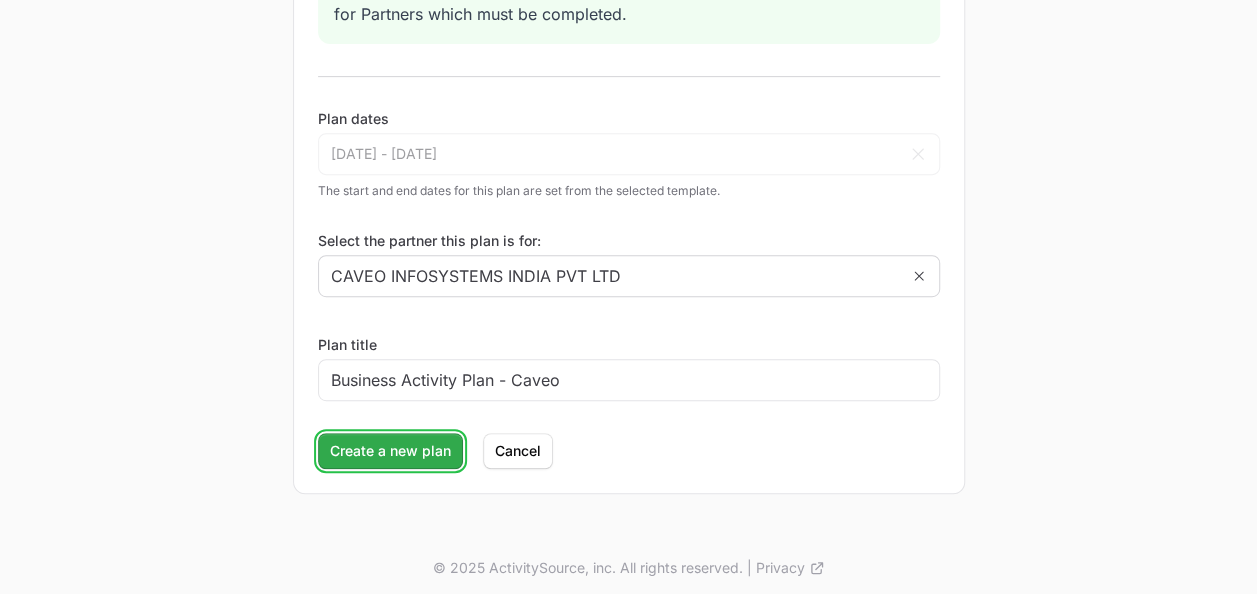 click on "Create a new plan" 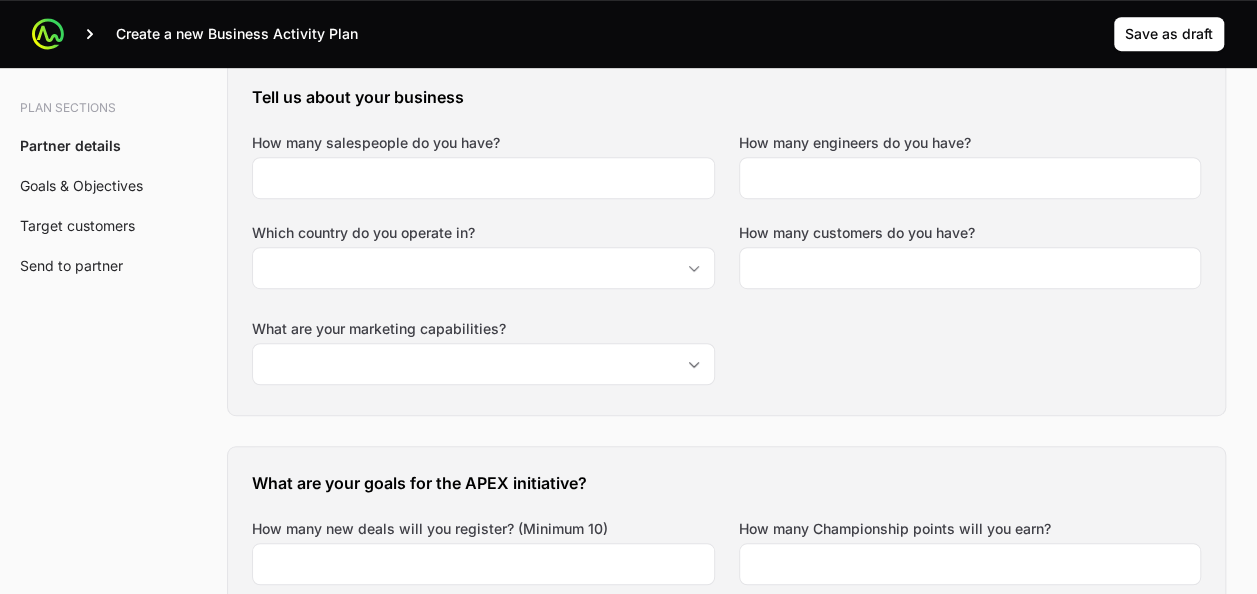 scroll, scrollTop: 504, scrollLeft: 0, axis: vertical 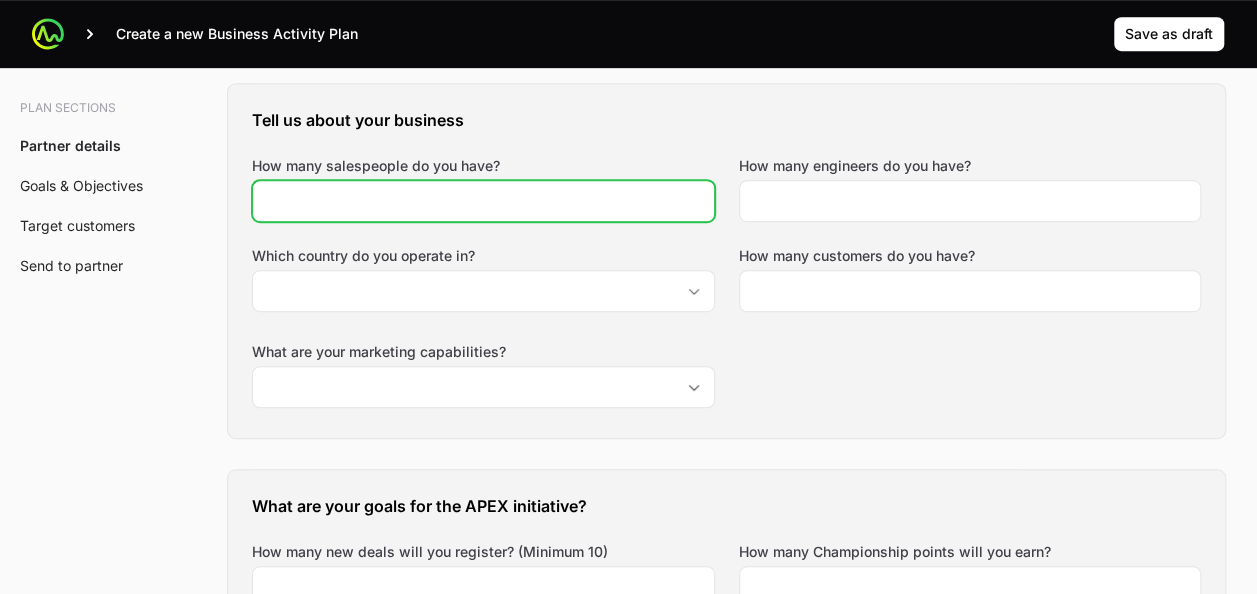 click on "How many salespeople do you have?" 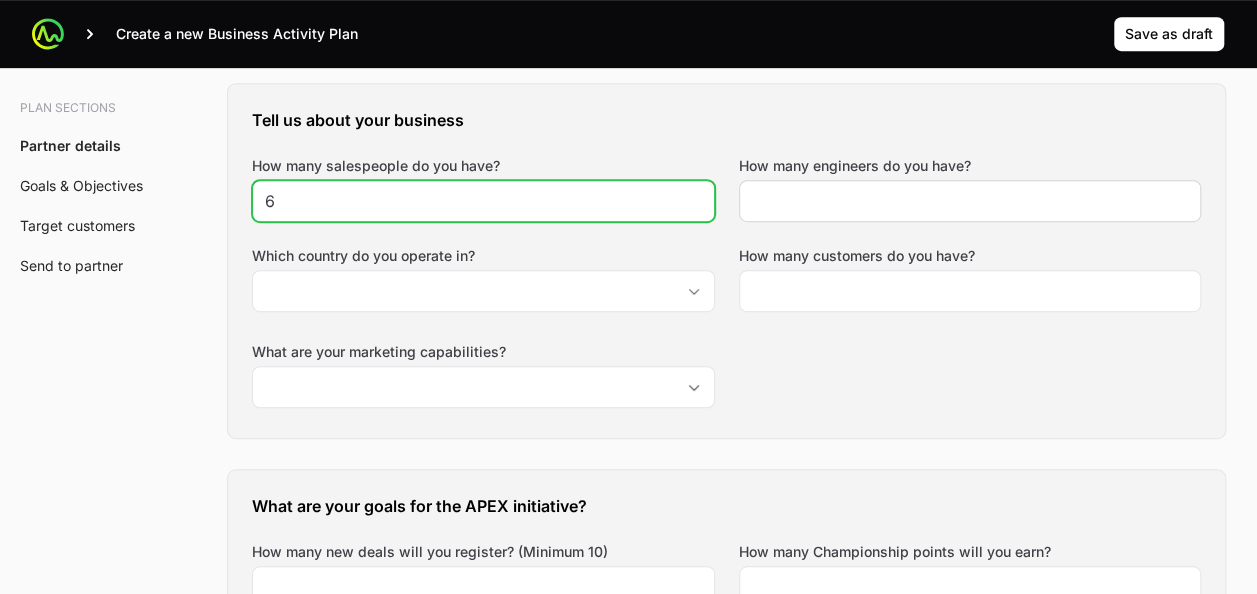 type on "6" 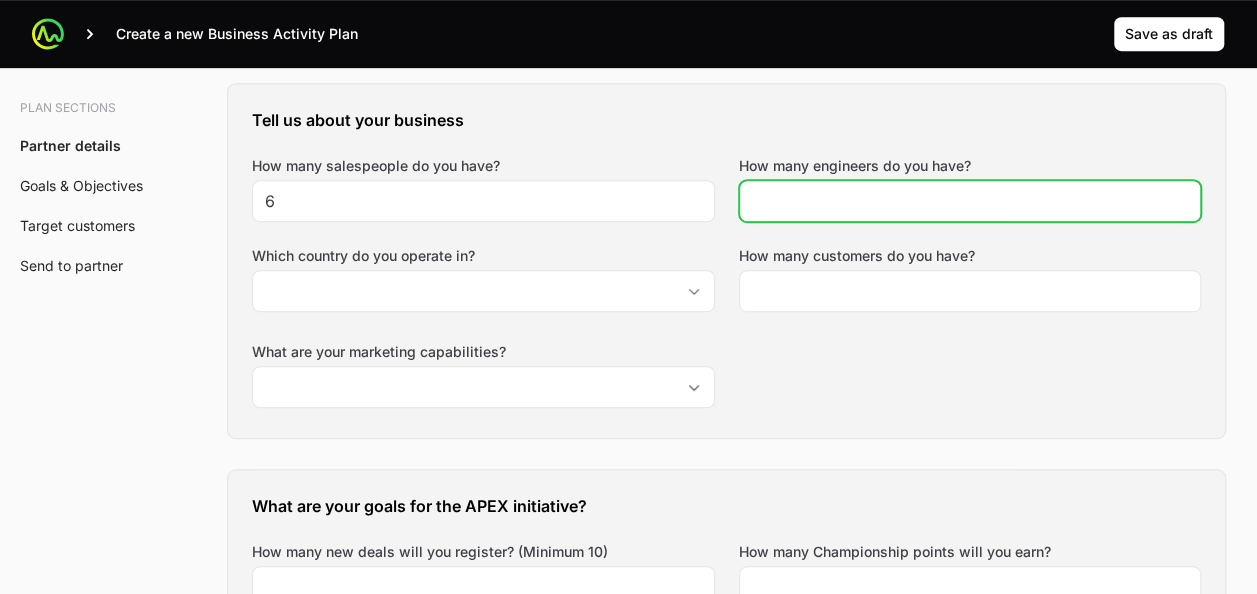 click on "How many engineers do you have?" 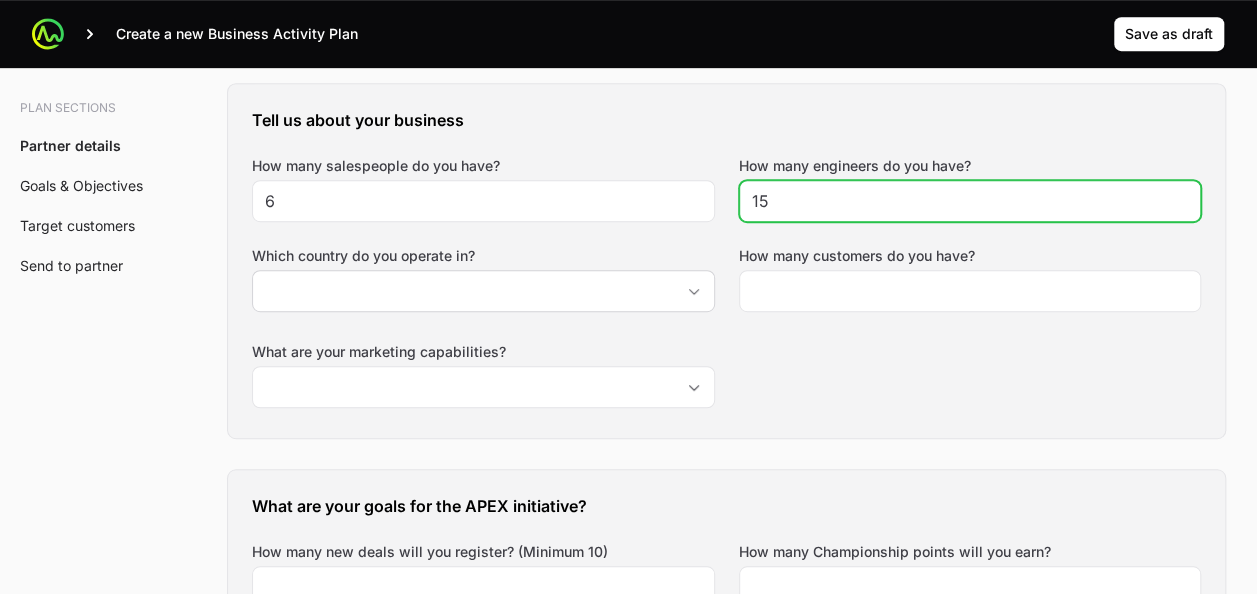 type on "15" 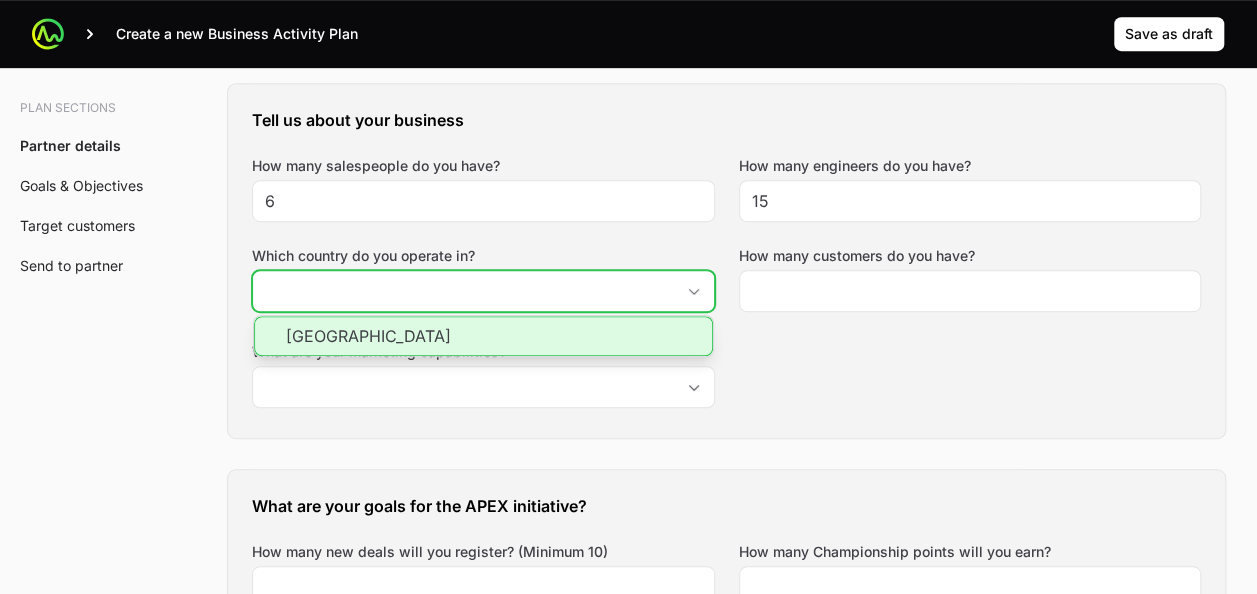 click on "Which country do you operate in?" 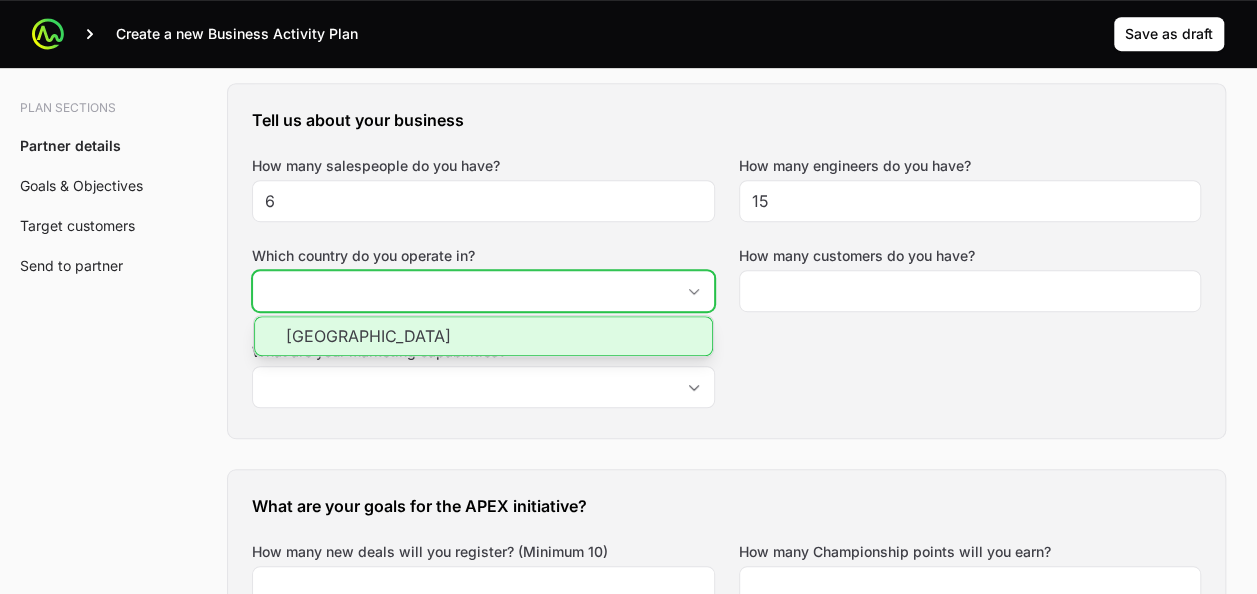 click on "[GEOGRAPHIC_DATA]" 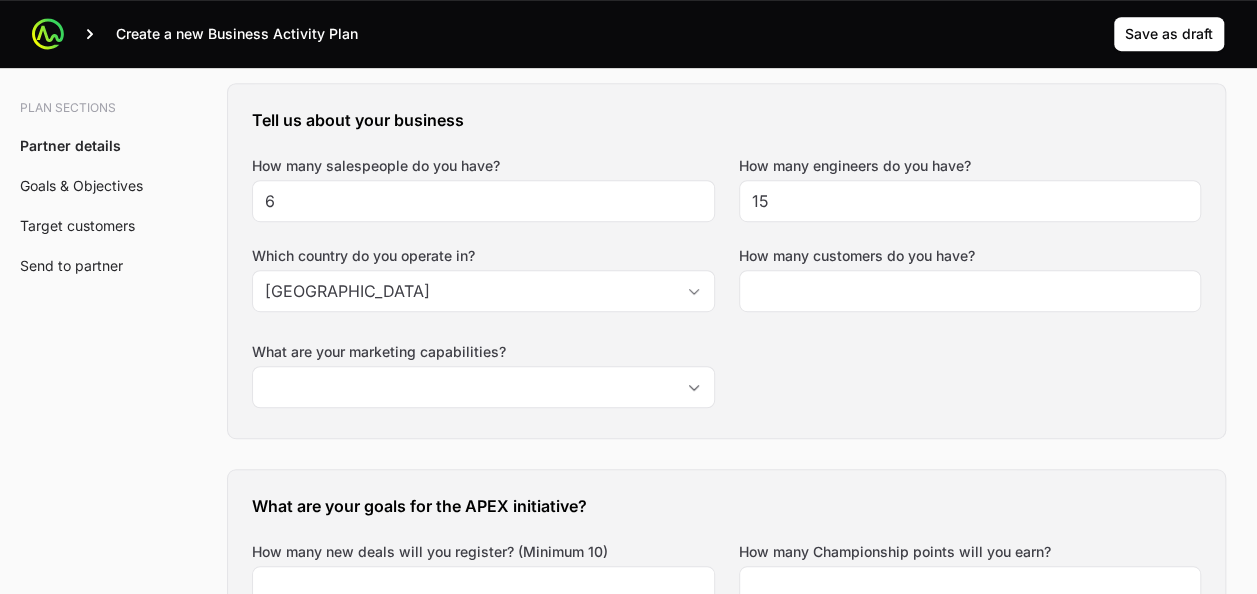 click on "Tell us about your business How many salespeople do you have? 6 How many engineers do you have? 15 Which country do you operate in? India How many customers do you have? What are your marketing capabilities?" 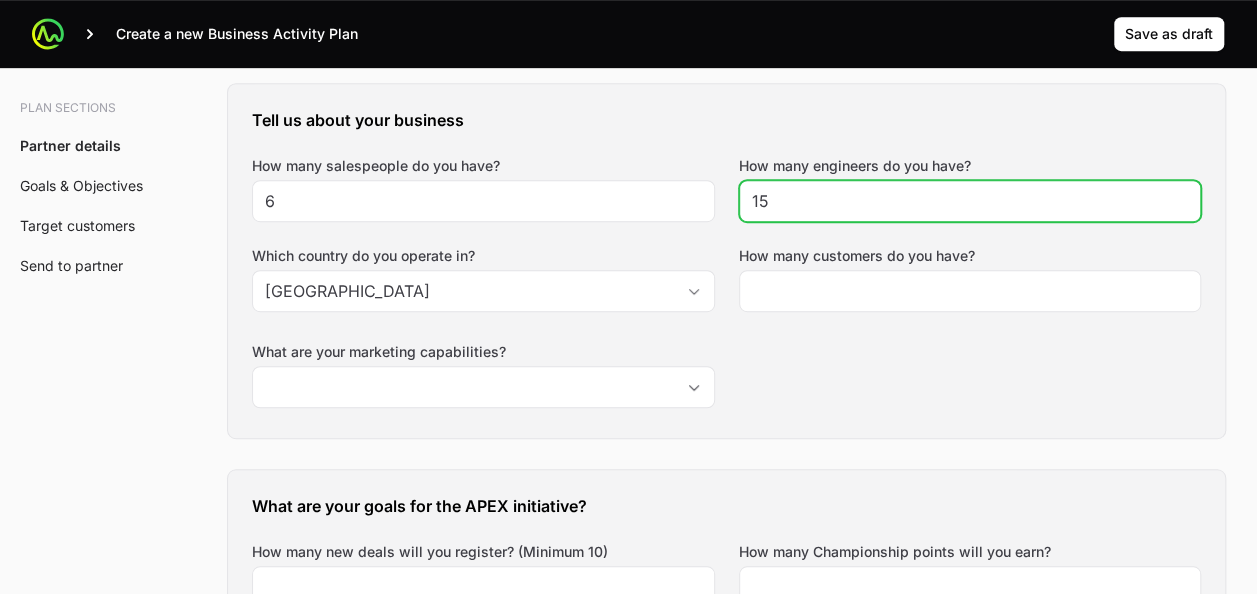 click on "15" 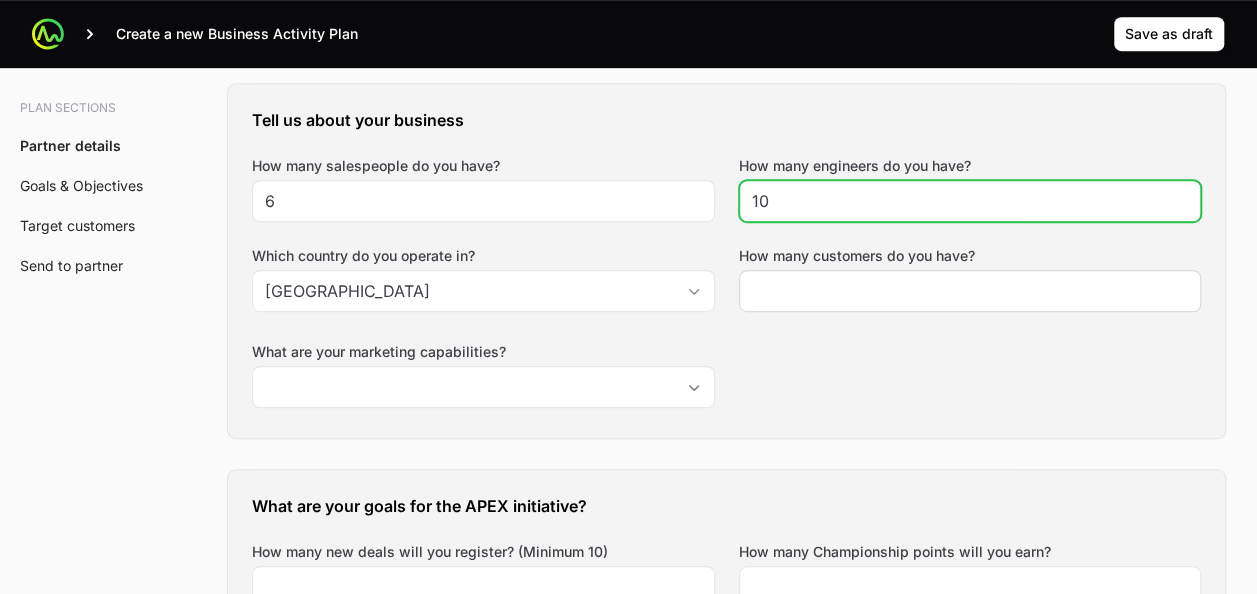 type on "10" 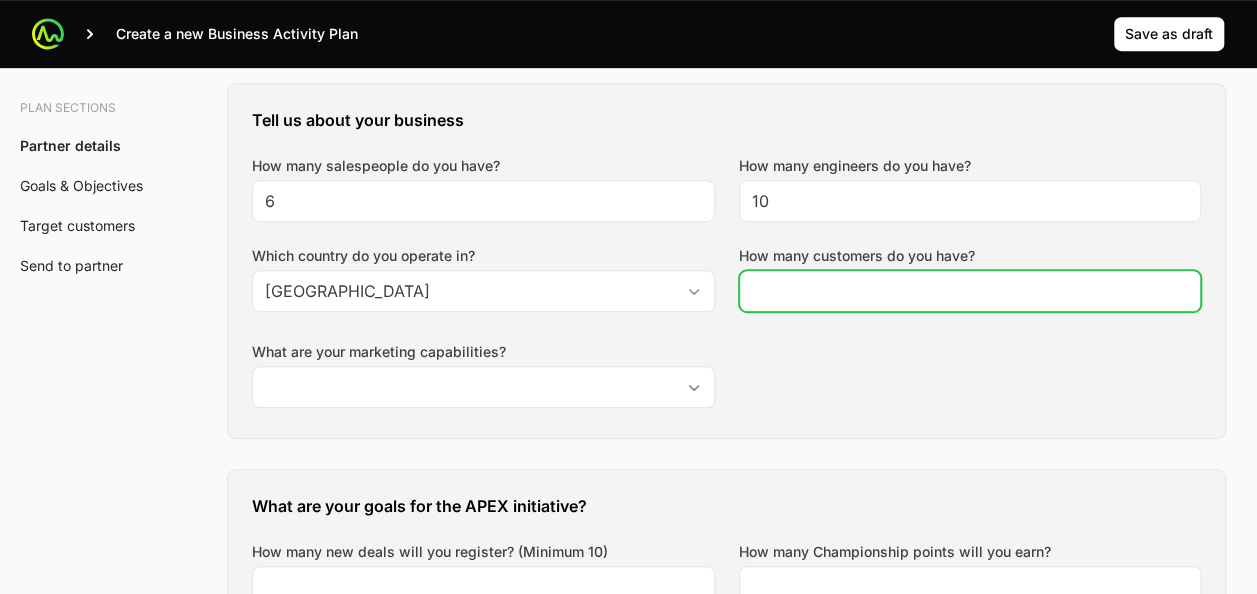 click on "How many customers do you have?" 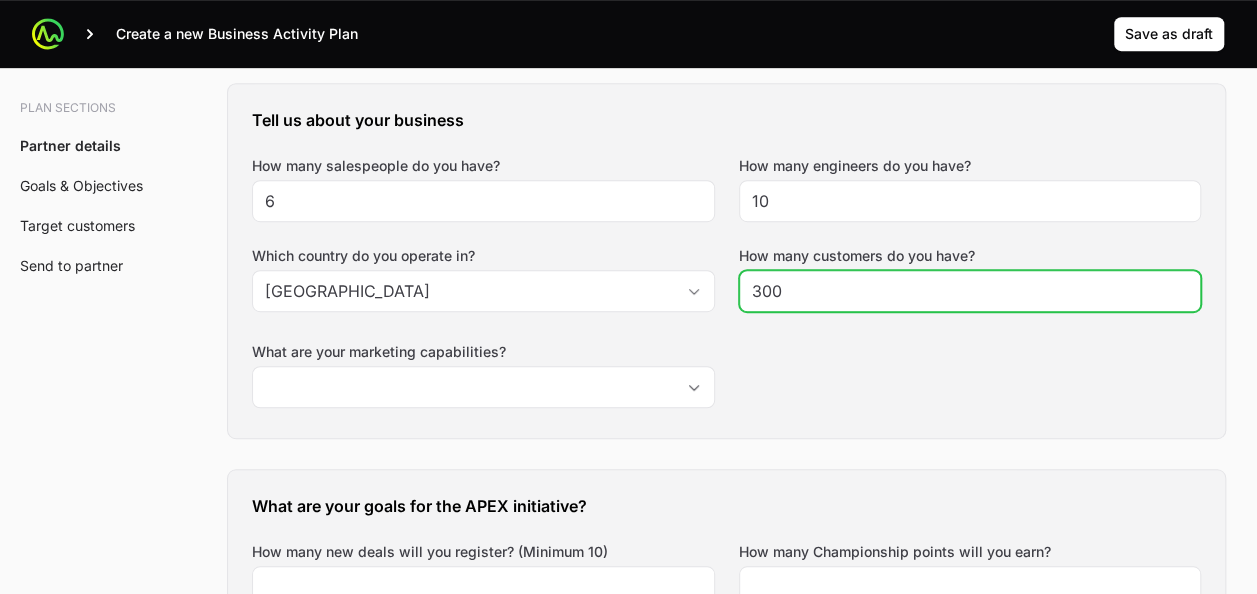 type on "300" 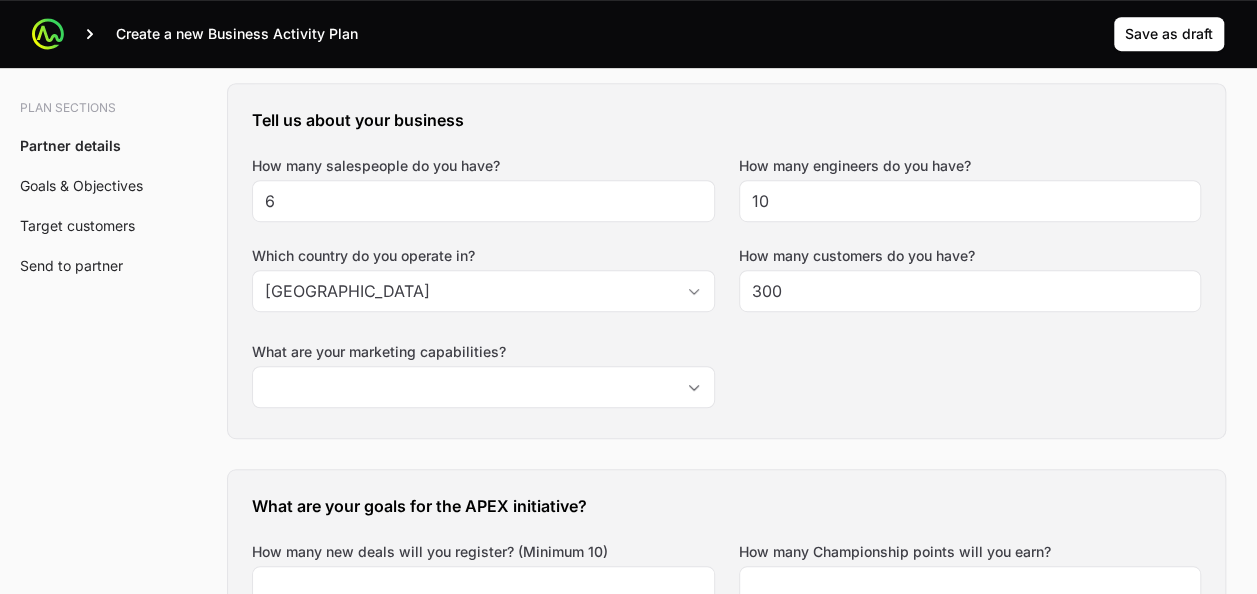 click on "Tell us about your business How many salespeople do you have? 6 How many engineers do you have? 10 Which country do you operate in? India How many customers do you have? 300 What are your marketing capabilities?" 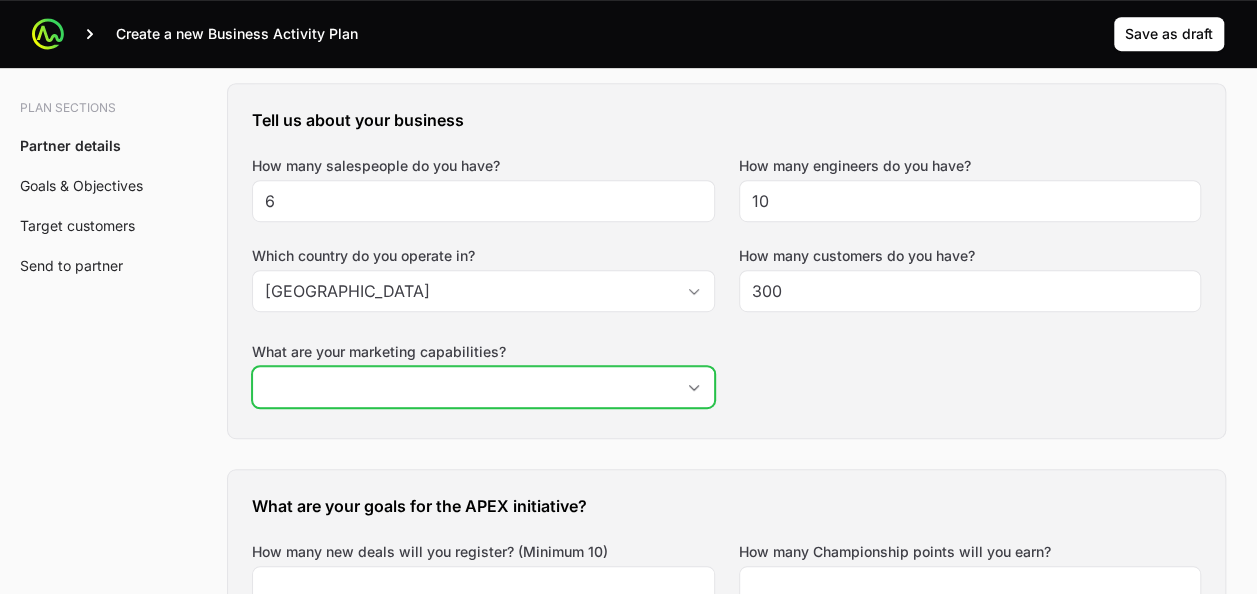 click on "What are your marketing capabilities?" 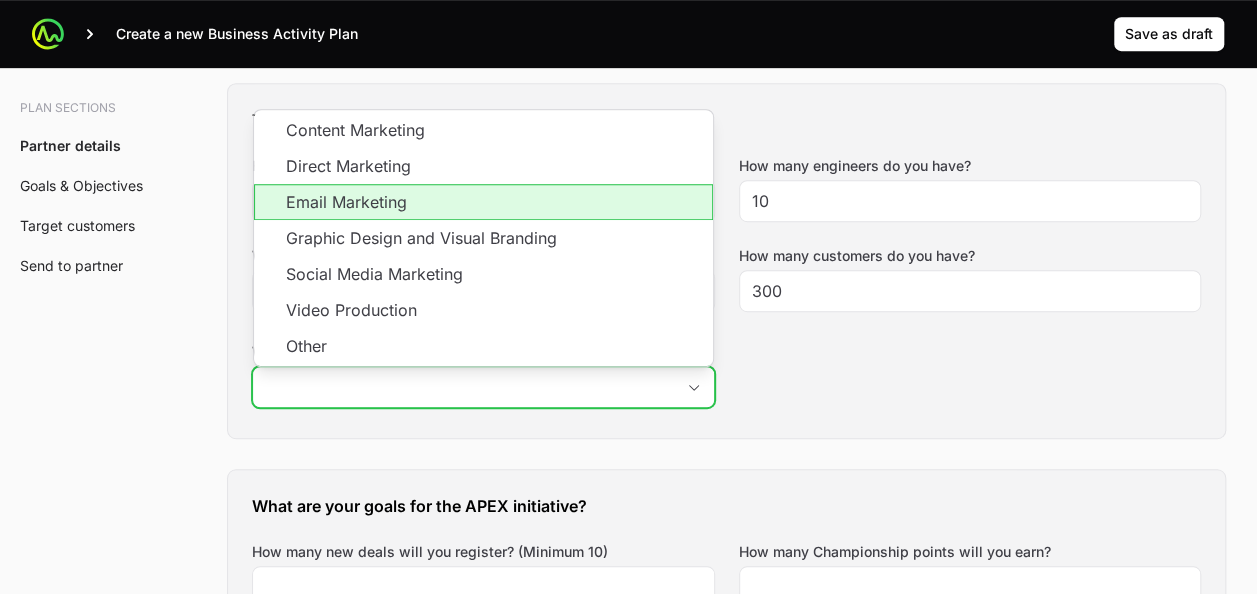 click on "Email Marketing" 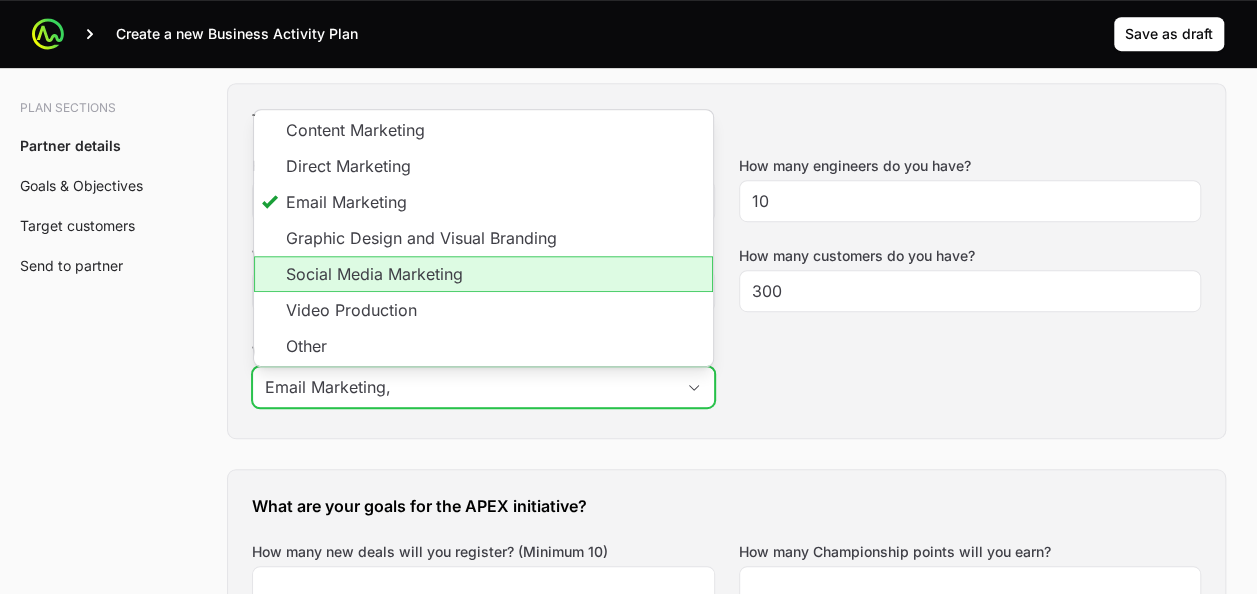 click on "Social Media Marketing" 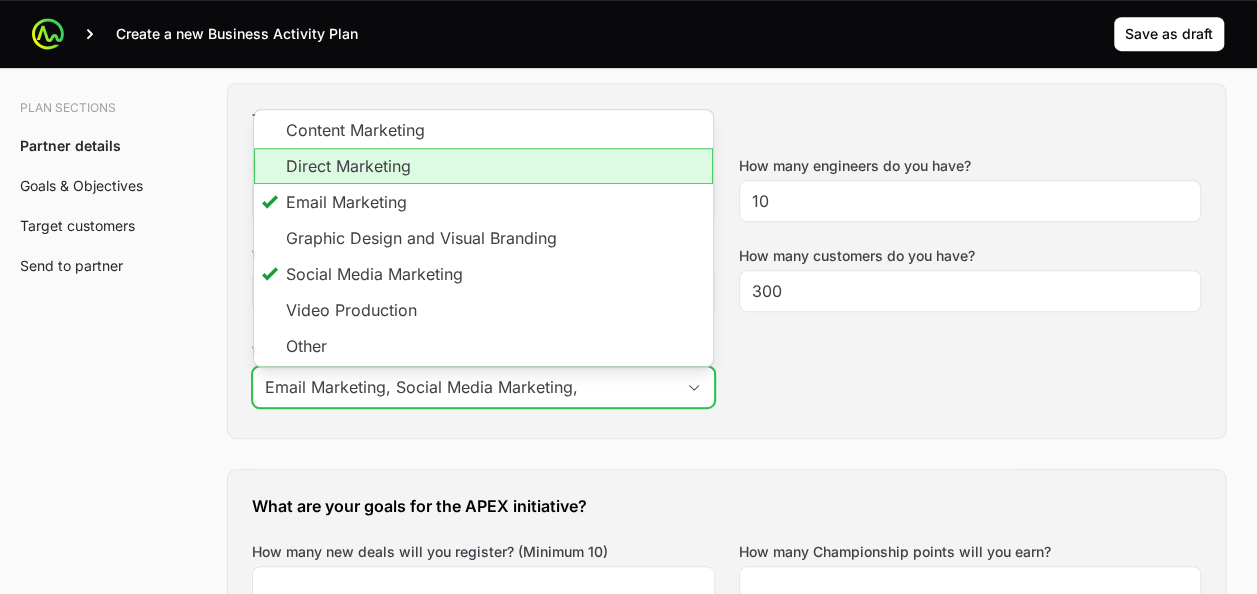 click on "Direct Marketing" 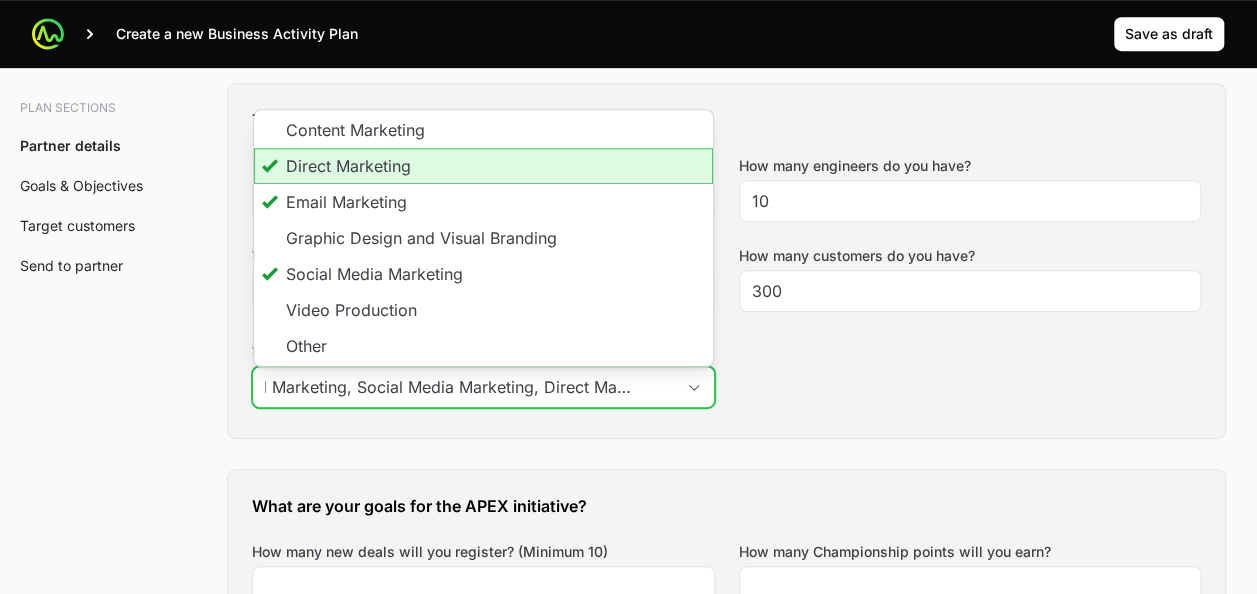 scroll, scrollTop: 0, scrollLeft: 40, axis: horizontal 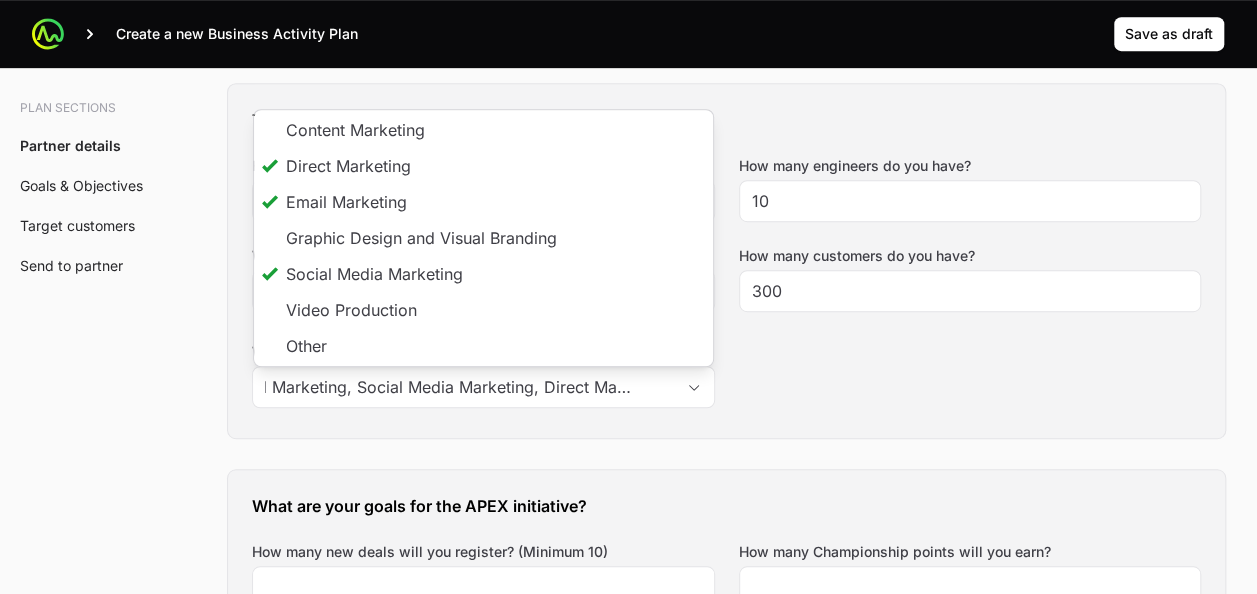 type on "Email Marketing, Social Media Marketing, Direct Marketing" 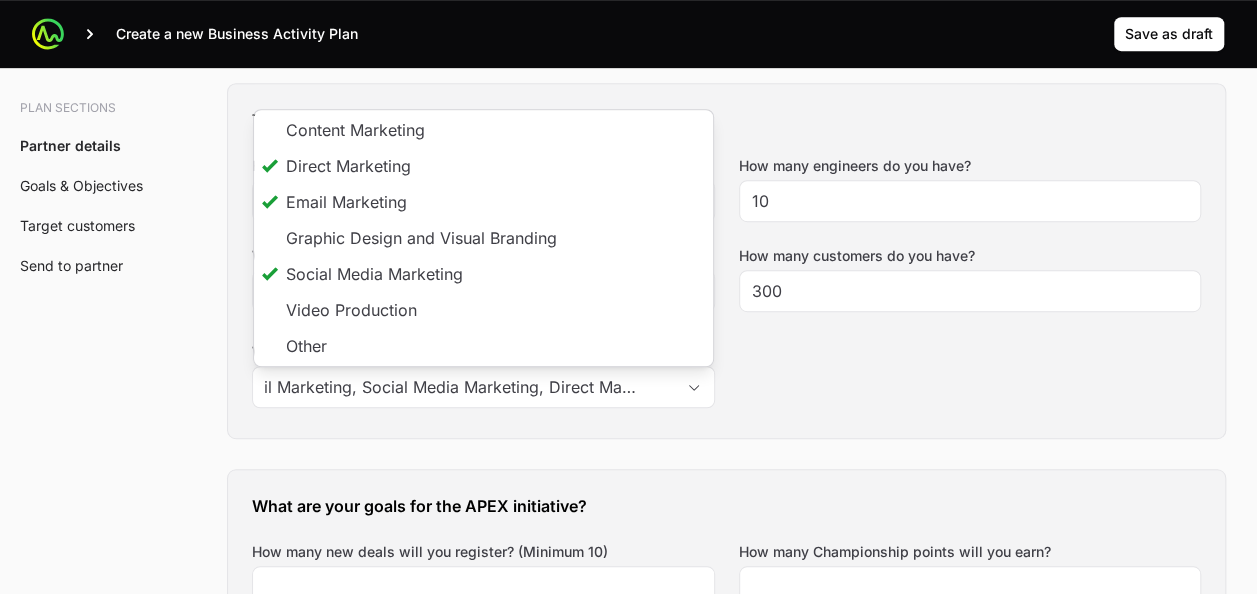 scroll, scrollTop: 0, scrollLeft: 0, axis: both 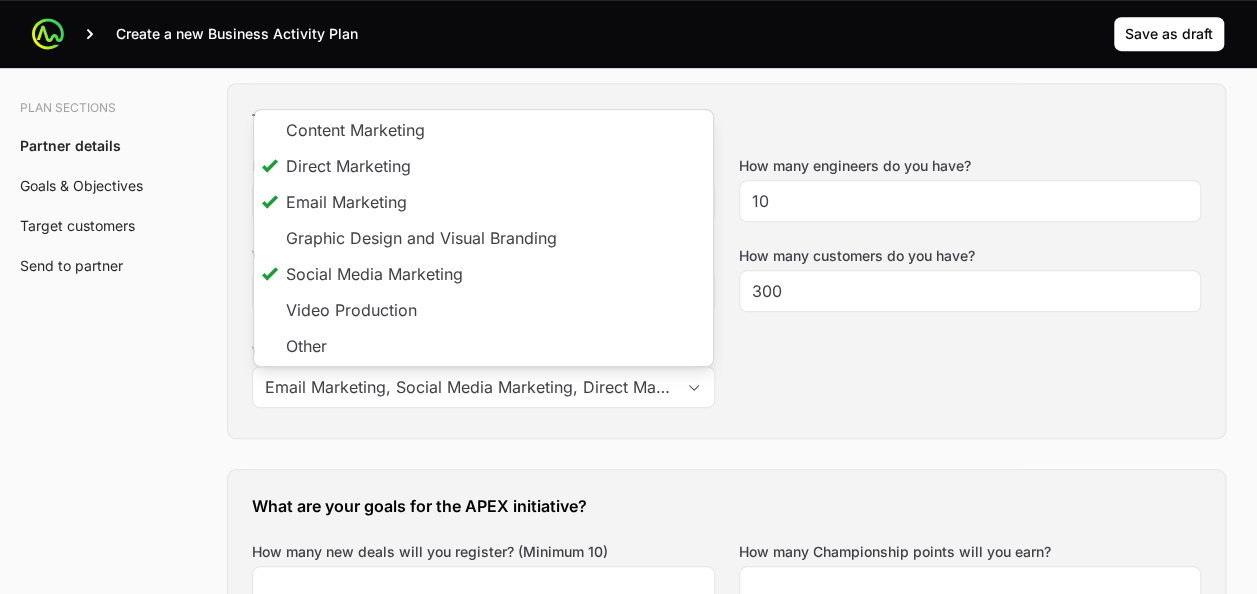 click on "Tell us about your business How many salespeople do you have? 6 How many engineers do you have? 10 Which country do you operate in? India How many customers do you have? 300 What are your marketing capabilities? Email Marketing, Social Media Marketing, Direct Marketing Content Marketing Direct Marketing Email Marketing Graphic Design and Visual Branding Social Media Marketing Video Production Other" 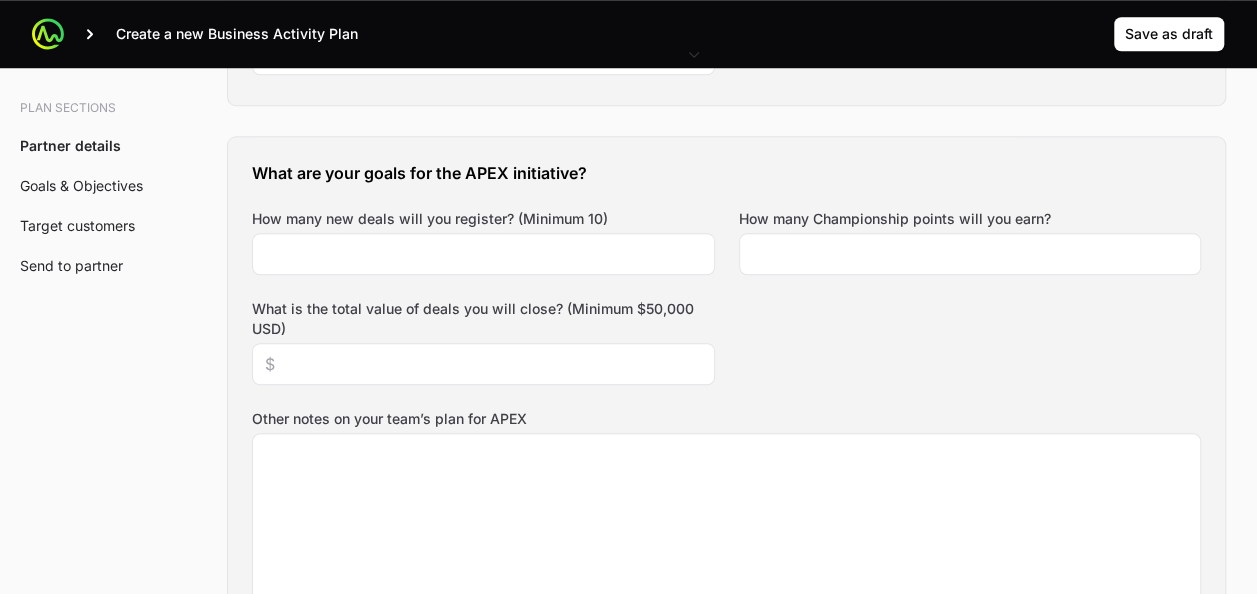 scroll, scrollTop: 845, scrollLeft: 0, axis: vertical 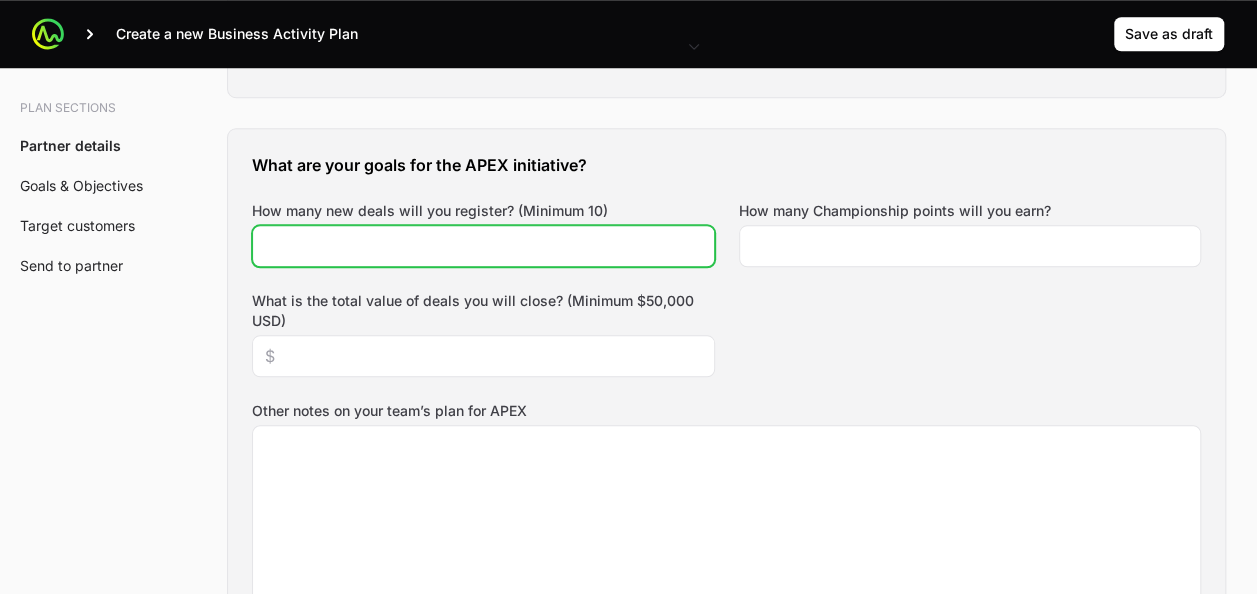 click on "How many new deals will you register? (Minimum 10)" 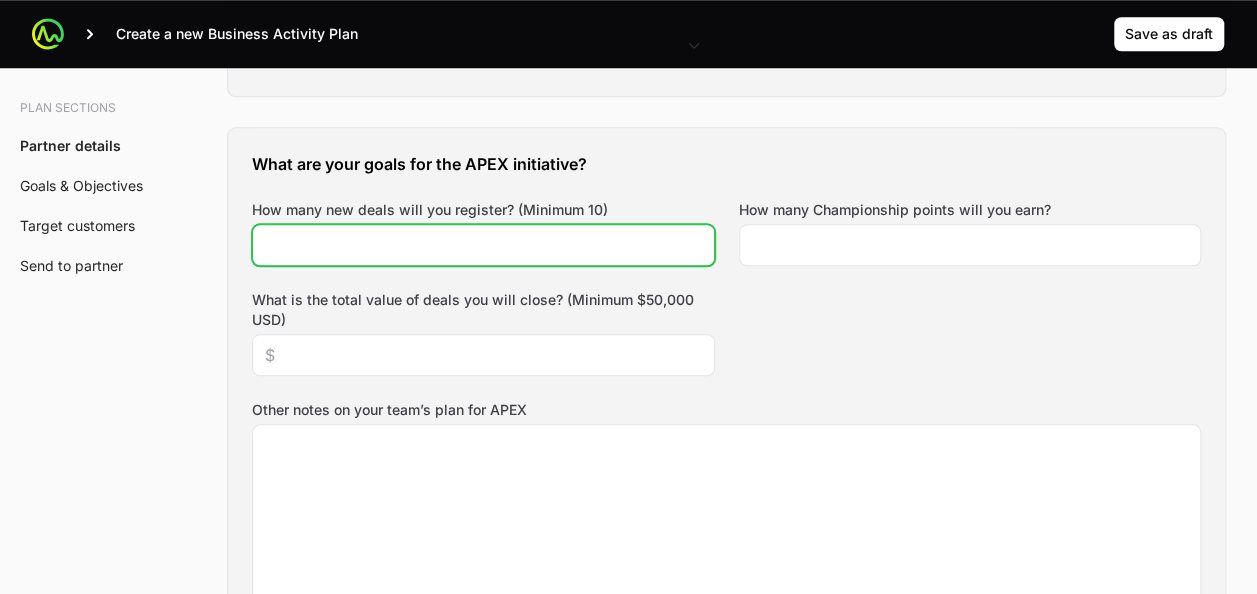 scroll, scrollTop: 845, scrollLeft: 0, axis: vertical 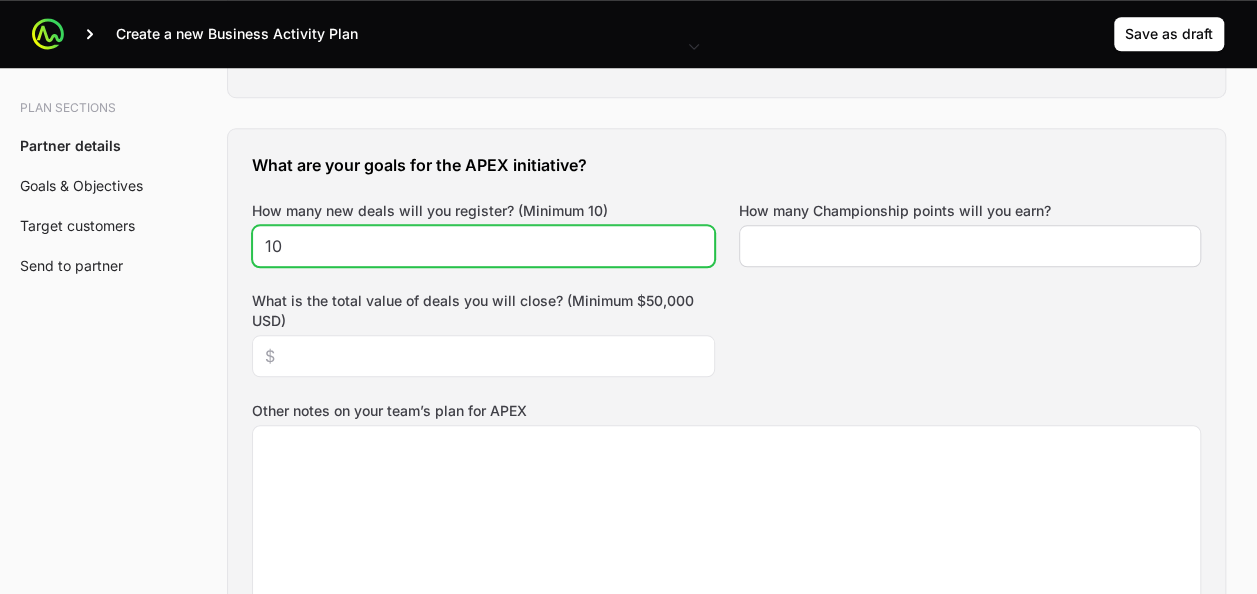 type on "10" 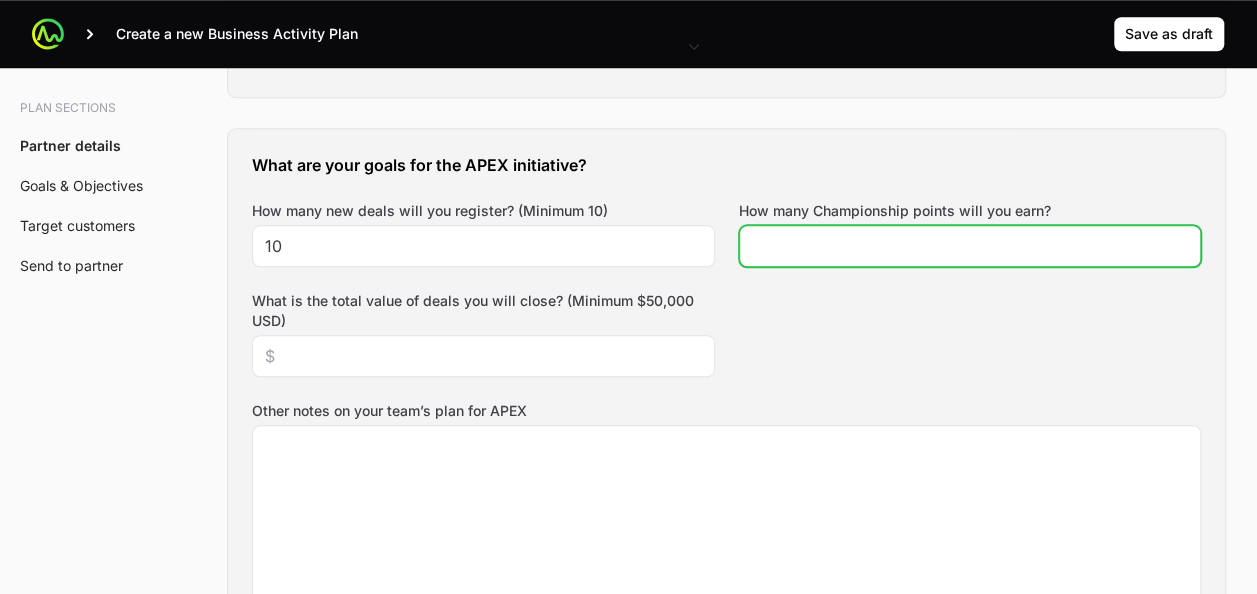 click on "How many Championship points will you earn?" 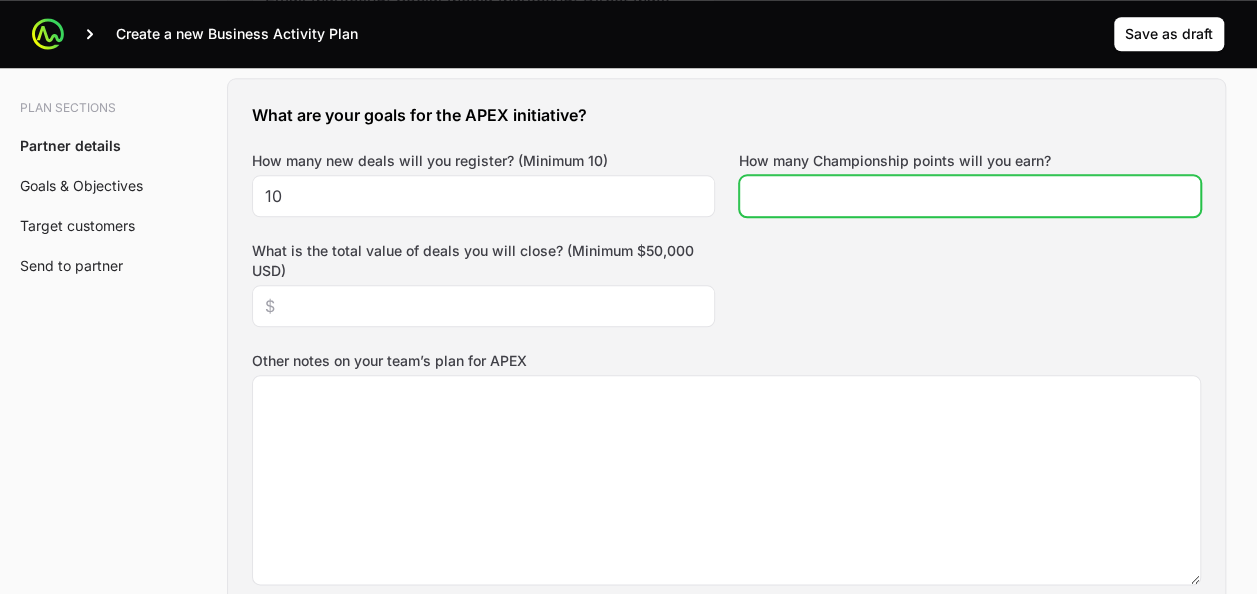 scroll, scrollTop: 898, scrollLeft: 0, axis: vertical 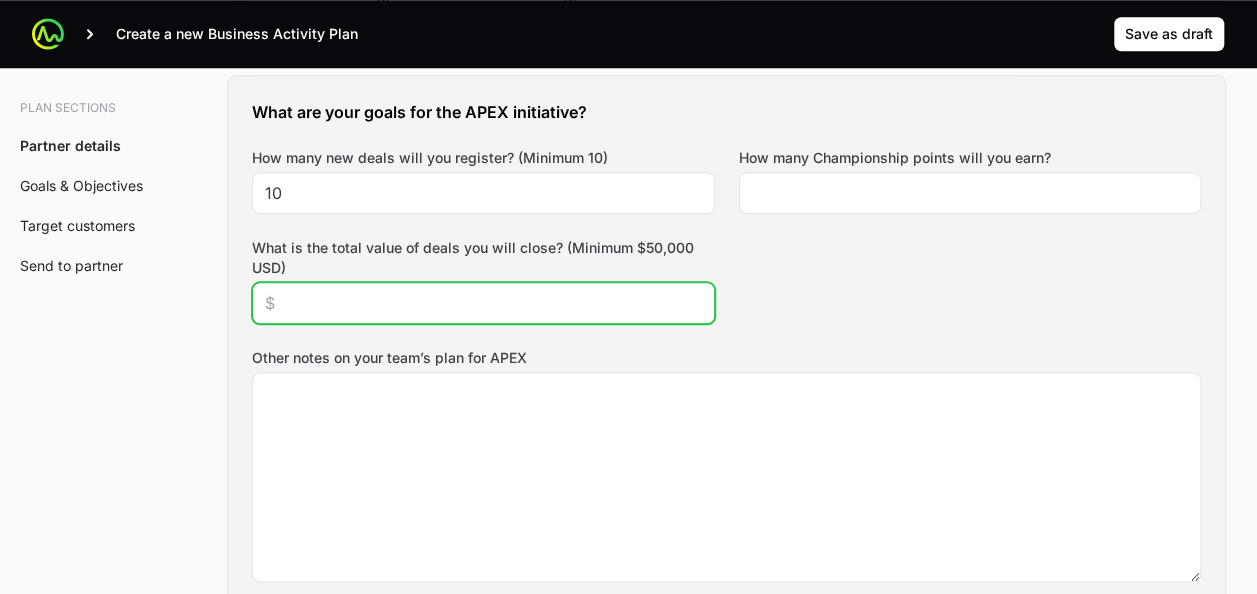 click on "What is the total value of deals you will close? (Minimum $50,000 USD)" 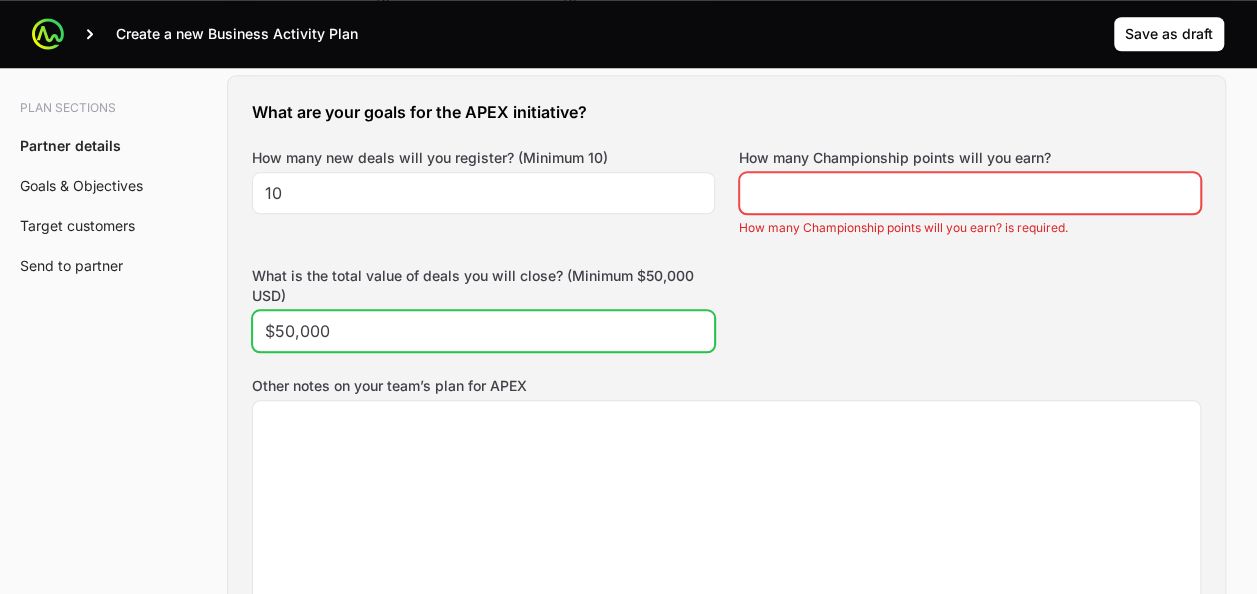 type on "$50,000" 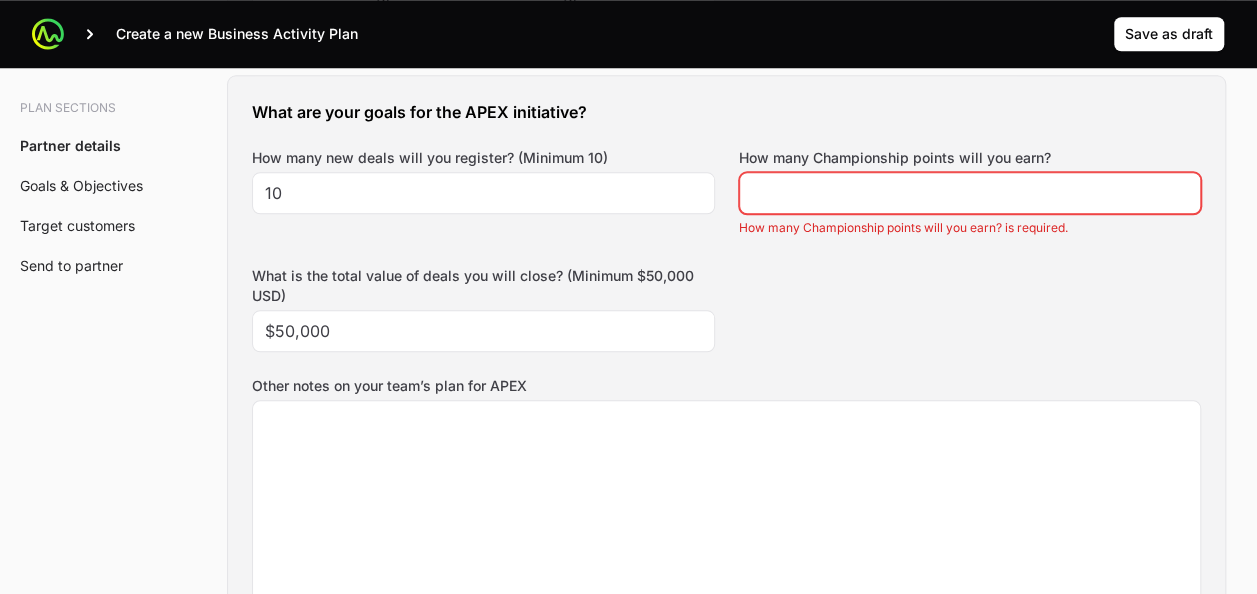 click on "What are your goals for the APEX initiative? How many new deals will you register? (Minimum 10) 10 How many Championship points will you earn? How many Championship points will you earn? is required. What is the total value of deals you will close? (Minimum $50,000 USD) $50,000 Other notes on your team’s plan for APEX" 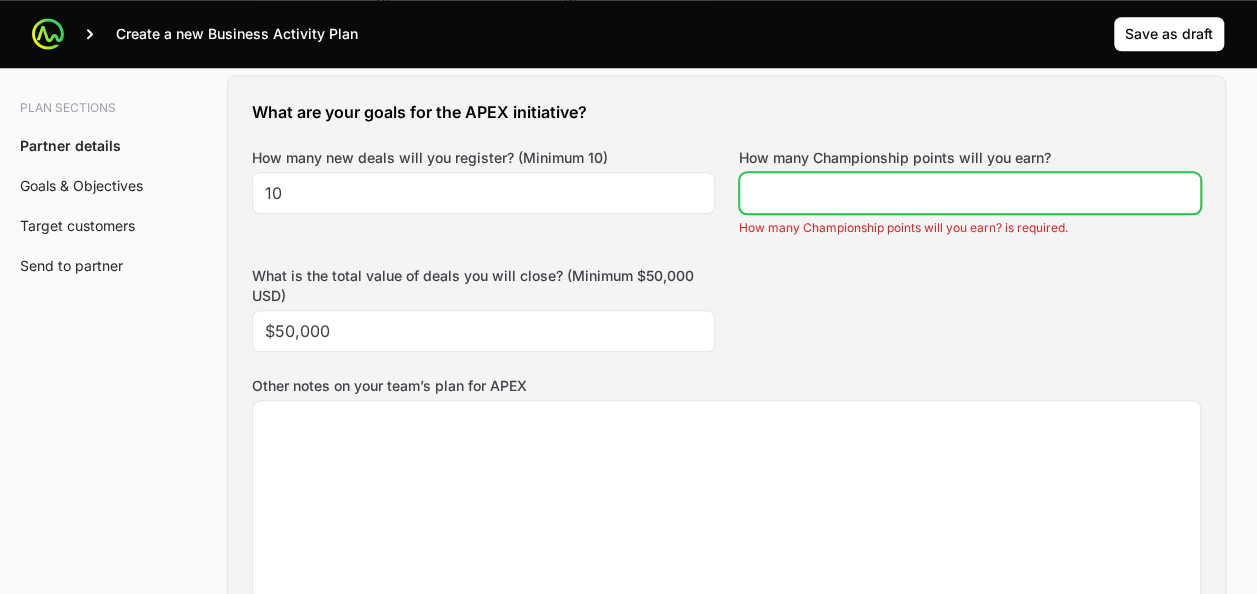 click on "How many Championship points will you earn?" 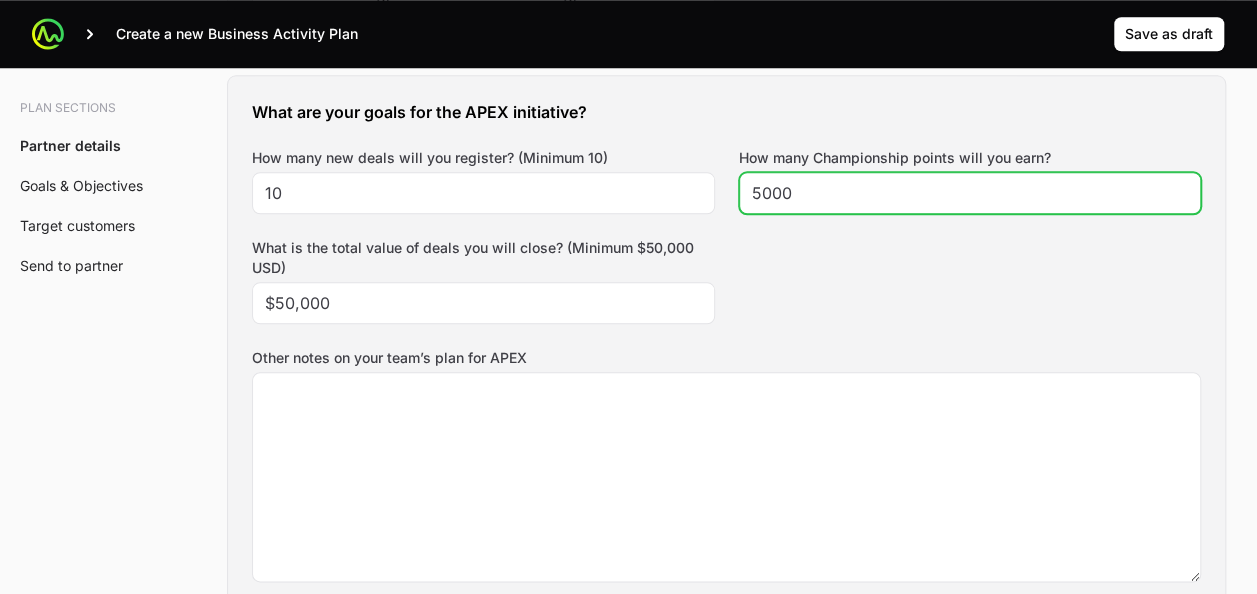 type on "5000" 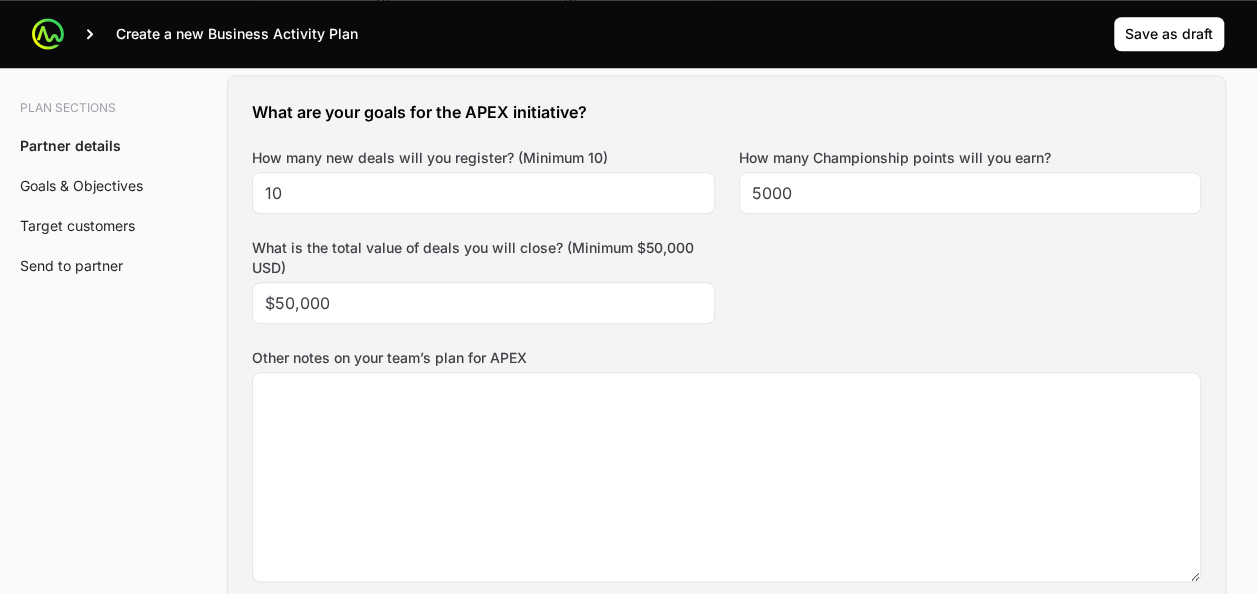 click on "What are your goals for the APEX initiative? How many new deals will you register? (Minimum 10) 10 How many Championship points will you earn? 5000 What is the total value of deals you will close? (Minimum $50,000 USD) $50,000 Other notes on your team’s plan for APEX" 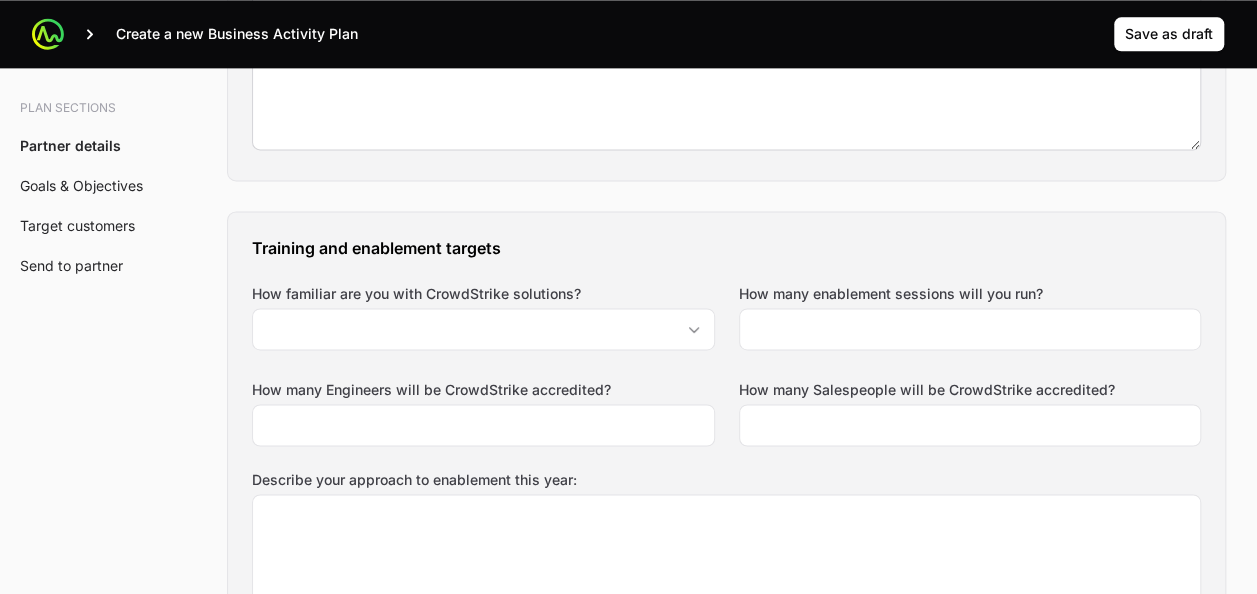 scroll, scrollTop: 1442, scrollLeft: 0, axis: vertical 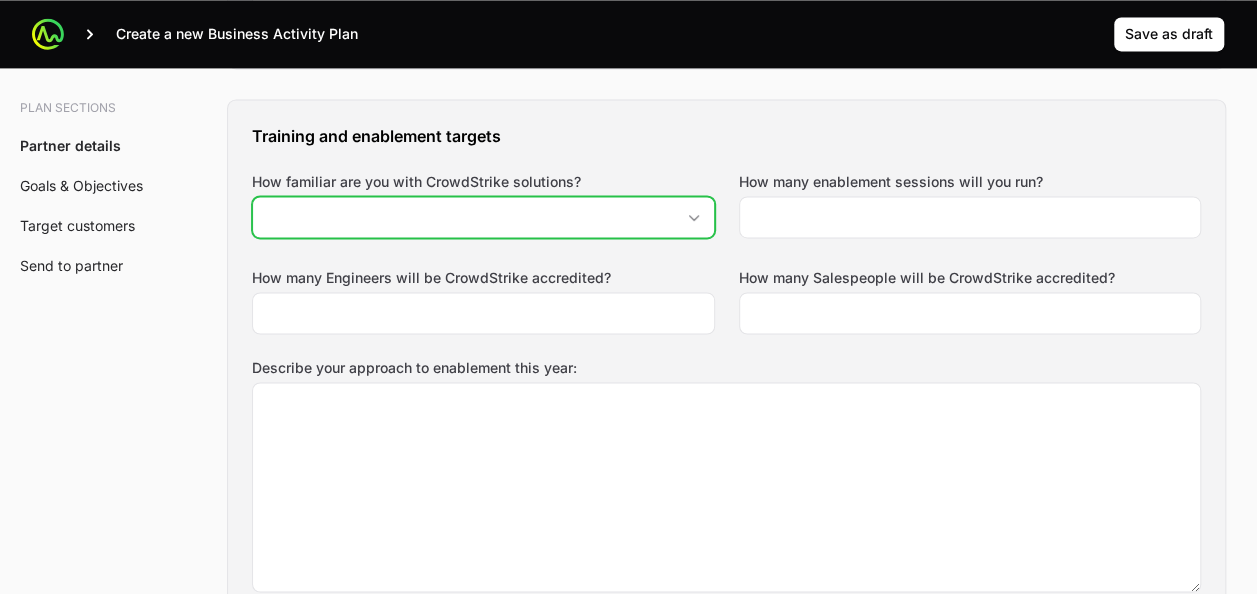 click on "How familiar are you with CrowdStrike solutions?" 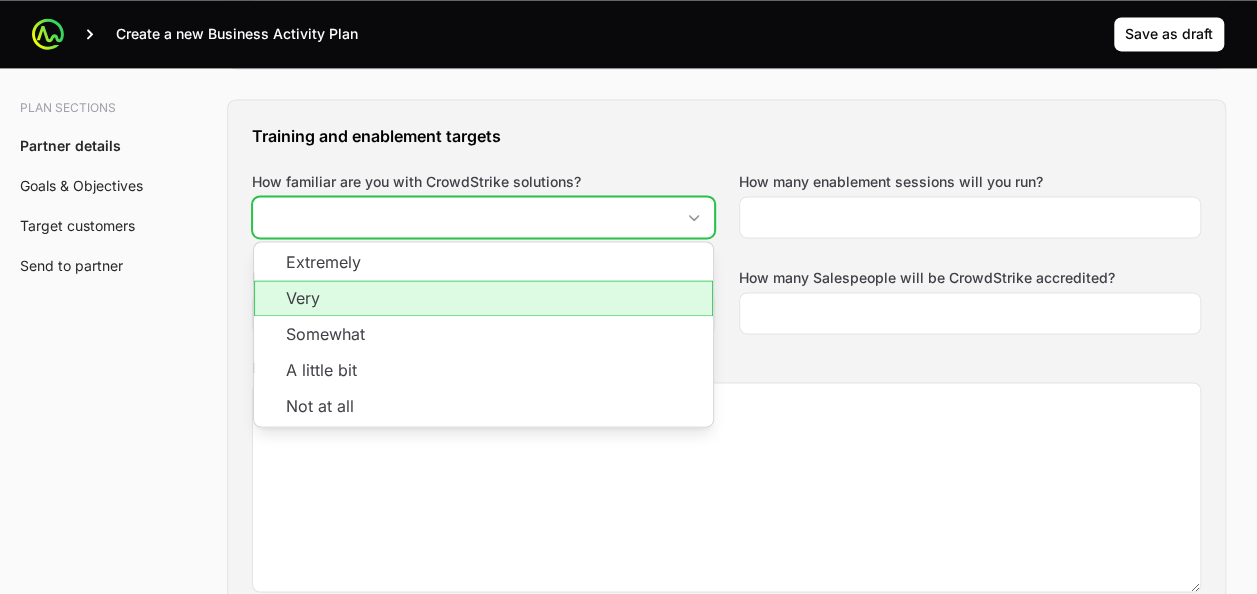 click on "Very" 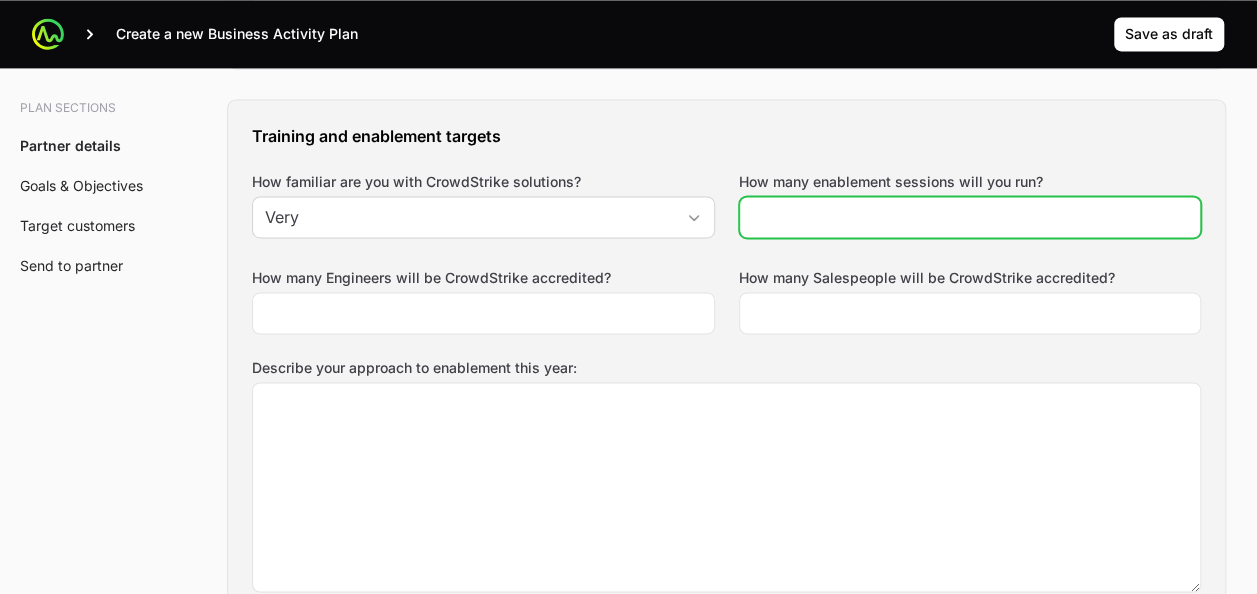 click on "How many enablement sessions will you run?" 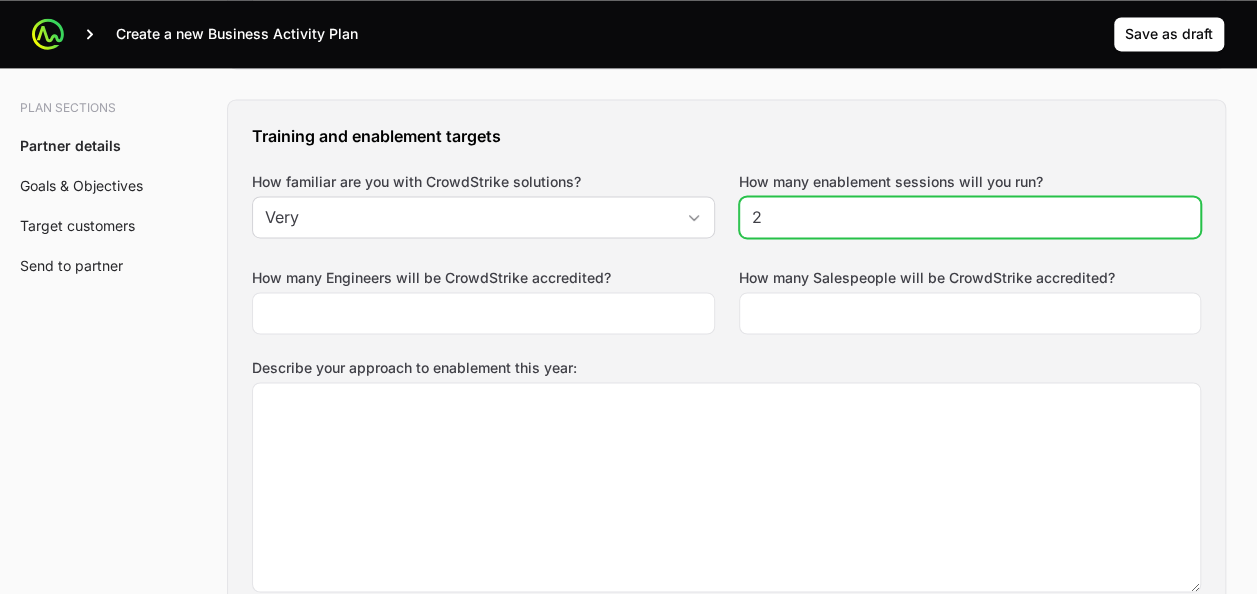 type on "2" 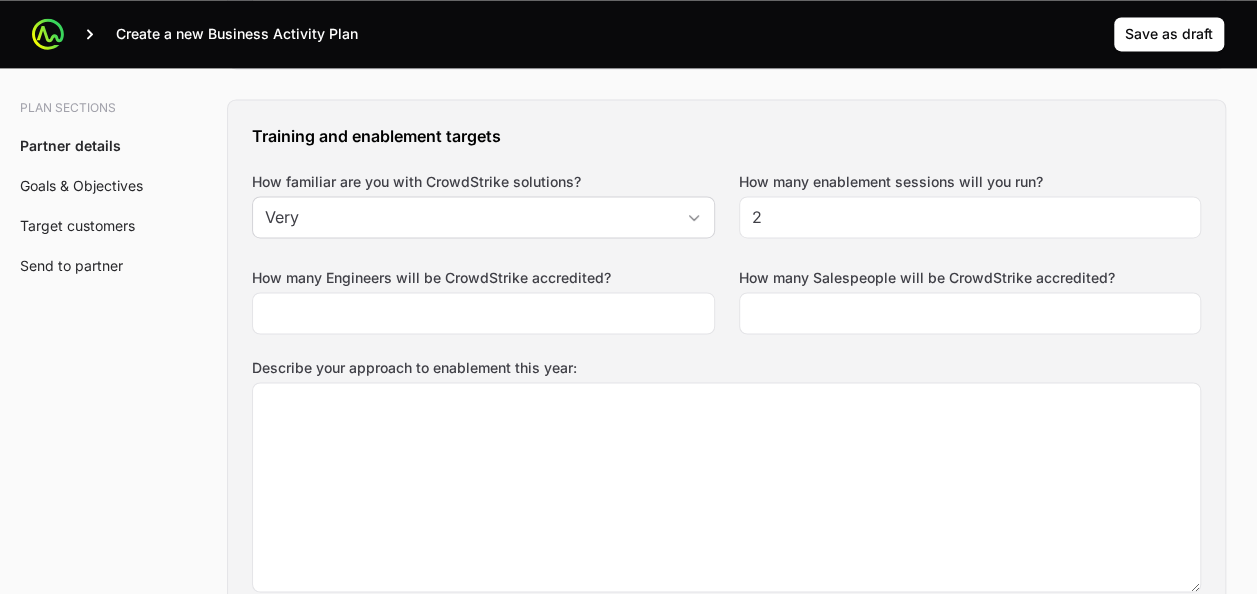 click on "Describe your approach to enablement this year:" 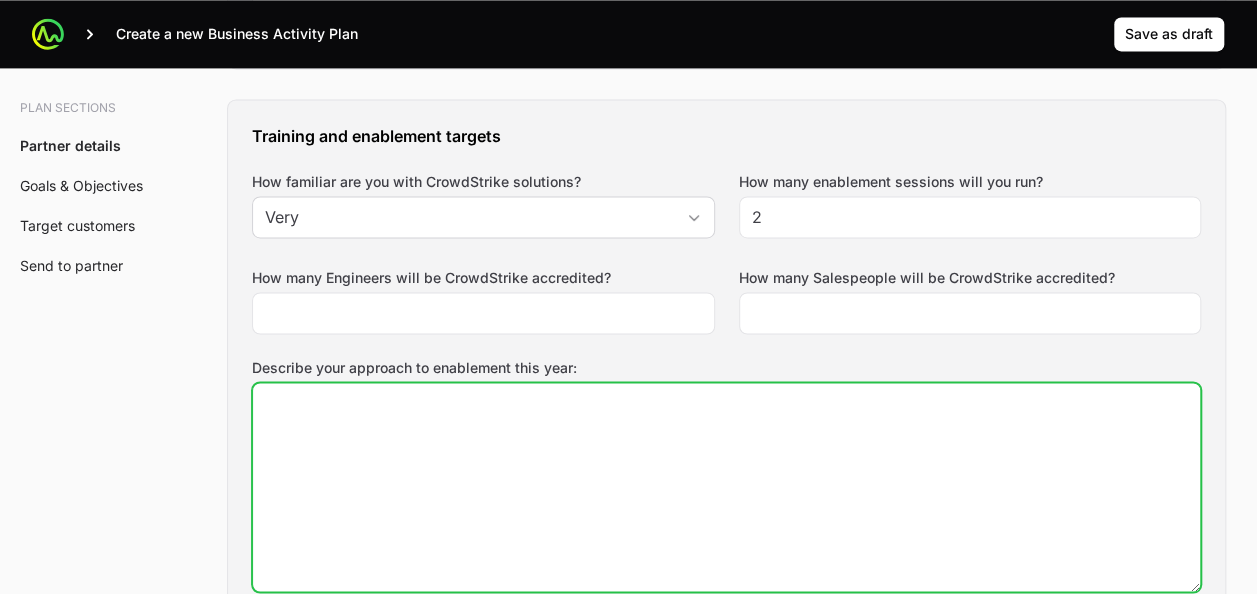 click on "Describe your approach to enablement this year:" 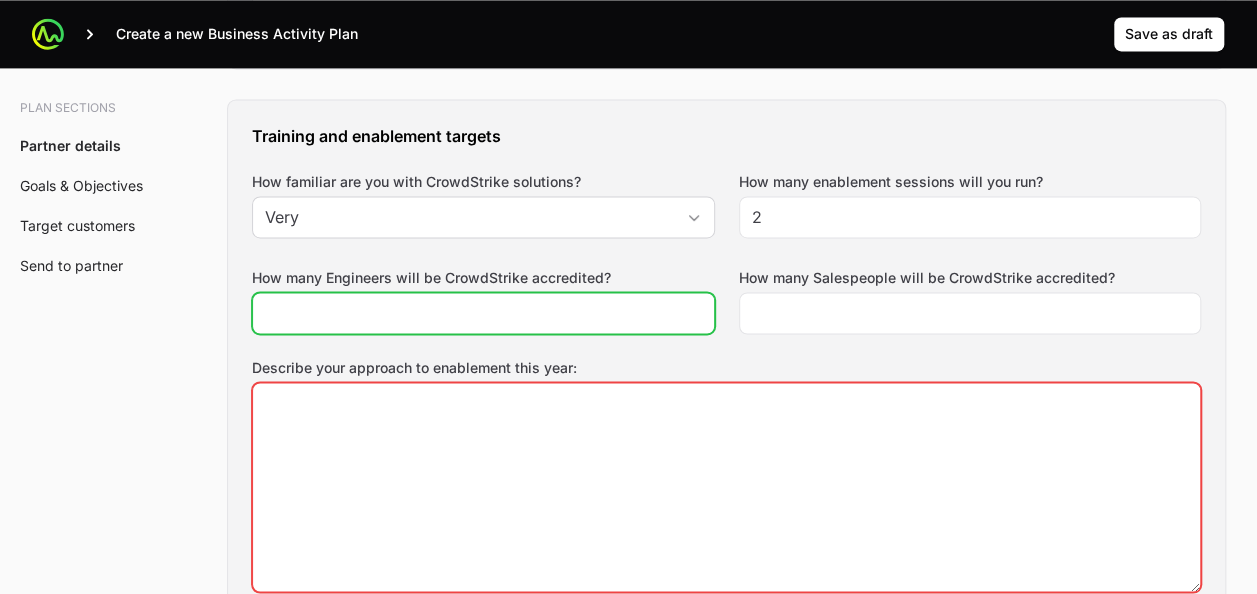click on "How many Engineers will be CrowdStrike accredited?" 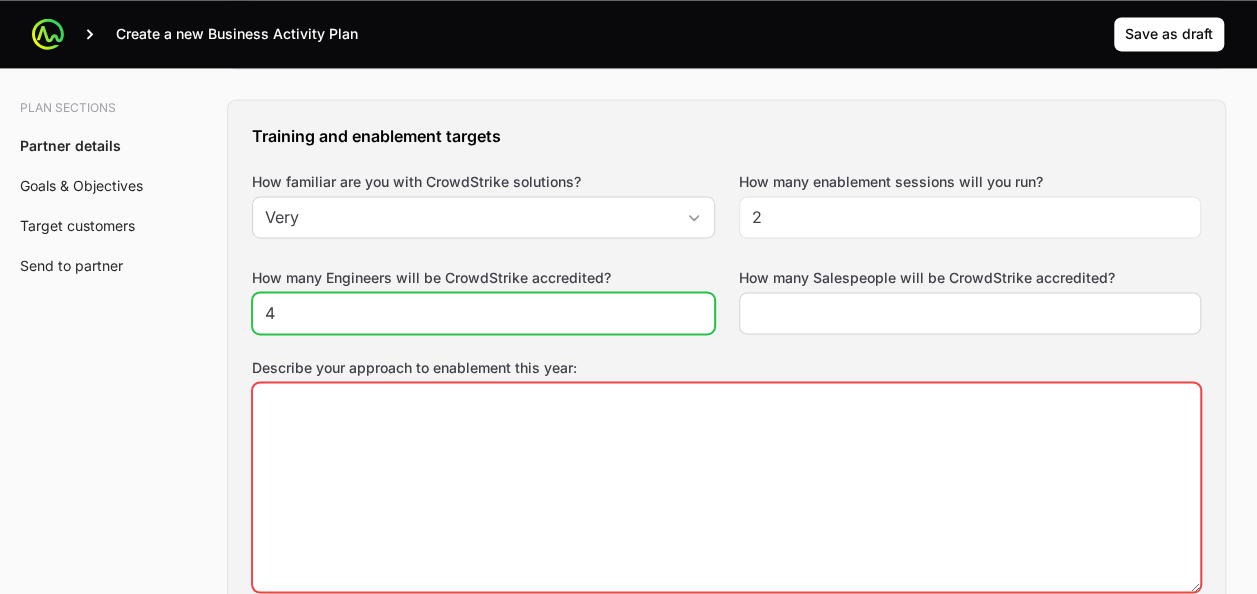 type on "4" 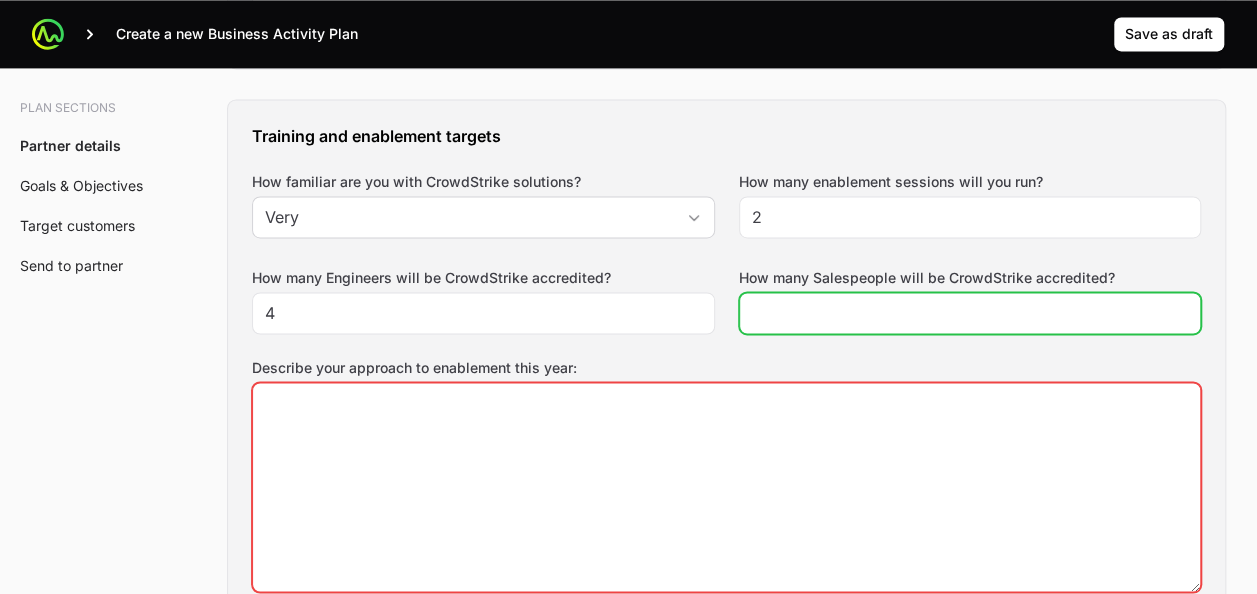 click on "How many Salespeople will be CrowdStrike accredited?" 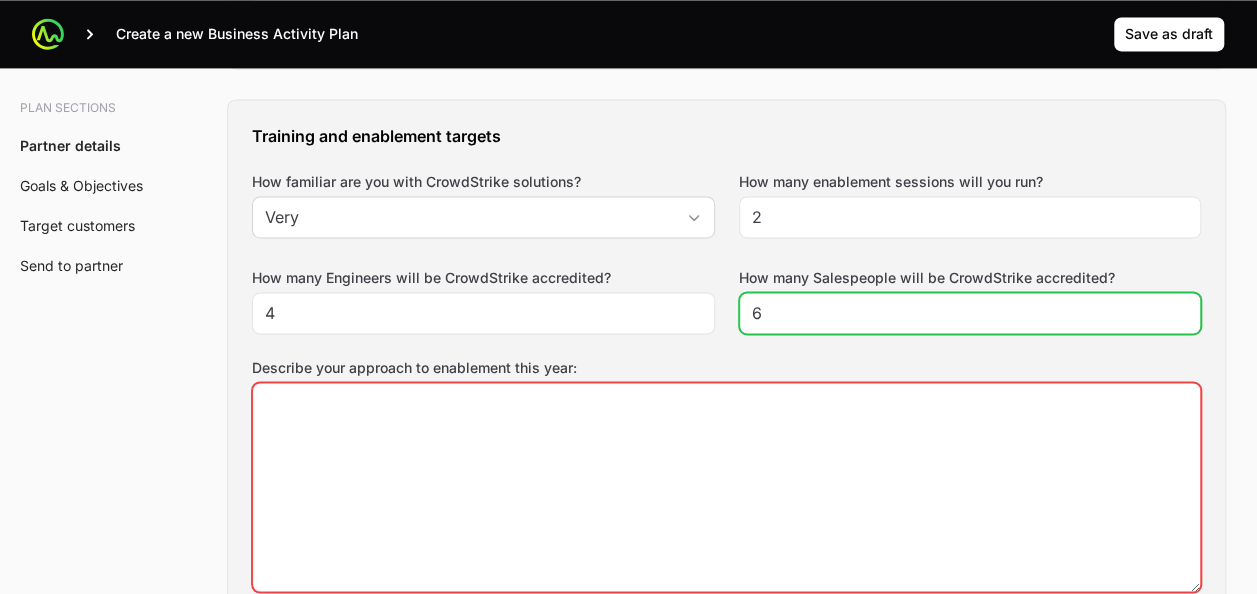 type on "6" 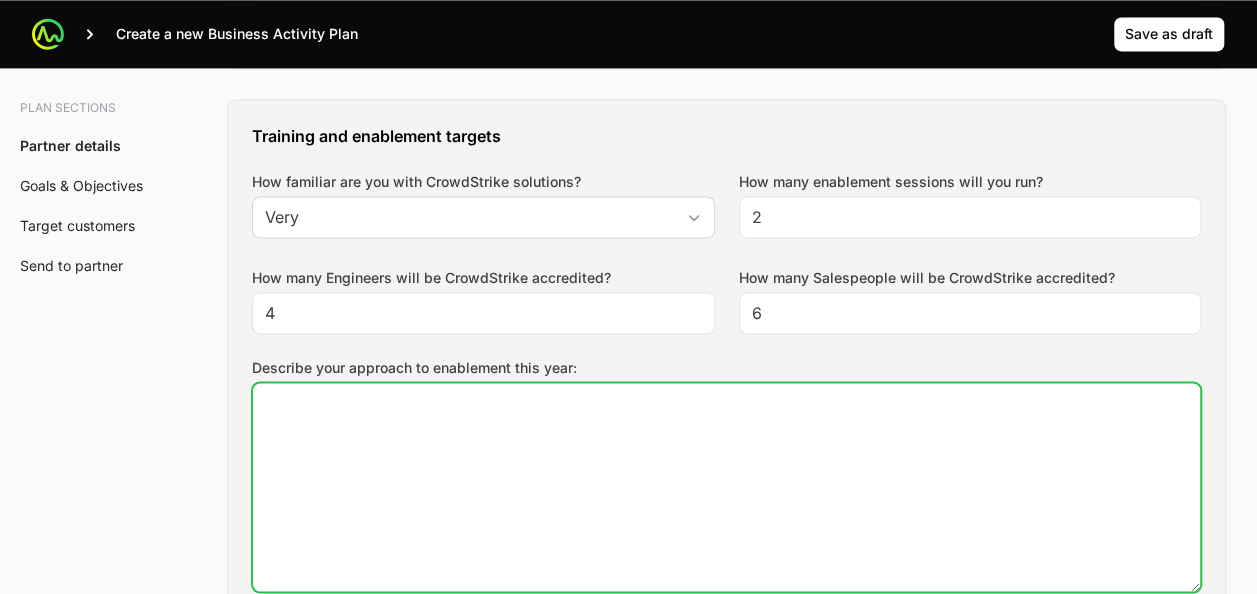 click on "Describe your approach to enablement this year:" 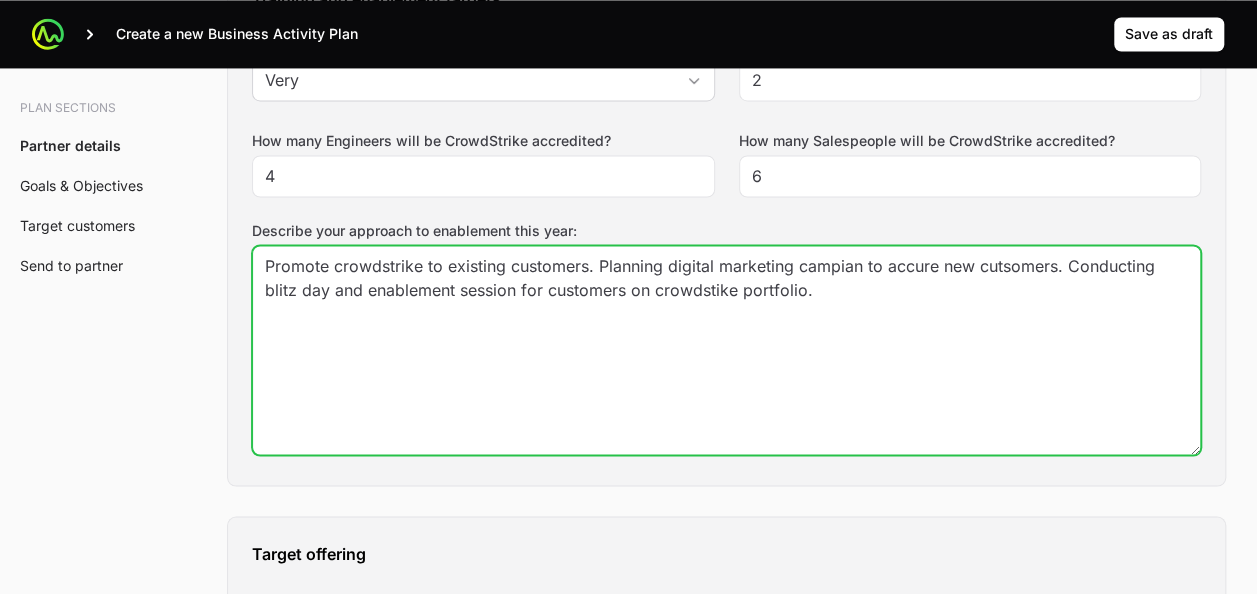 click on "campaign" 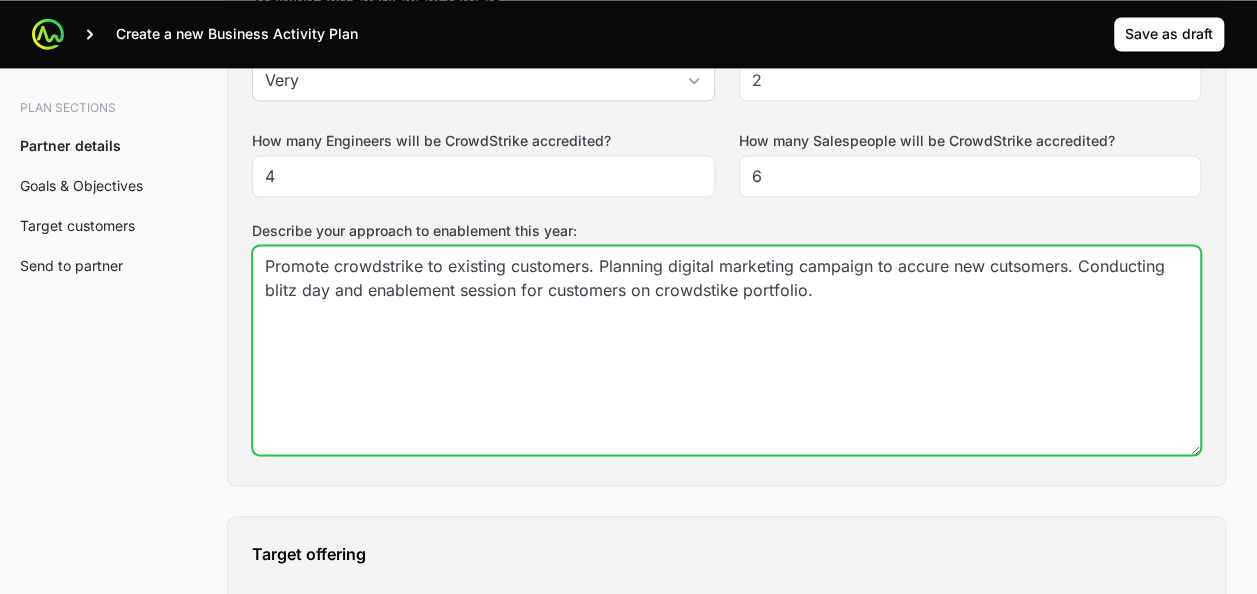 click on "accrue" 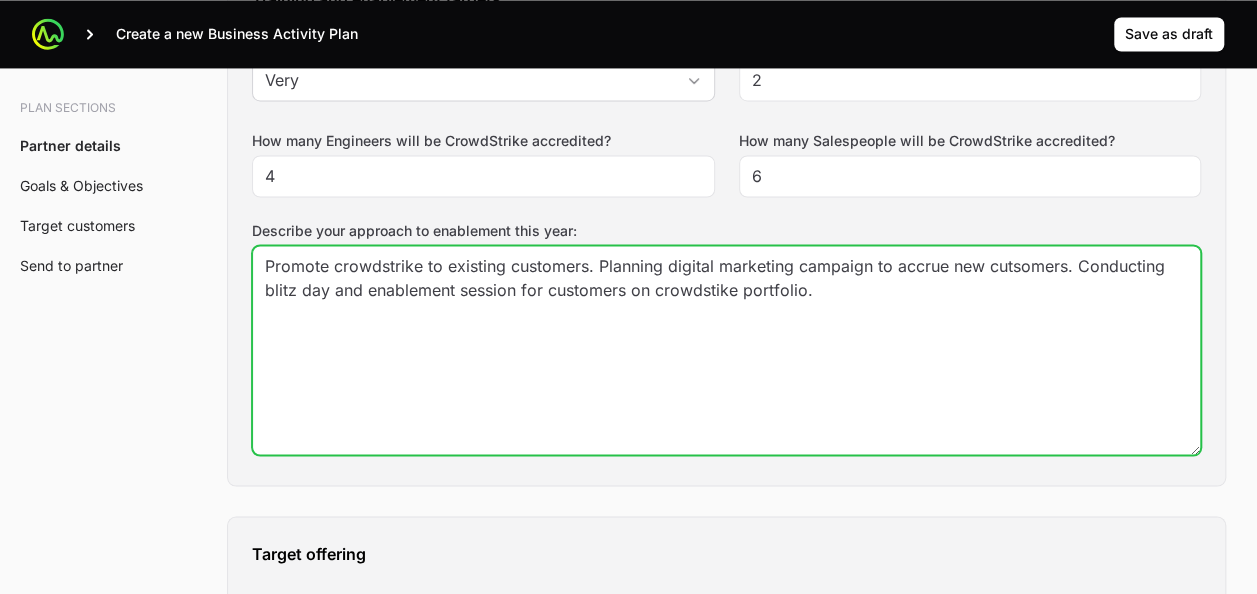 click on "Replace with customers." 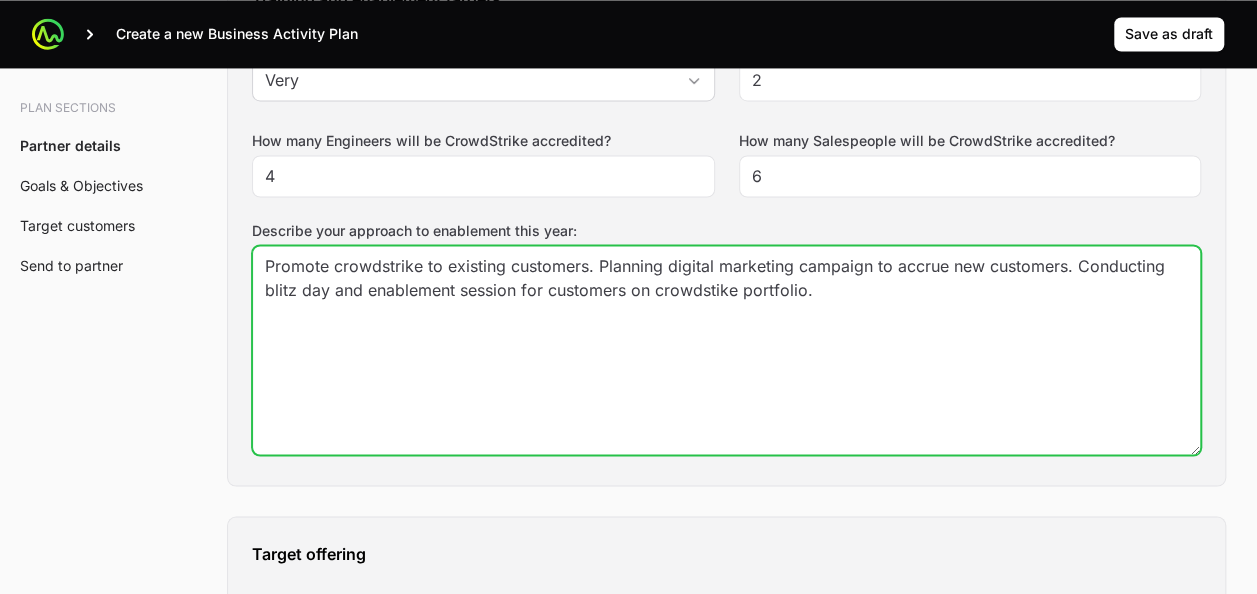 click on "digital" 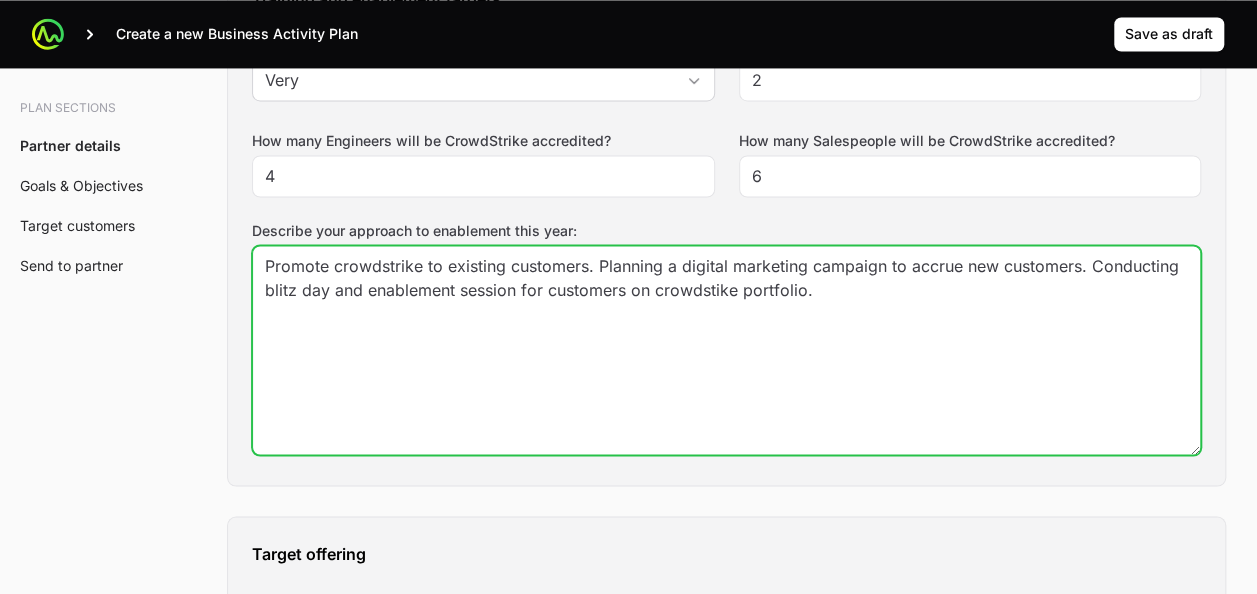 click on "CrowdStrike" 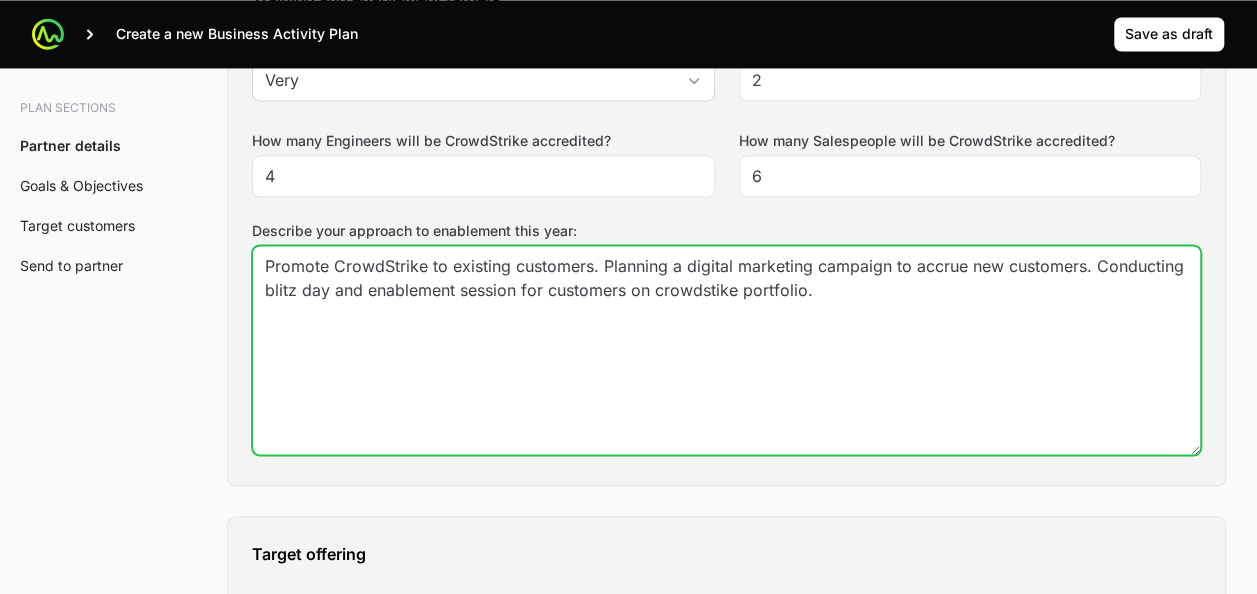 click on "the CrowdStrike" 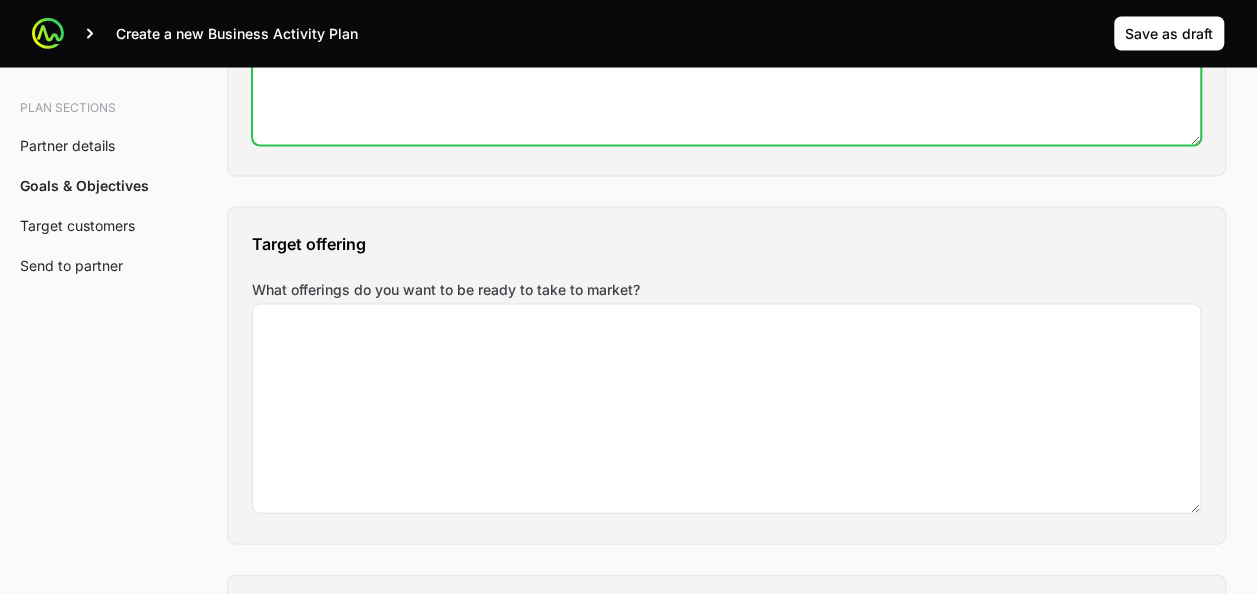 scroll, scrollTop: 1897, scrollLeft: 0, axis: vertical 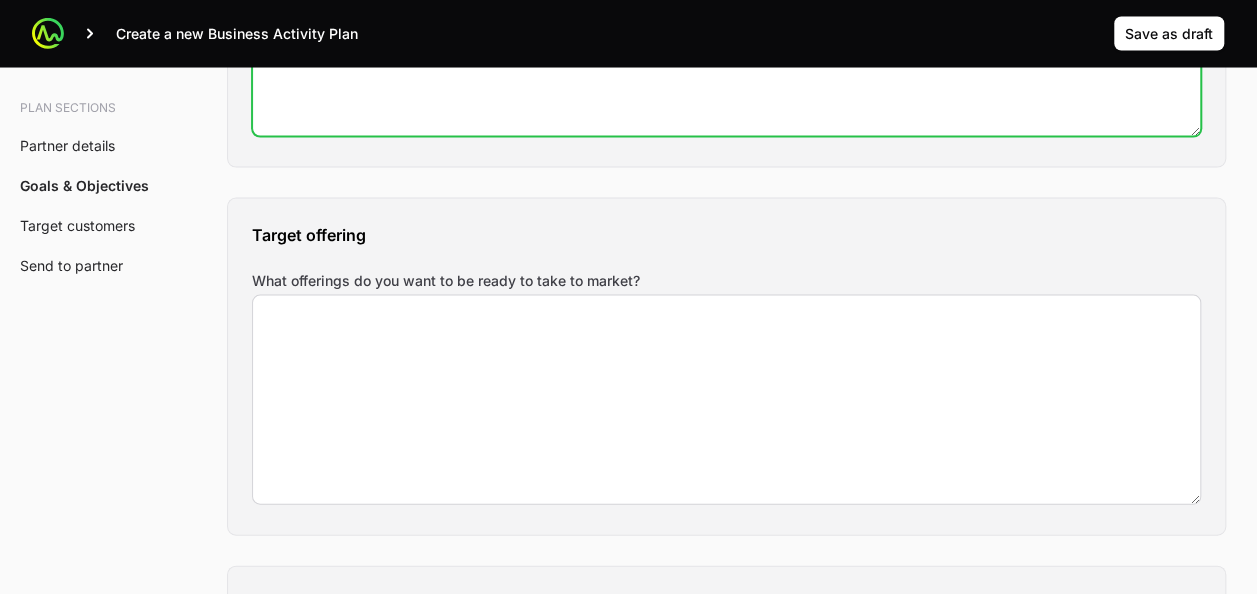 type on "Promote CrowdStrike to existing customers. Planning a digital marketing campaign to accrue new customers. Conducting blitz day and enablement session for customers on the CrowdStrike portfolio." 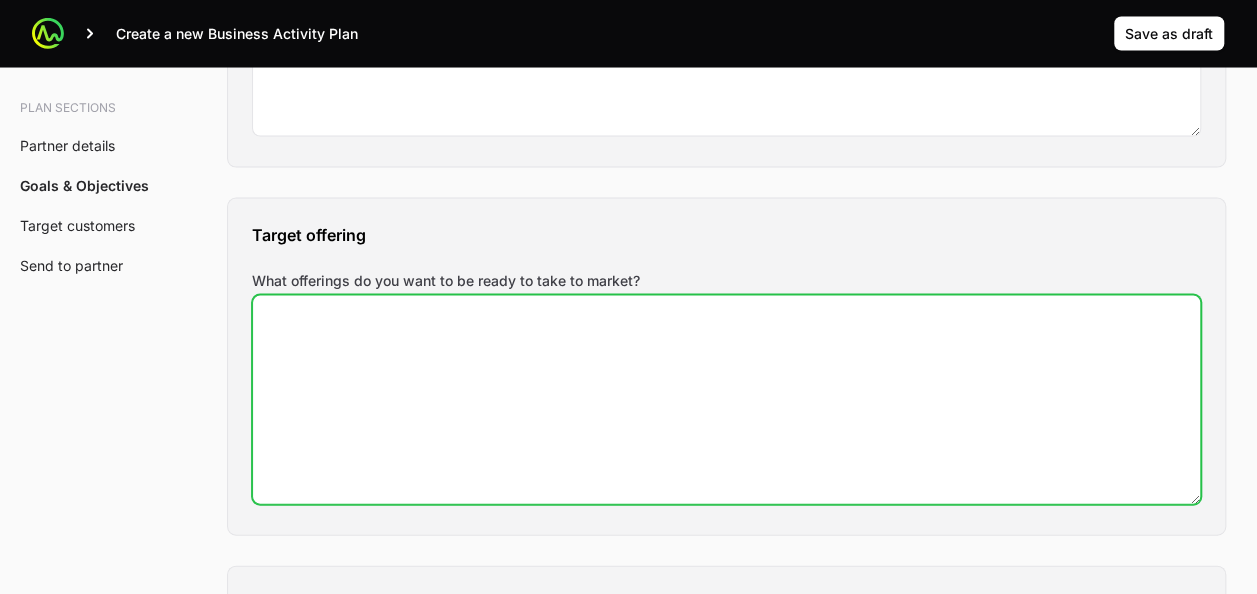 click on "What offerings do you want to be ready to take to market?" 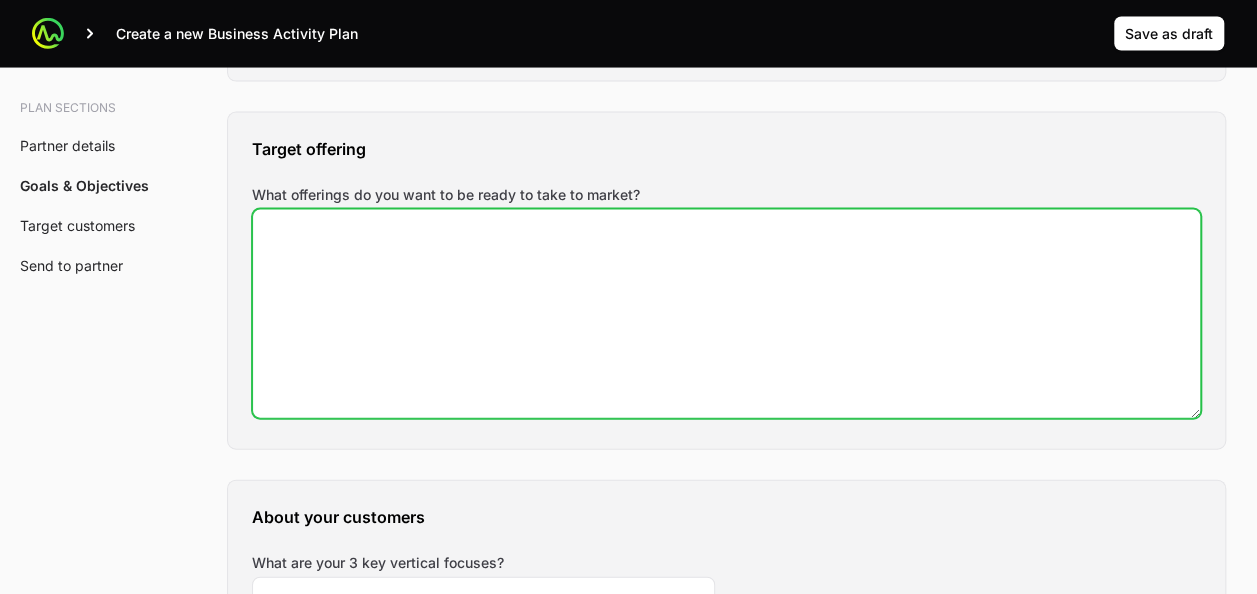 scroll, scrollTop: 1984, scrollLeft: 0, axis: vertical 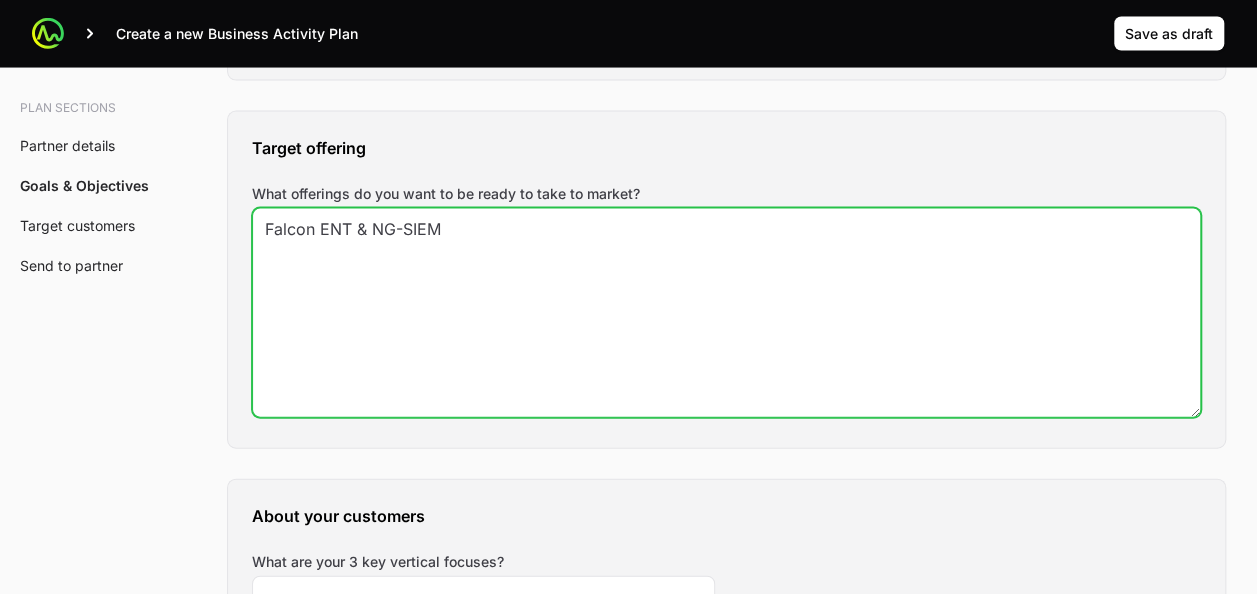 type on "Falcon ENT & NG-SIEM" 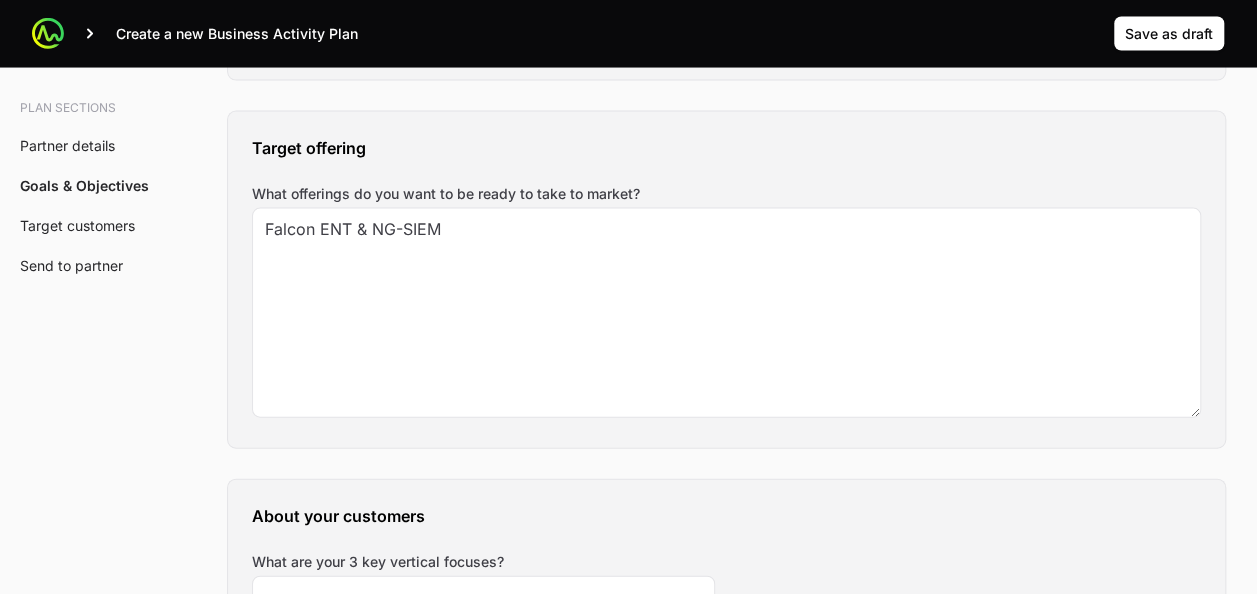 click on "About your customers What are your 3 key vertical focuses? Describe your typical customer type and size:" 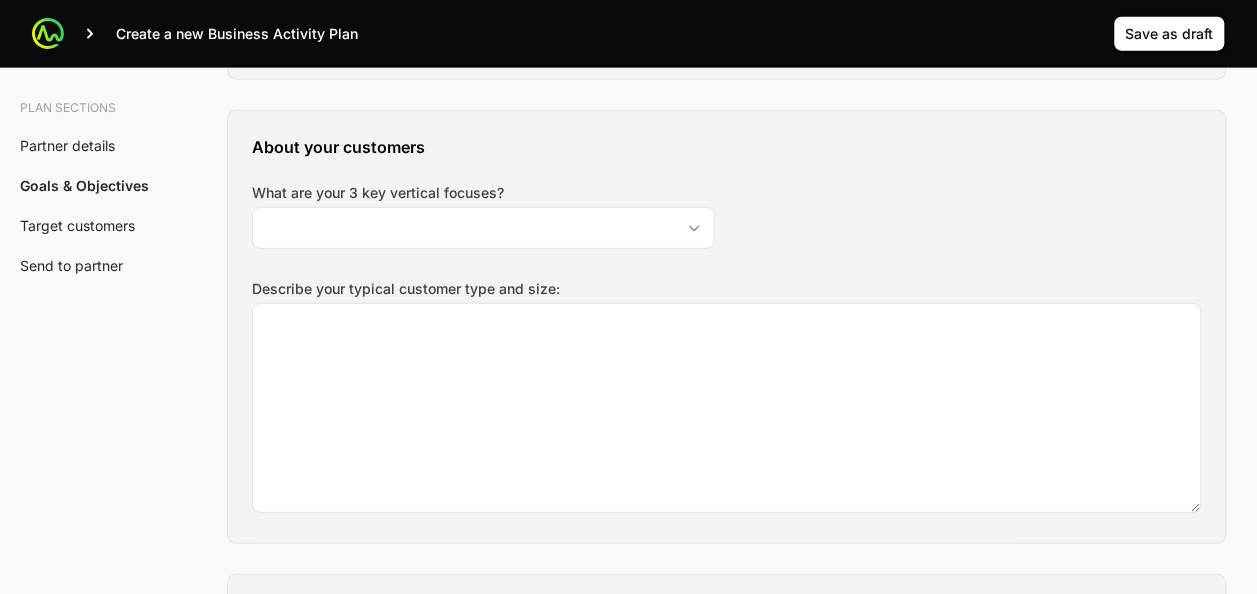 scroll, scrollTop: 2354, scrollLeft: 0, axis: vertical 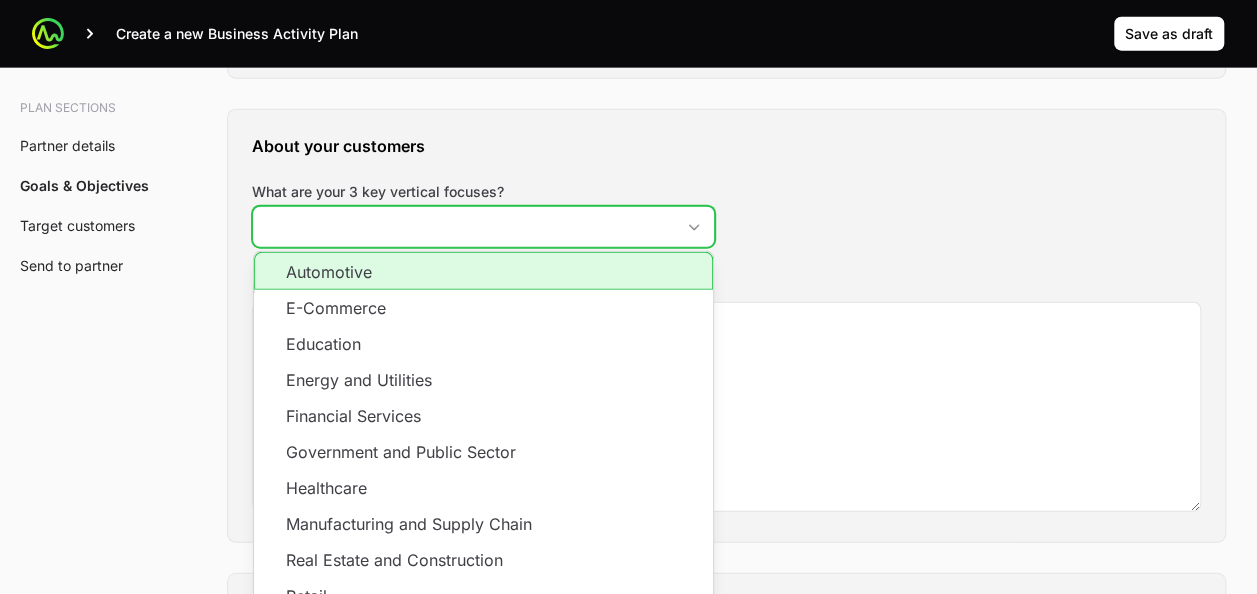 click on "What are your 3 key vertical focuses?" 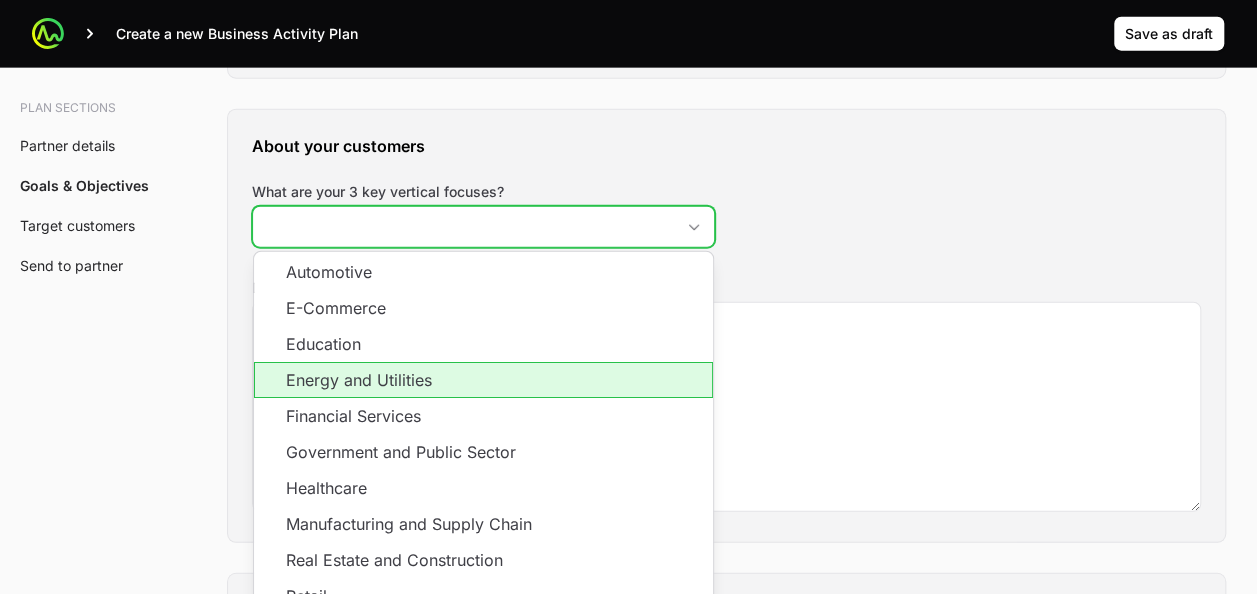 scroll, scrollTop: 37, scrollLeft: 0, axis: vertical 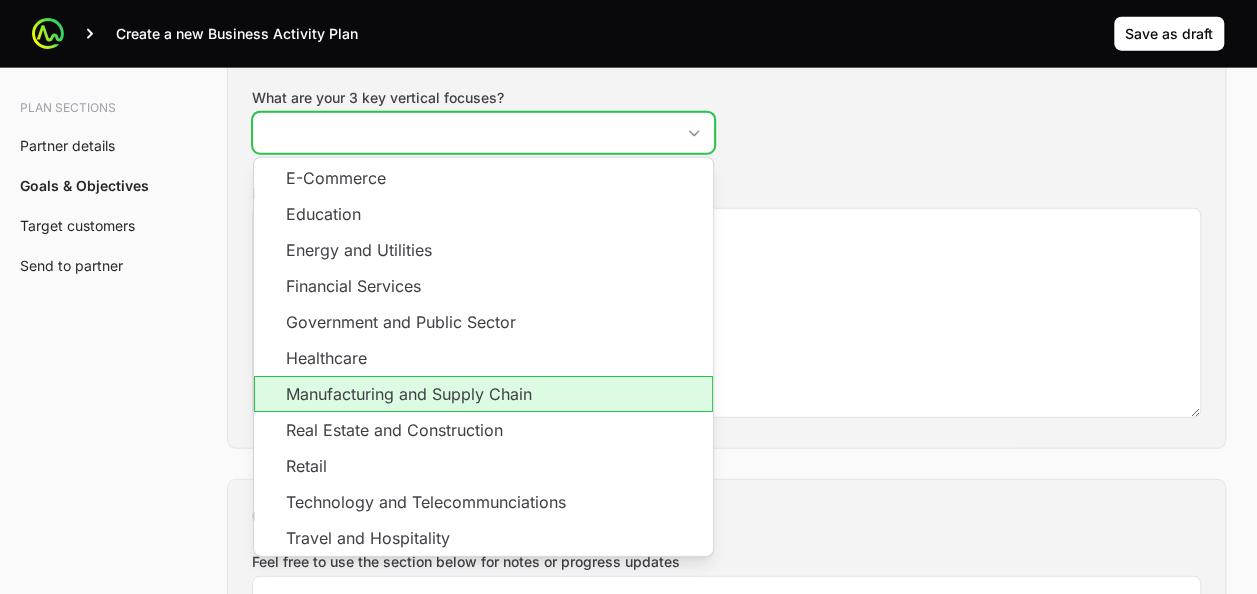 click on "Manufacturing and Supply Chain" 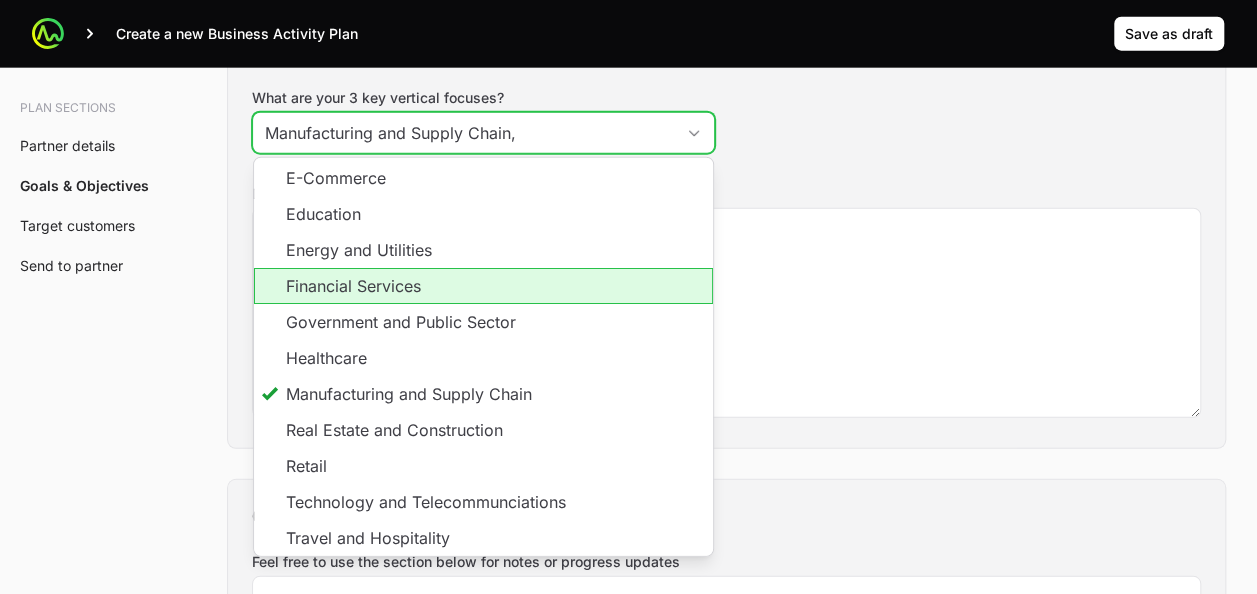 click on "Financial Services" 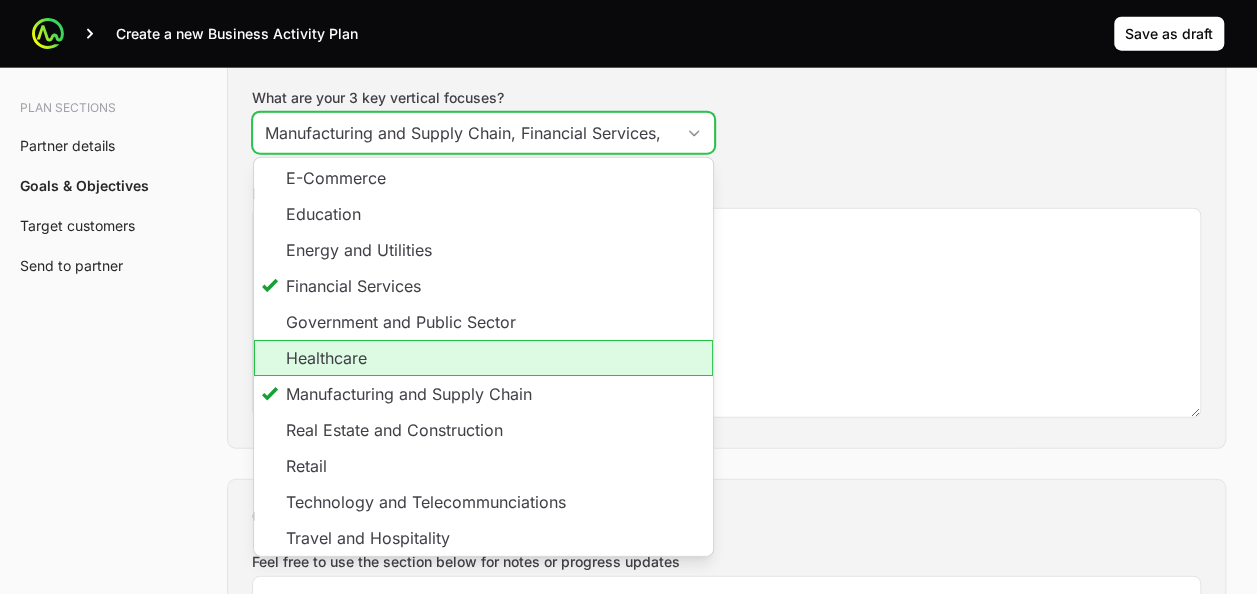 click on "Healthcare" 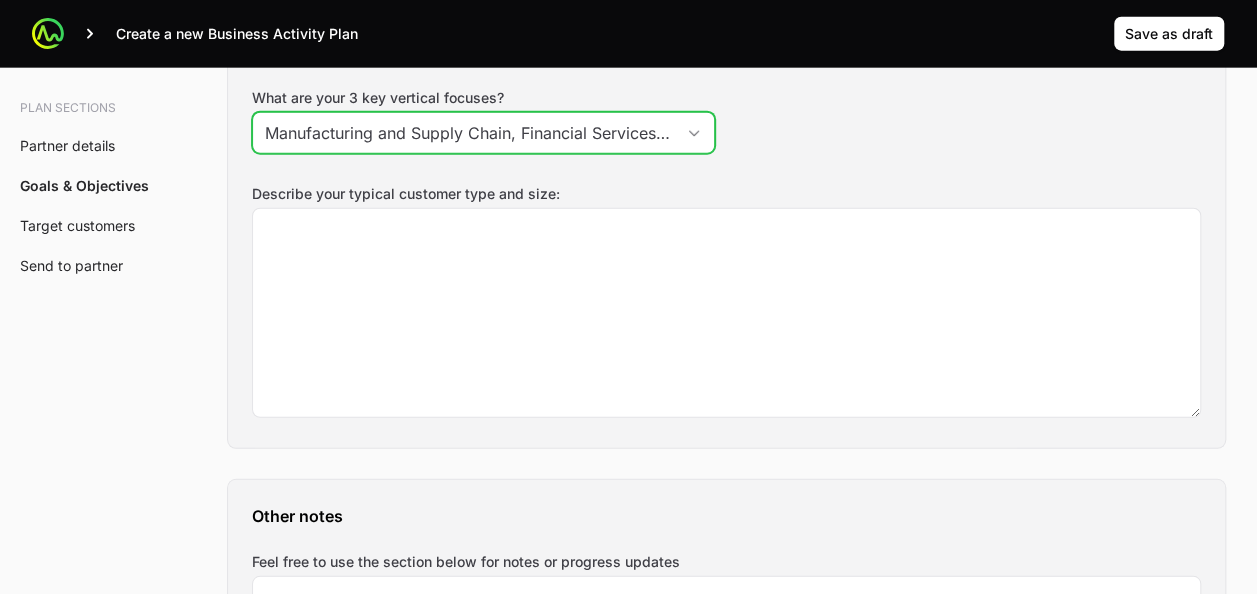 scroll, scrollTop: 0, scrollLeft: 80, axis: horizontal 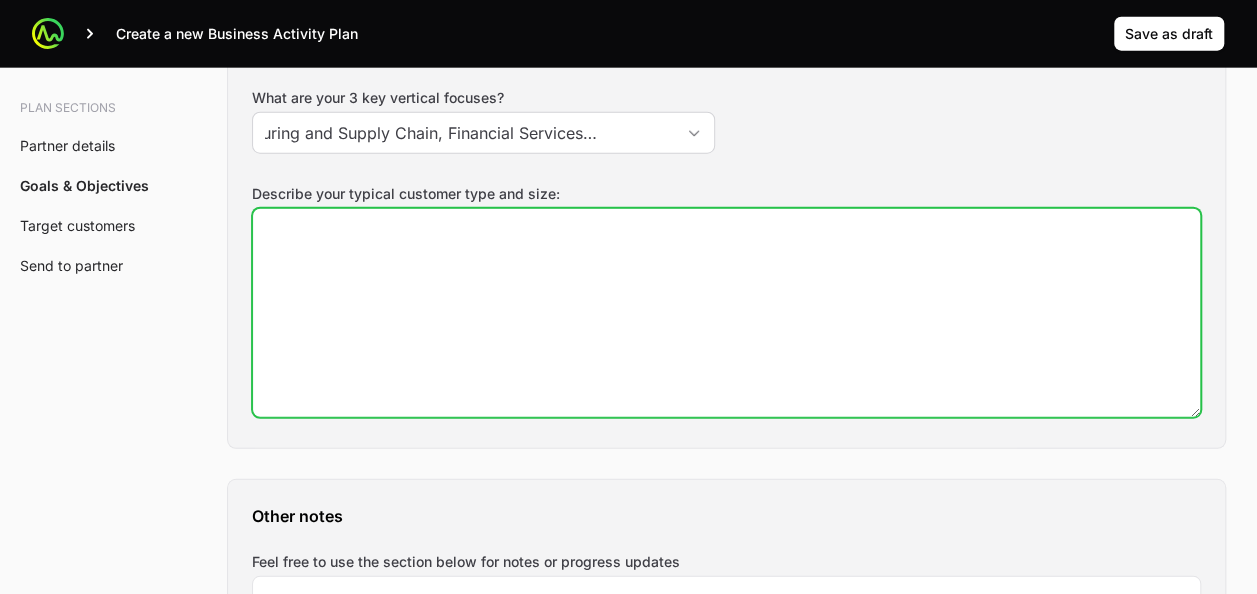 type on "Manufacturing and Supply Chain, Financial Services, Healthcare" 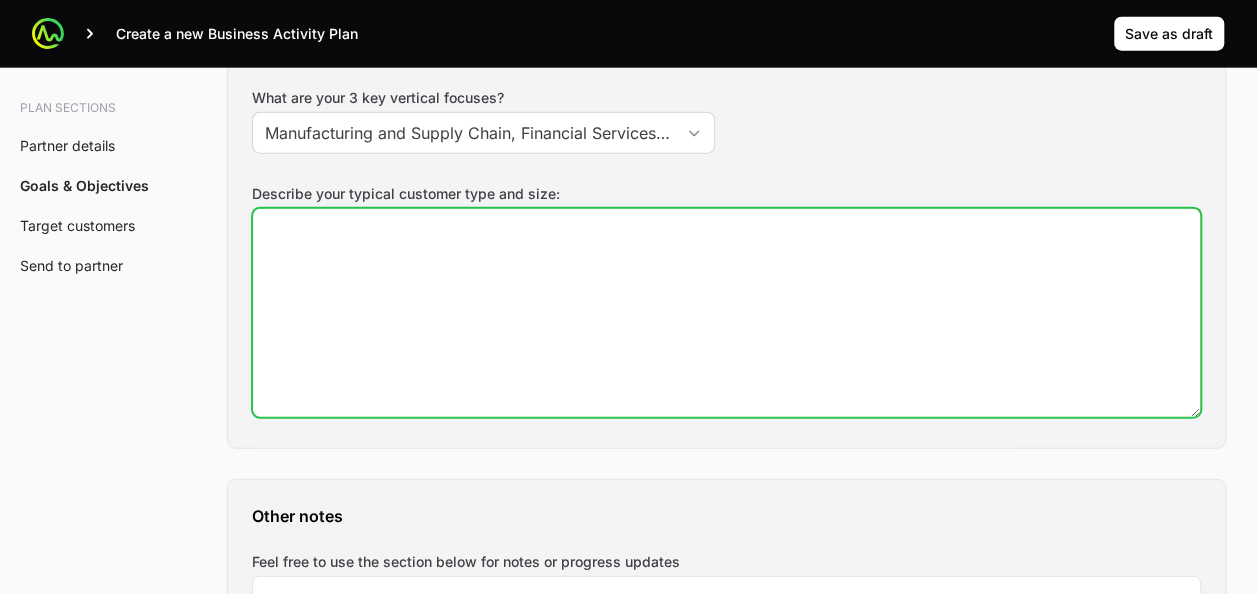 click on "Describe your typical customer type and size:" 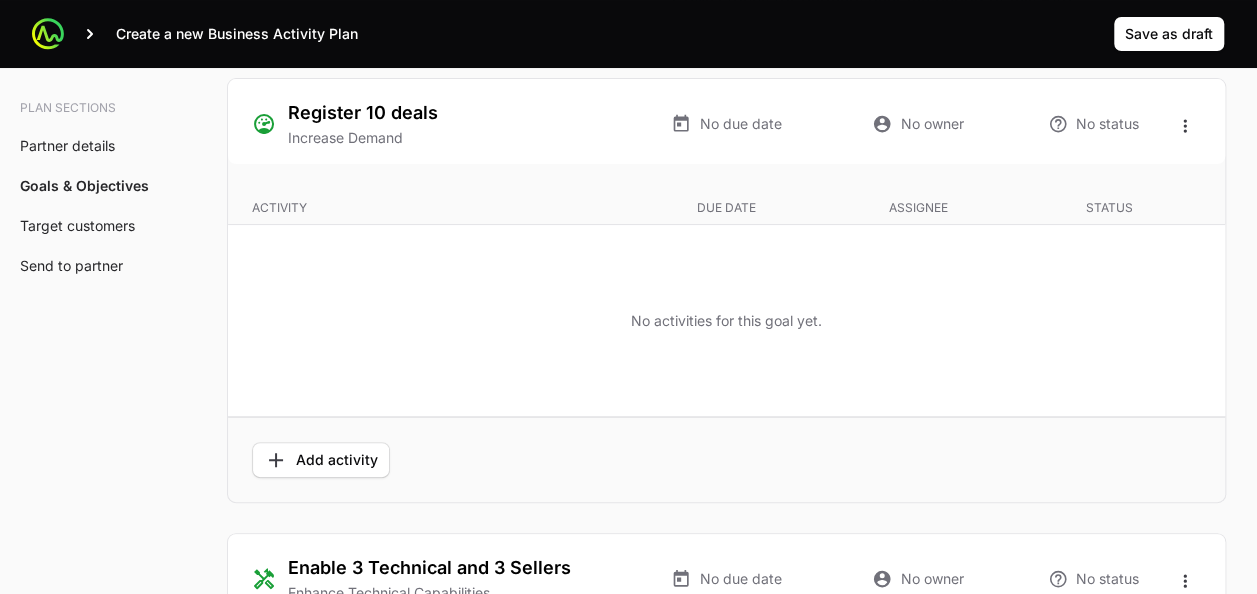 scroll, scrollTop: 3814, scrollLeft: 0, axis: vertical 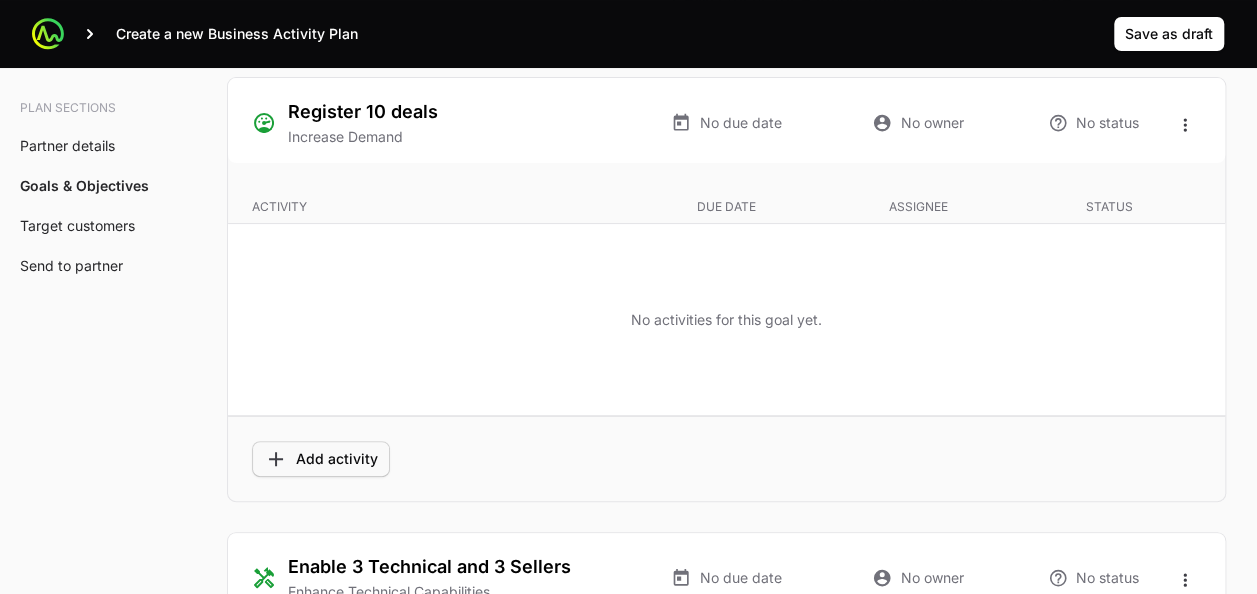 type on "We have planned 500+ employee count customers." 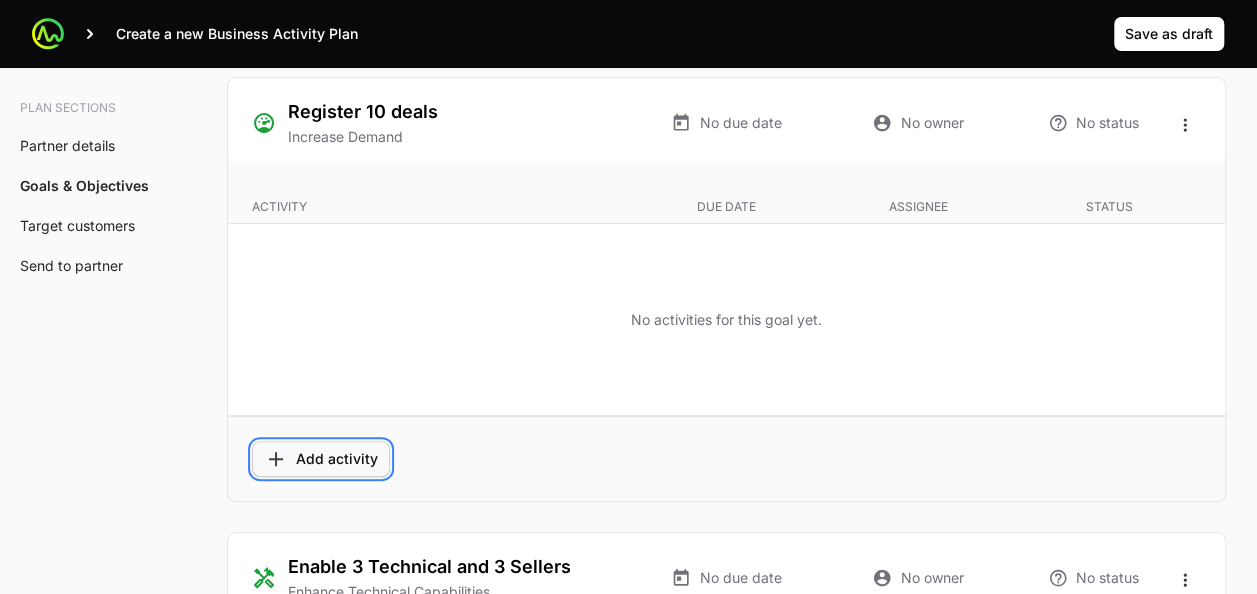 click on "Add activity" 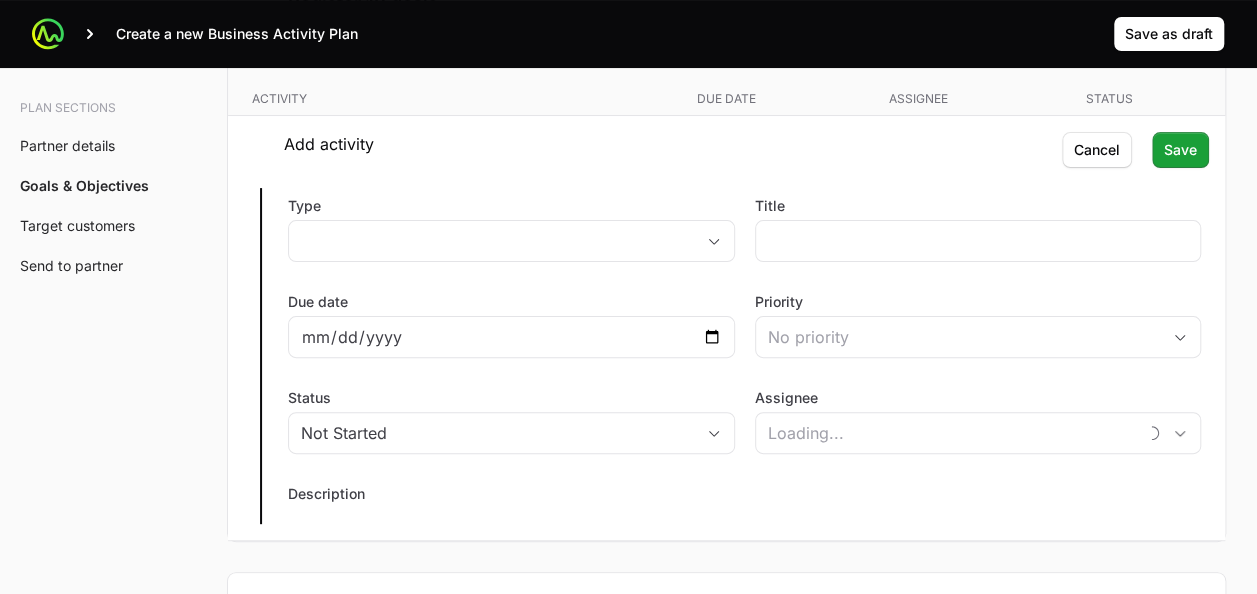 scroll, scrollTop: 3929, scrollLeft: 0, axis: vertical 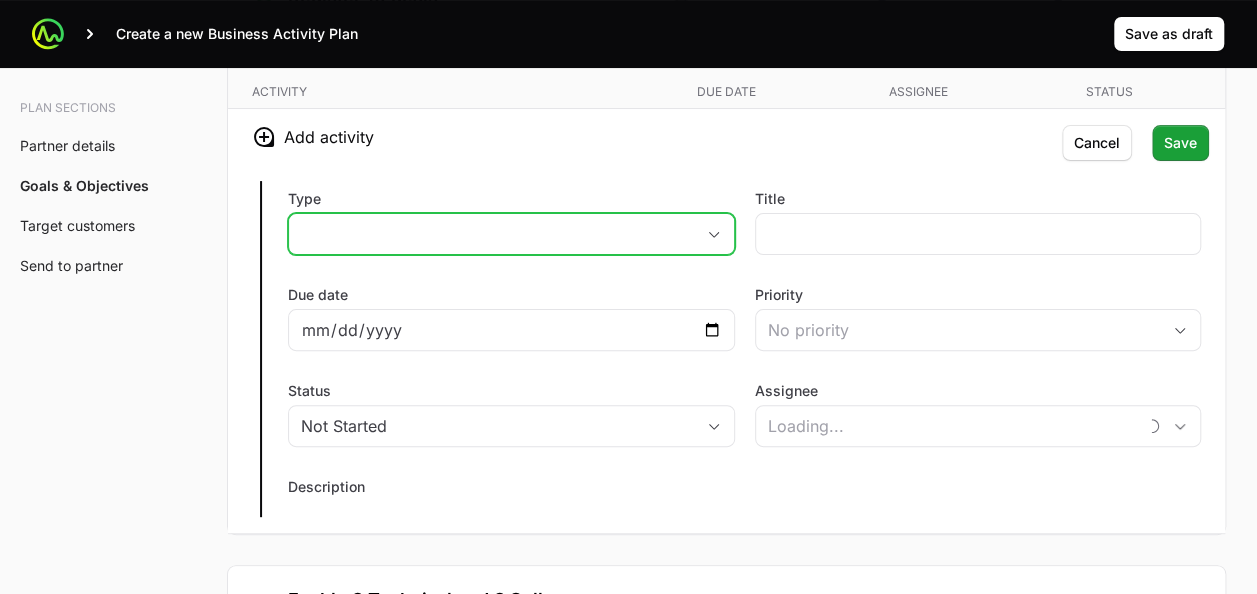 click on "placeholder" 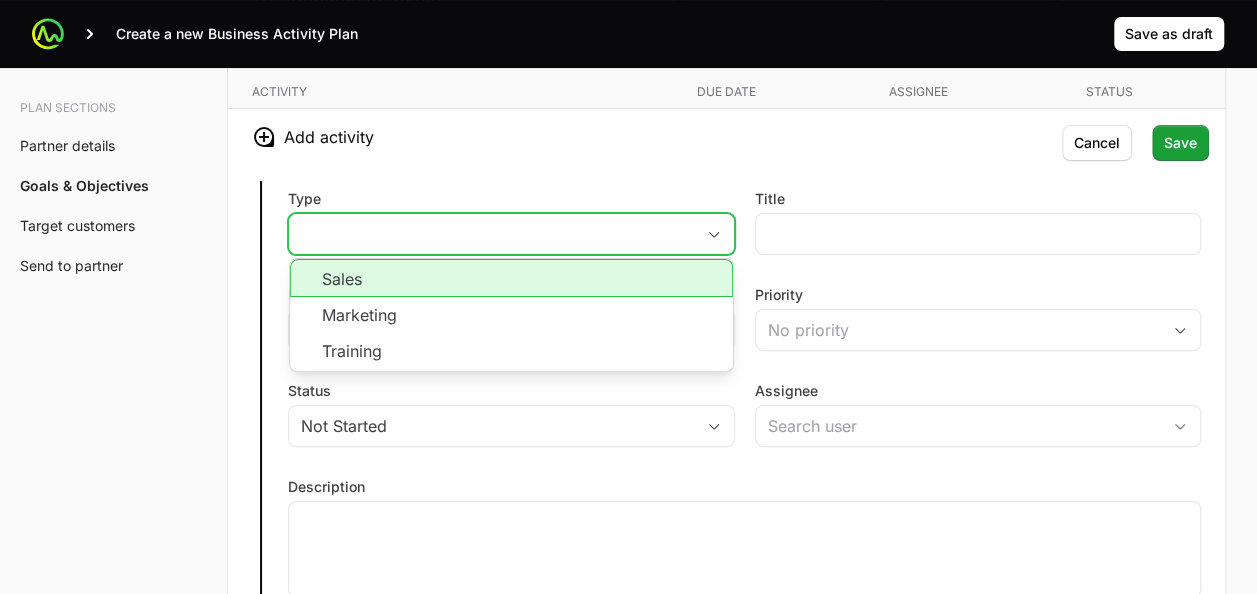 click on "Sales" 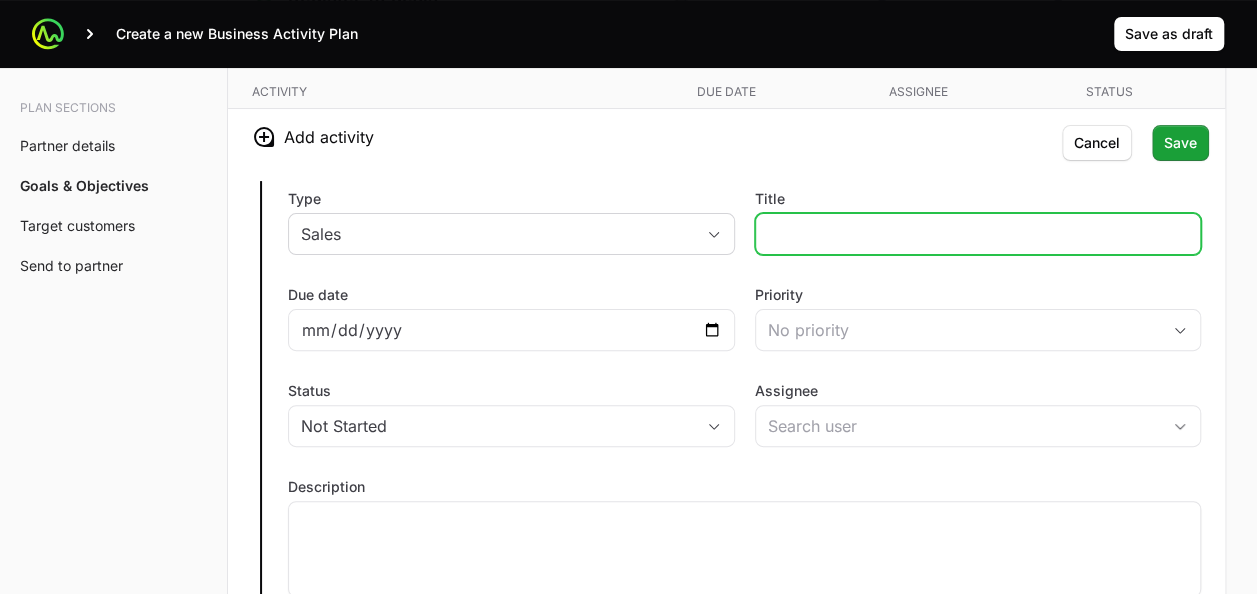 click on "Title" 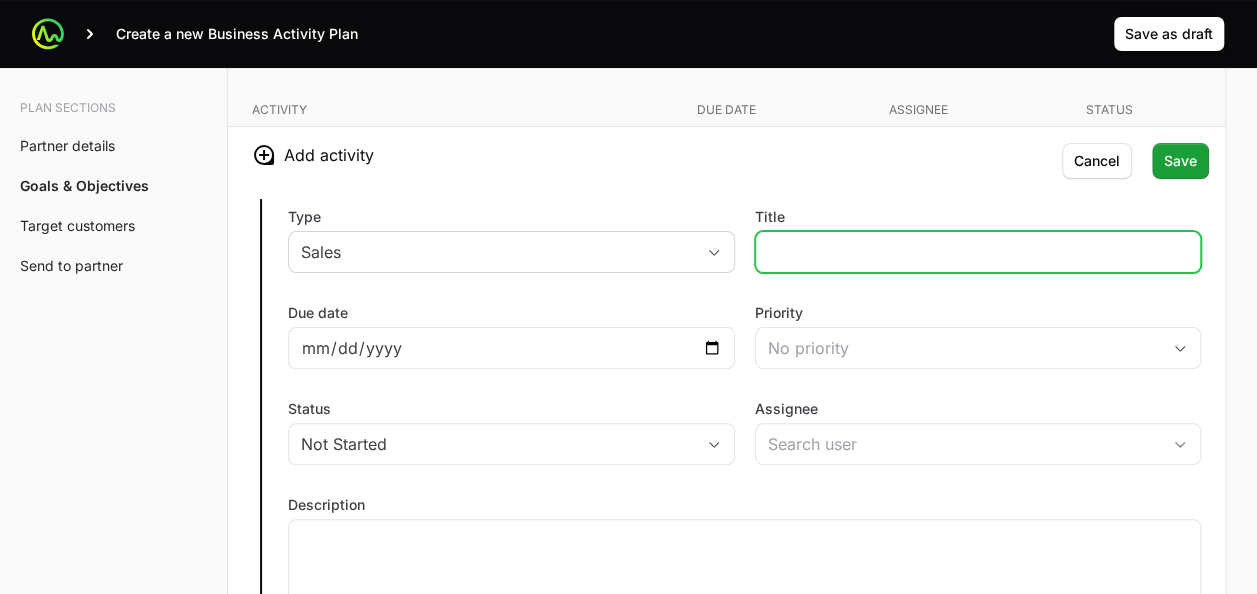 scroll, scrollTop: 3920, scrollLeft: 0, axis: vertical 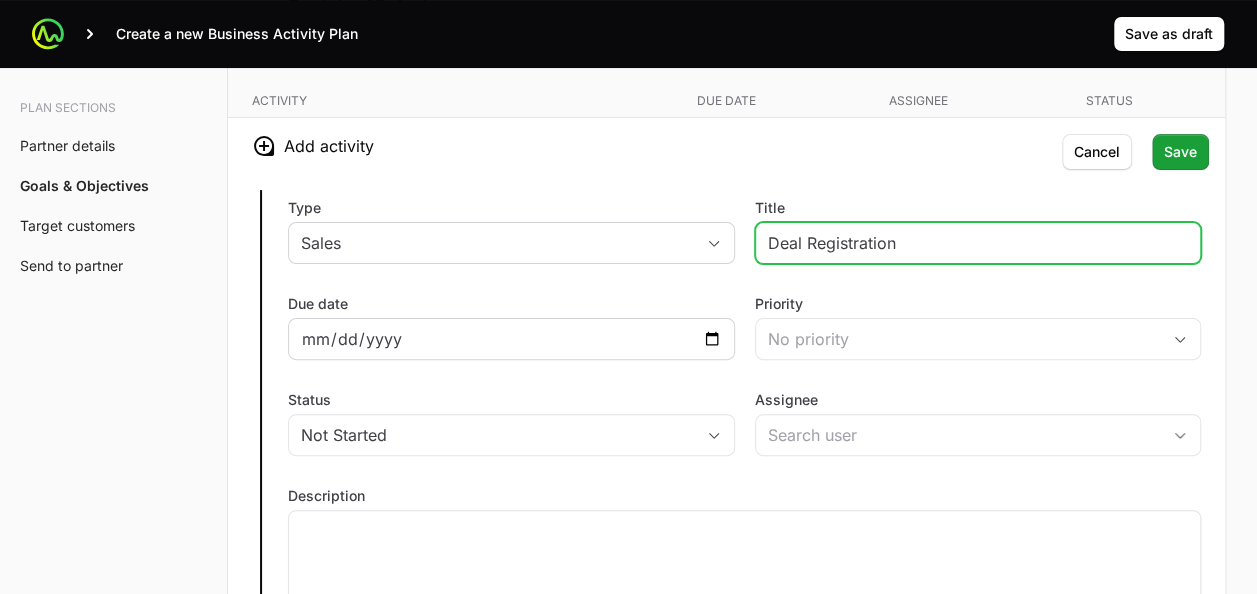 type on "Deal Registration" 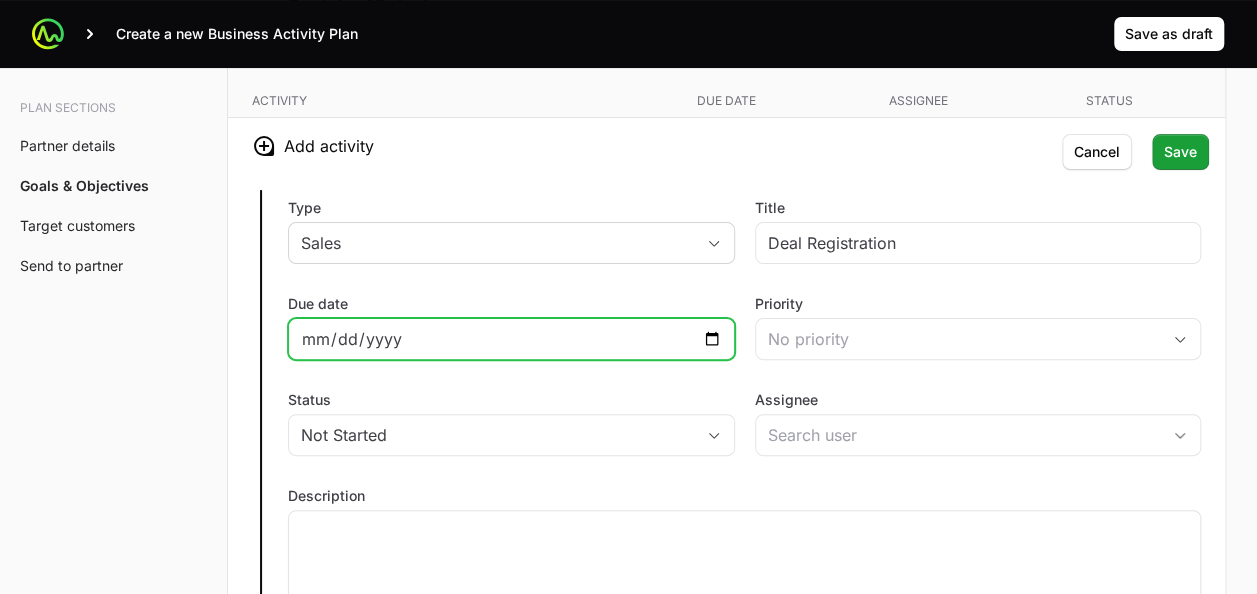 click on "Due date" 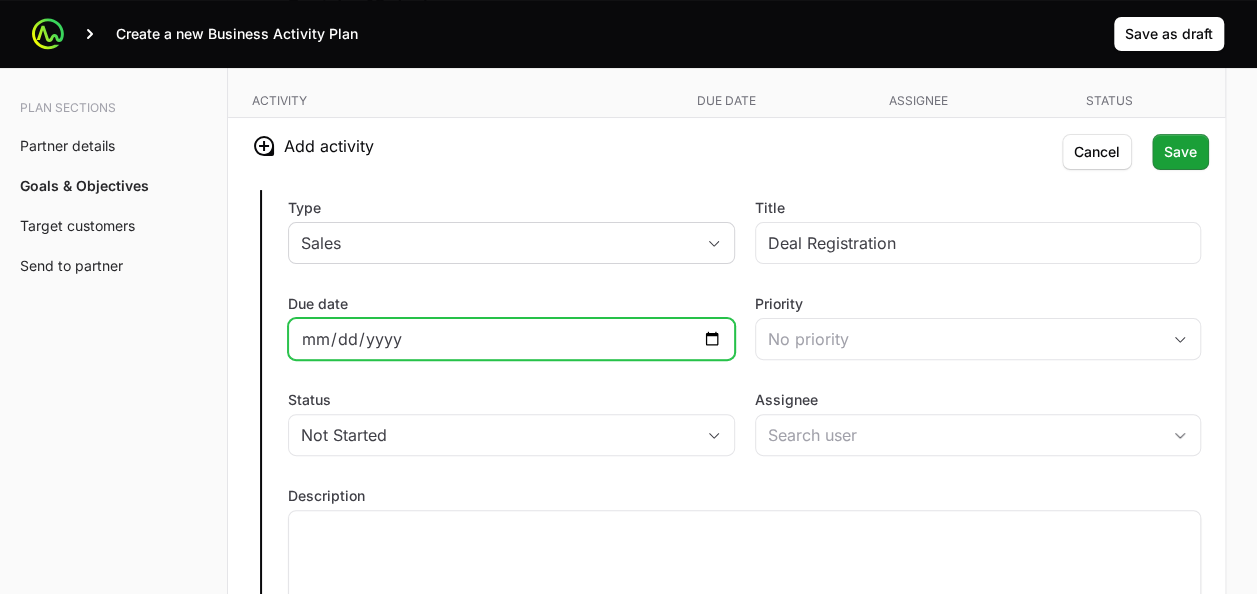 click on "Due date" 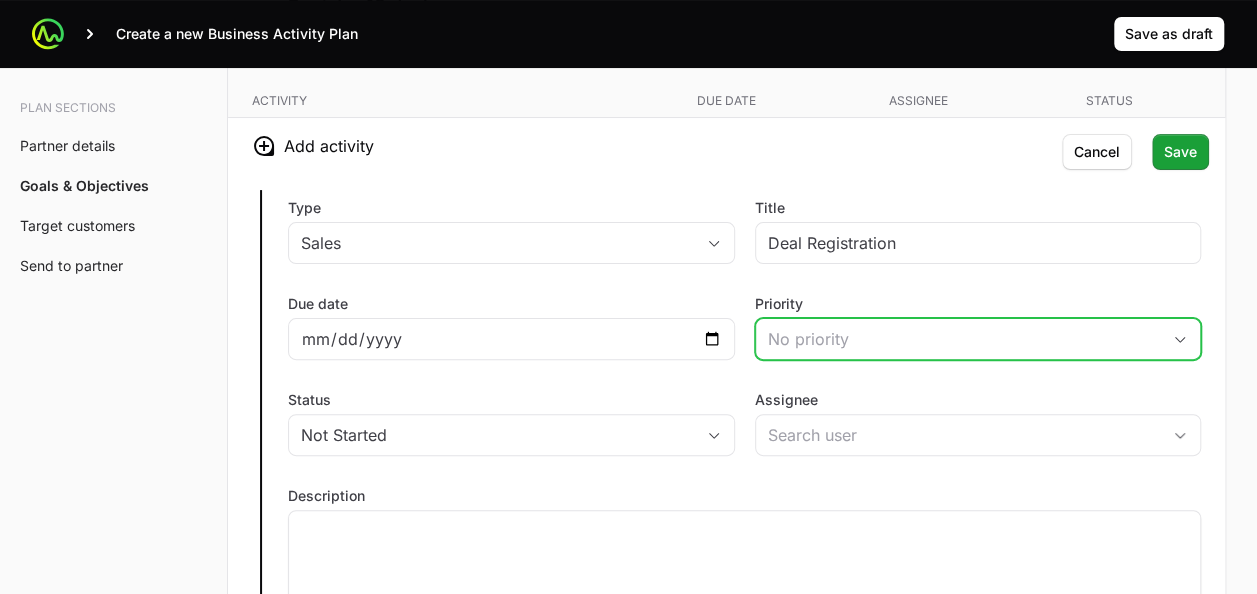 click on "No priority" 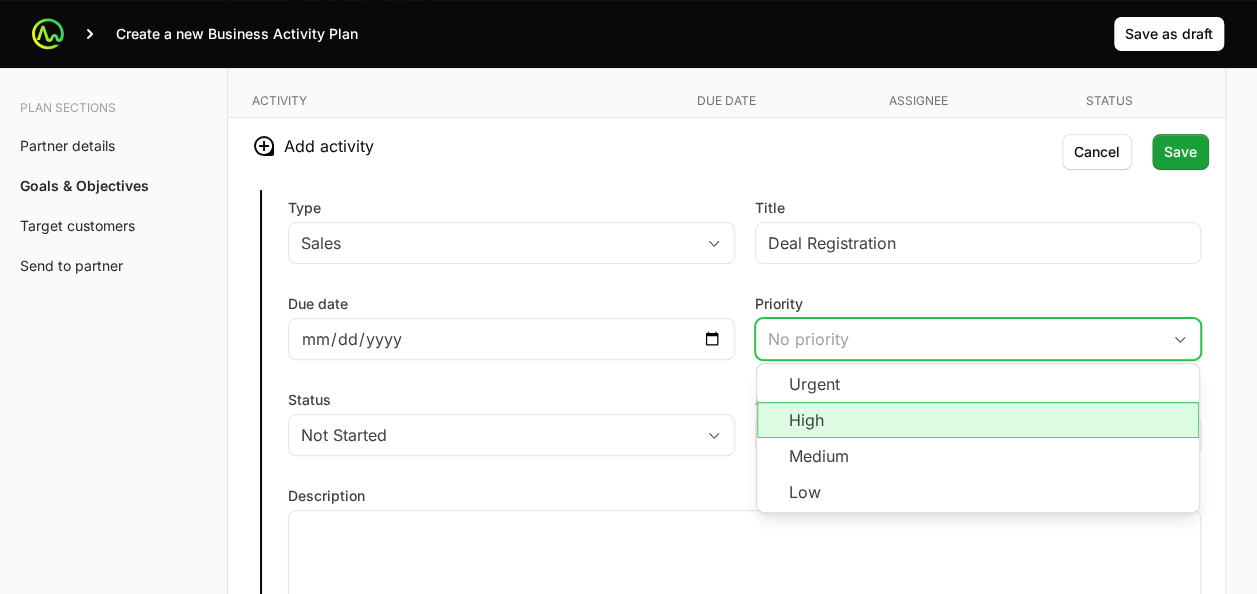 click on "High" 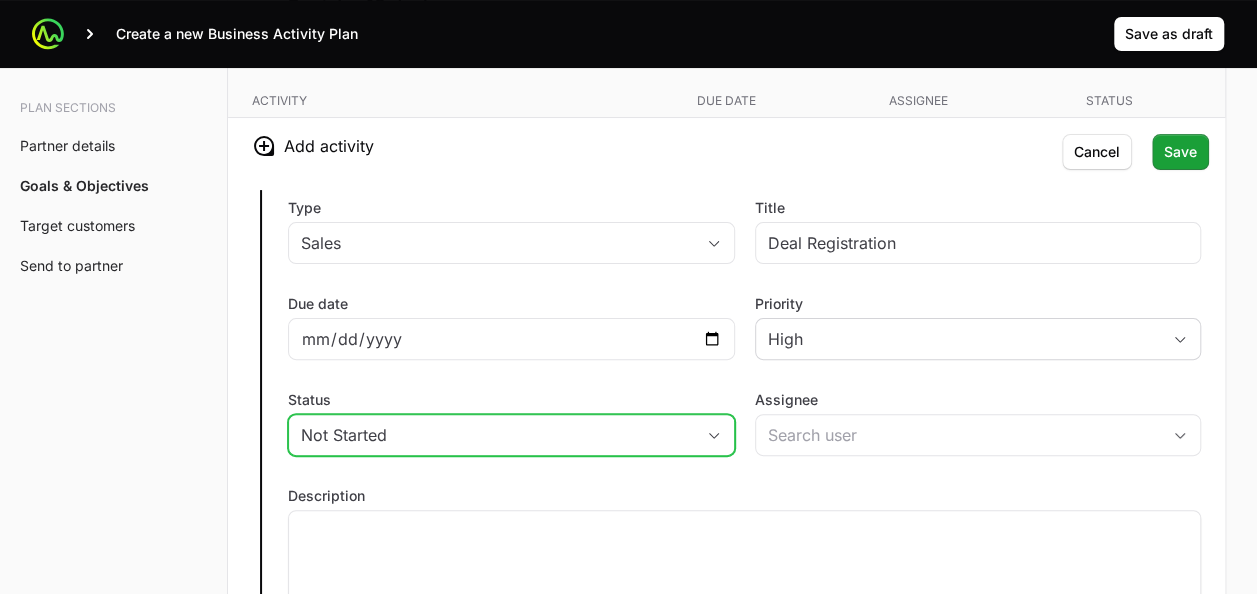click on "Not Started" 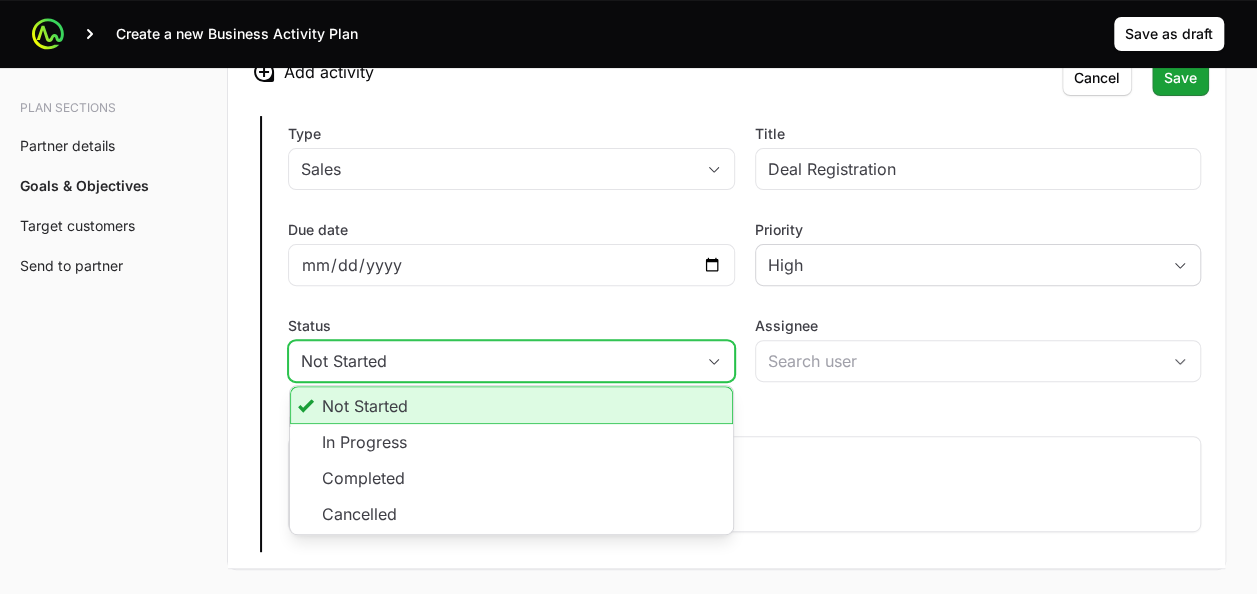 scroll, scrollTop: 3998, scrollLeft: 0, axis: vertical 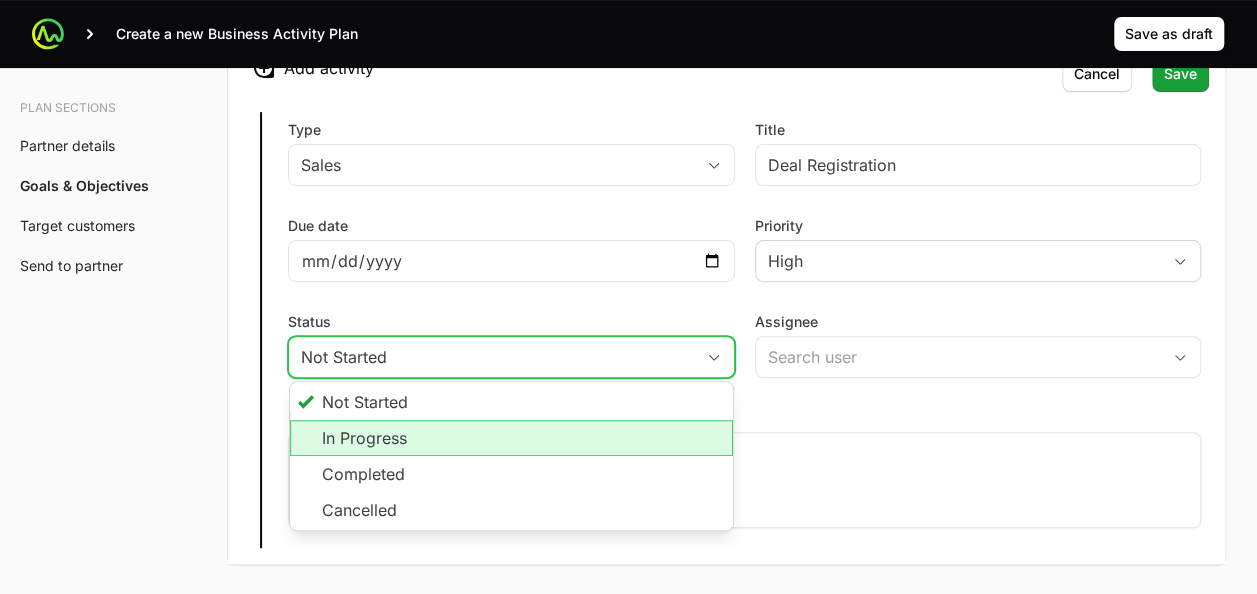 click on "In Progress" 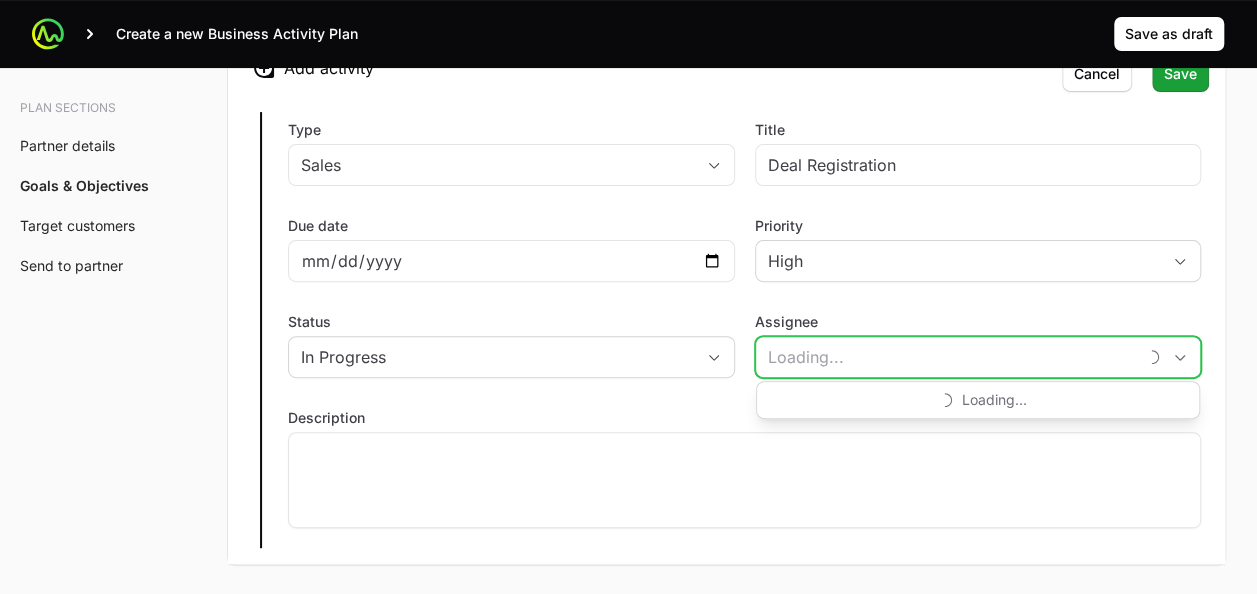 click on "Assignee" 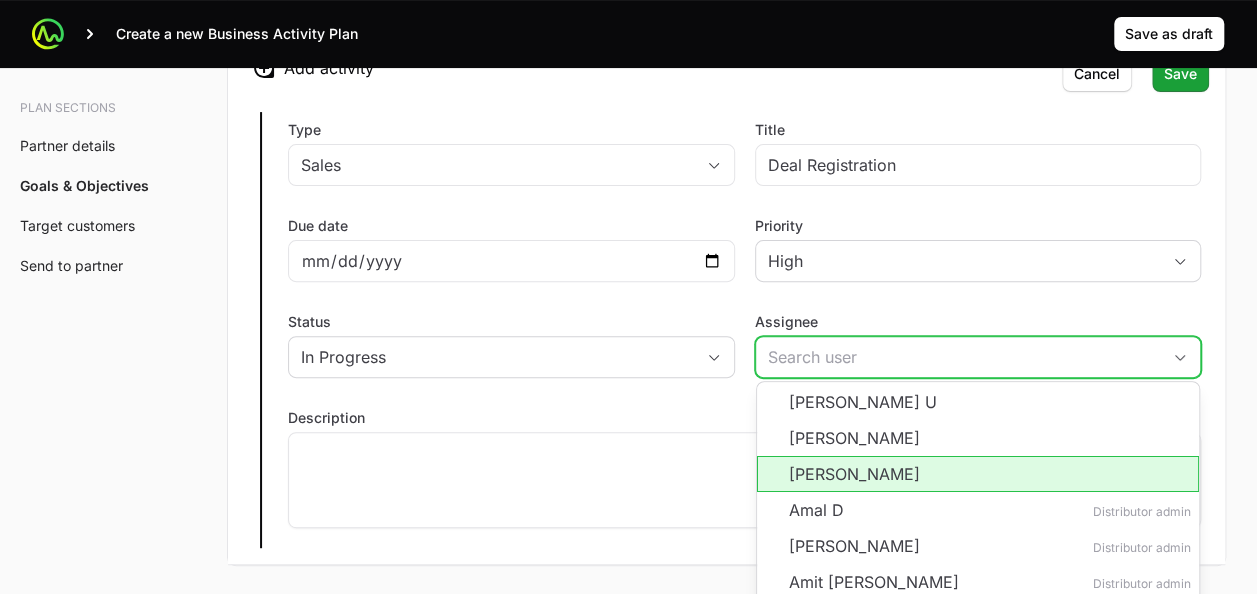click on "[PERSON_NAME]" 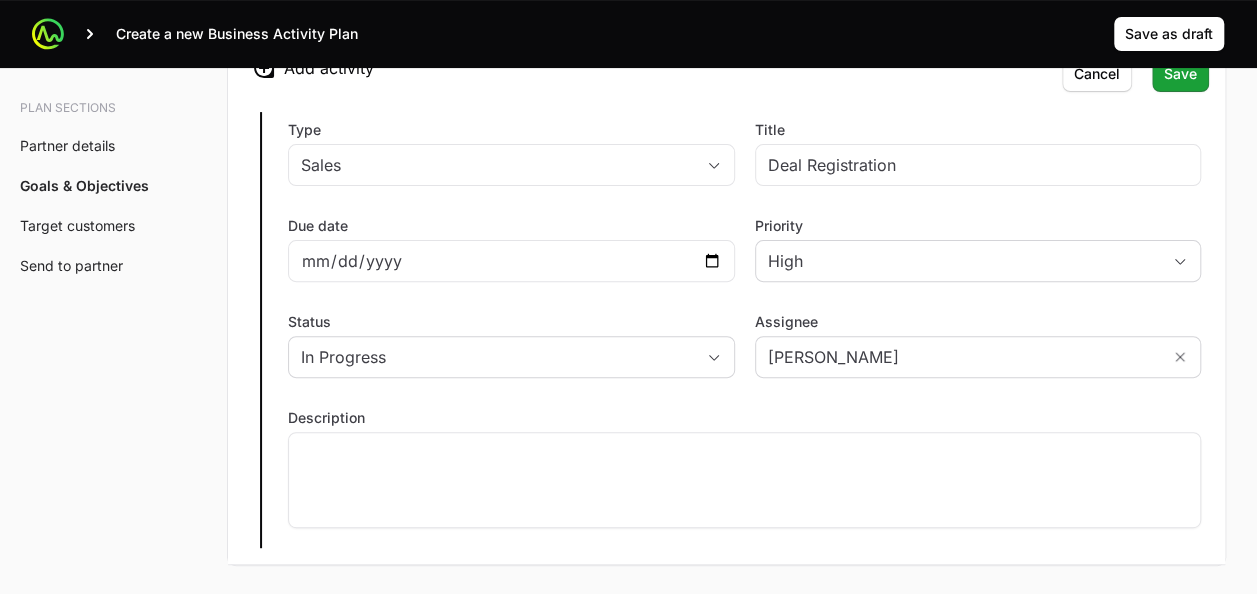 click on "Type Sales Title Deal Registration Due date [DATE] Priority High Status In Progress Assignee [PERSON_NAME] Description Save Cancel" 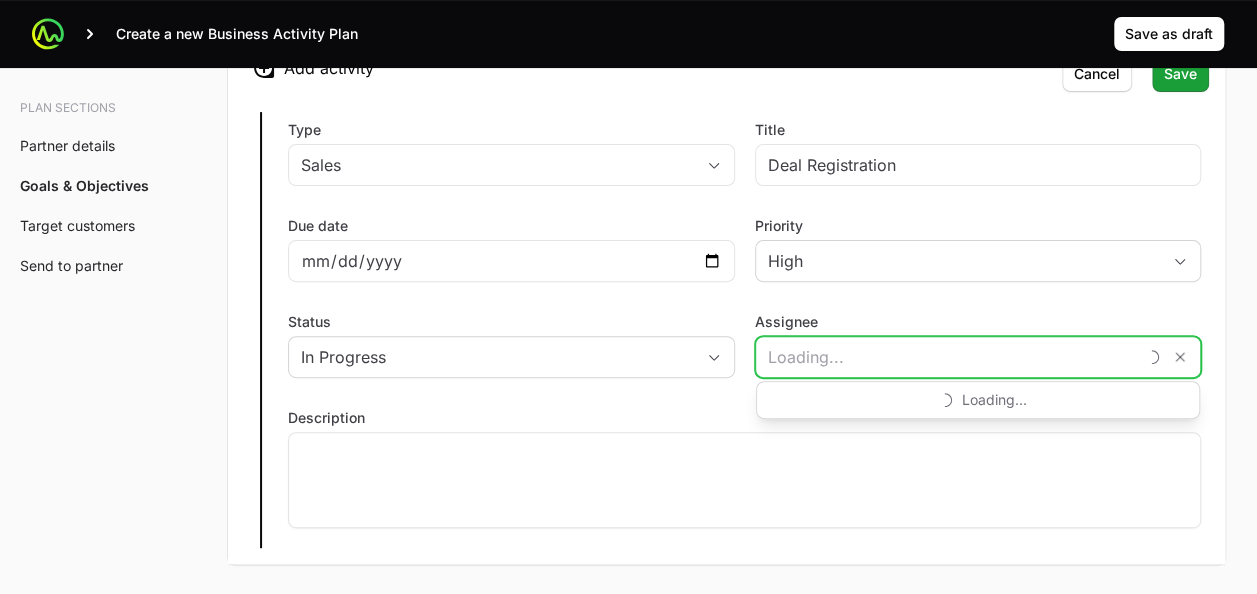 click on "Assignee" 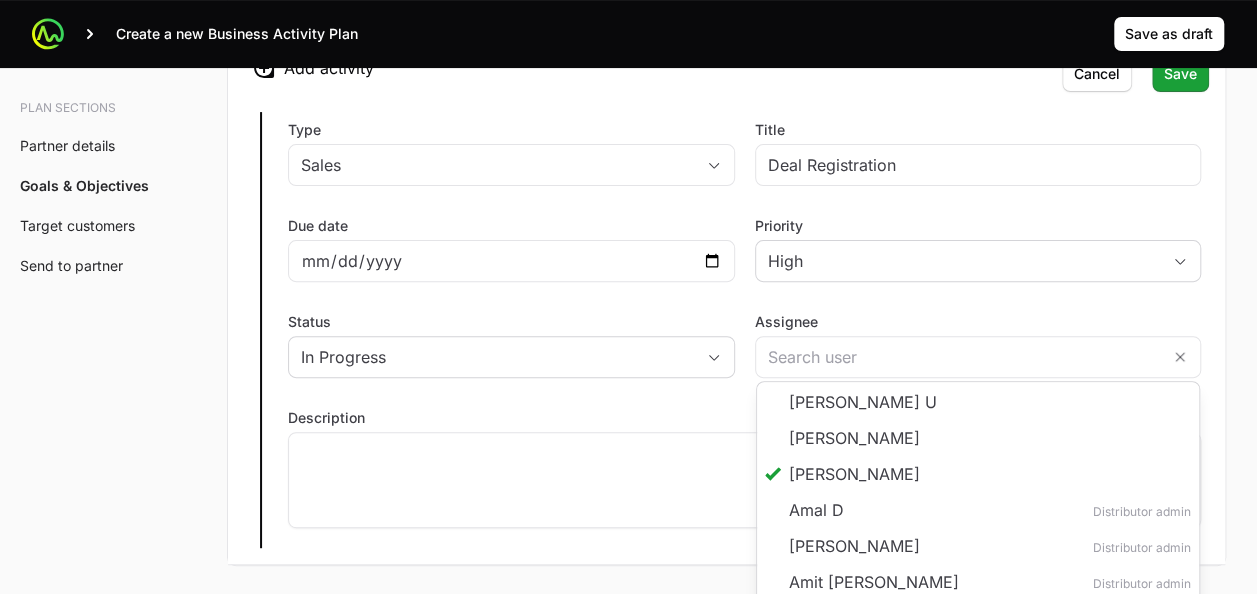 type on "[PERSON_NAME]" 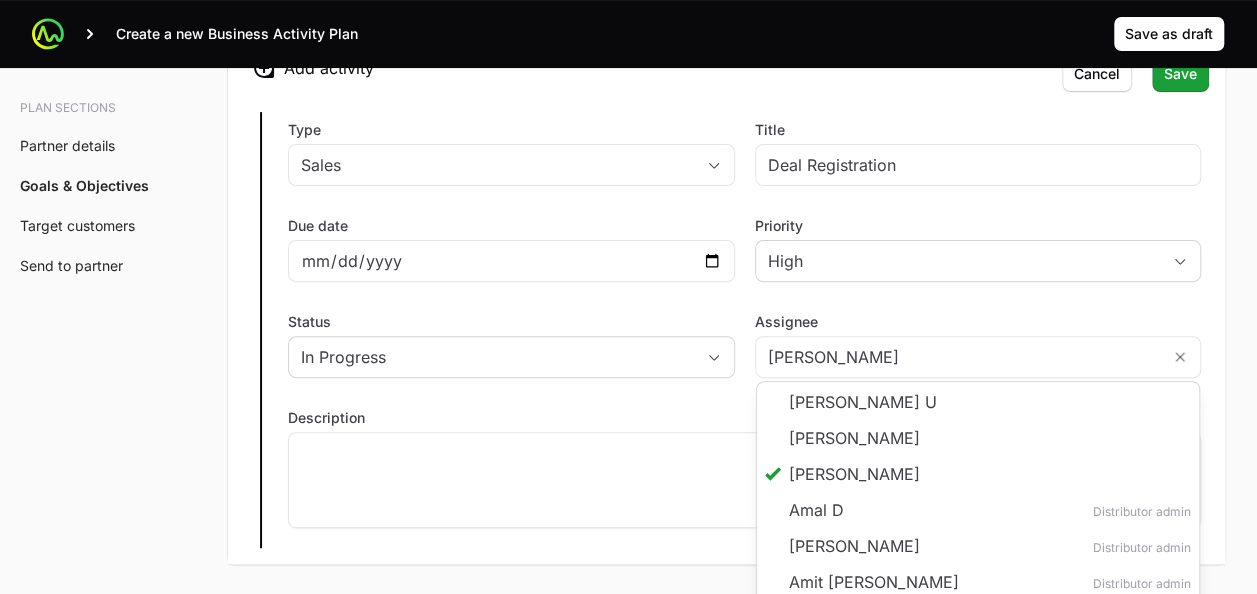 click on "Type Sales Title Deal Registration Due date [DATE] Priority High Status In Progress Assignee [PERSON_NAME] U [PERSON_NAME] [PERSON_NAME] [PERSON_NAME] D Distributor admin [PERSON_NAME] Distributor admin Amit [PERSON_NAME] Distributor admin [PERSON_NAME] S Distributor admin [PERSON_NAME] Distributor admin [PERSON_NAME] V Distributor admin Dinesh P Distributor admin [PERSON_NAME] Distributor admin [PERSON_NAME] Distributor admin [PERSON_NAME] Distributor admin [PERSON_NAME] Distributor admin [PERSON_NAME] S Distributor admin [PERSON_NAME] Distributor admin Parin S Distributor admin [PERSON_NAME] Distributor admin [PERSON_NAME] Distributor admin [PERSON_NAME] Ka Distributor admin [PERSON_NAME] Distributor admin Description Save Cancel" 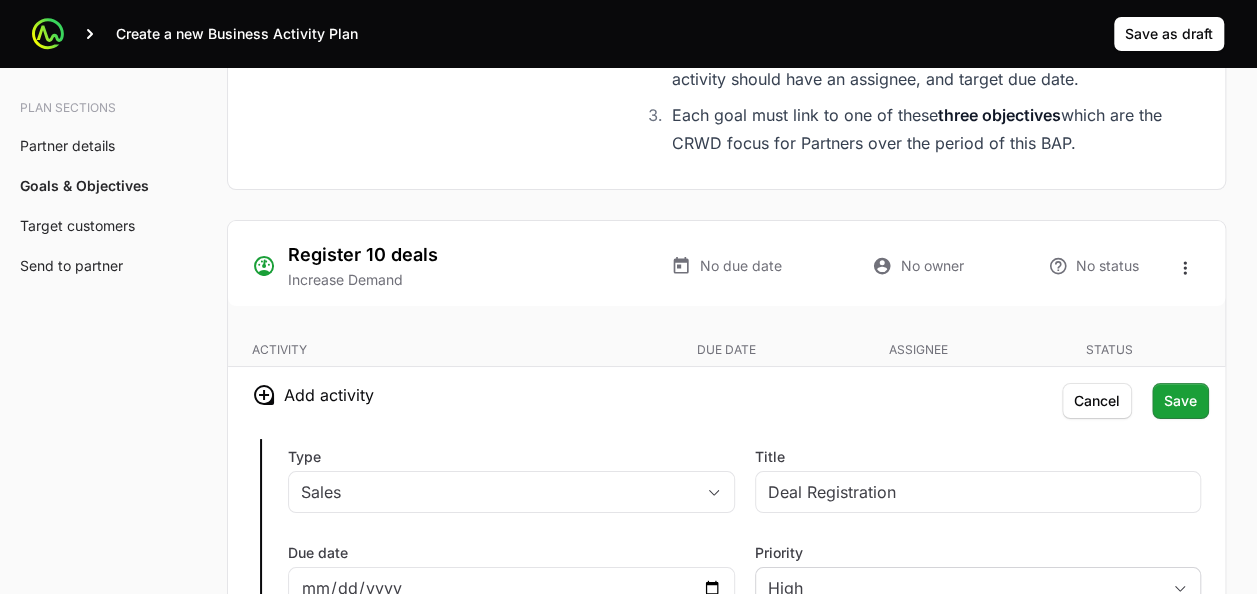 scroll, scrollTop: 3670, scrollLeft: 0, axis: vertical 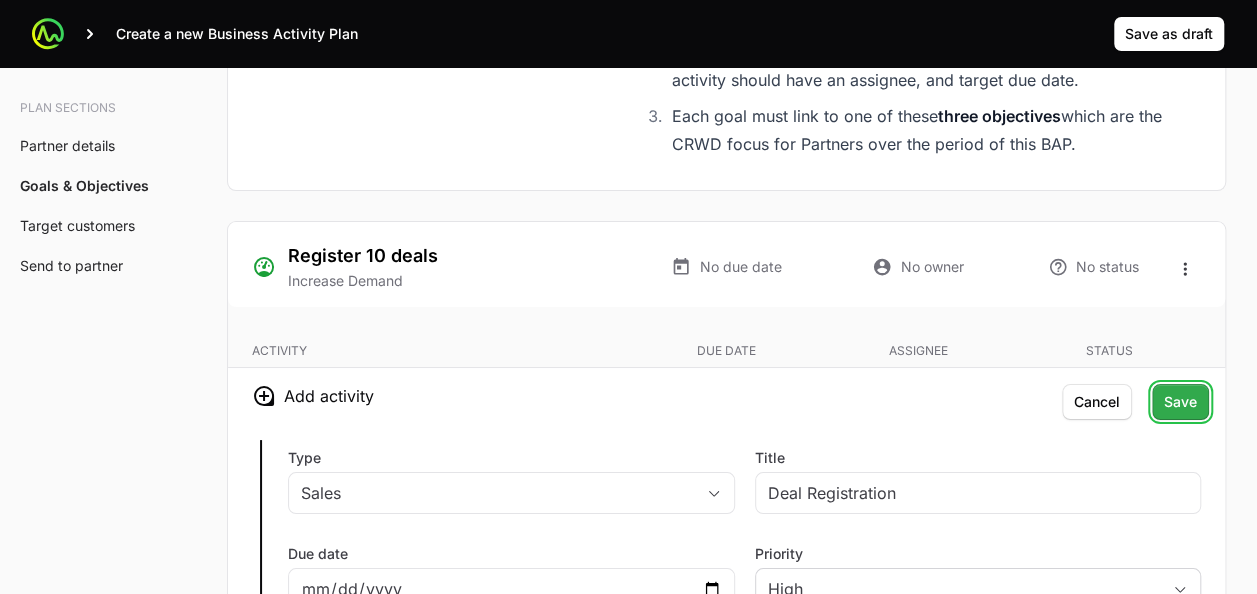 click on "Save" 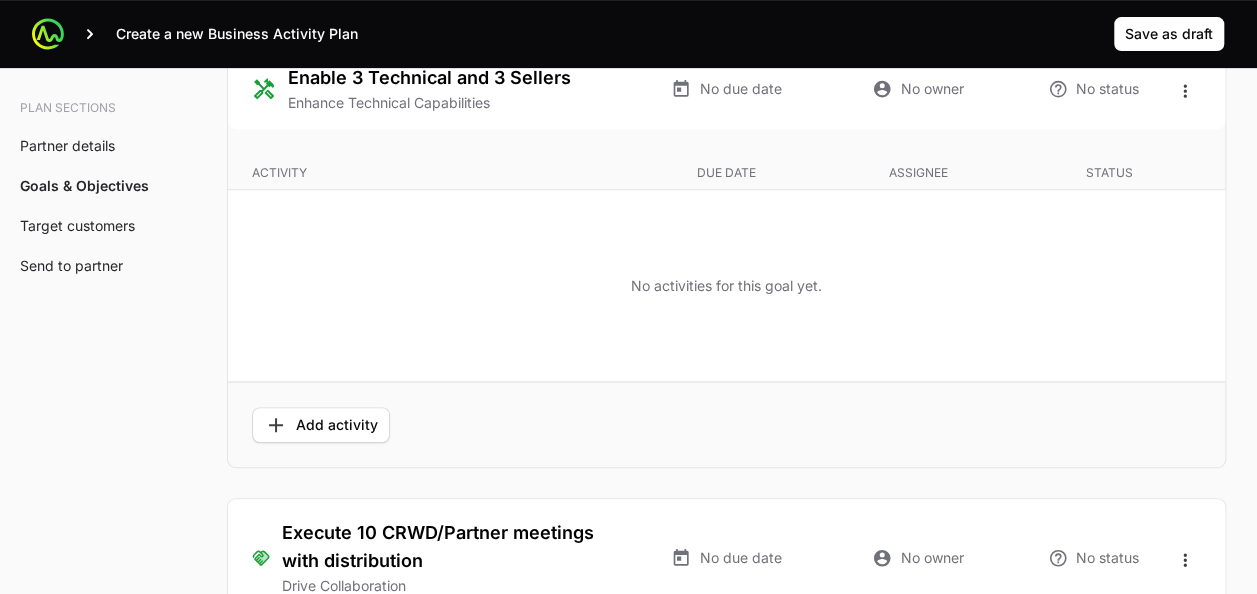 scroll, scrollTop: 4112, scrollLeft: 0, axis: vertical 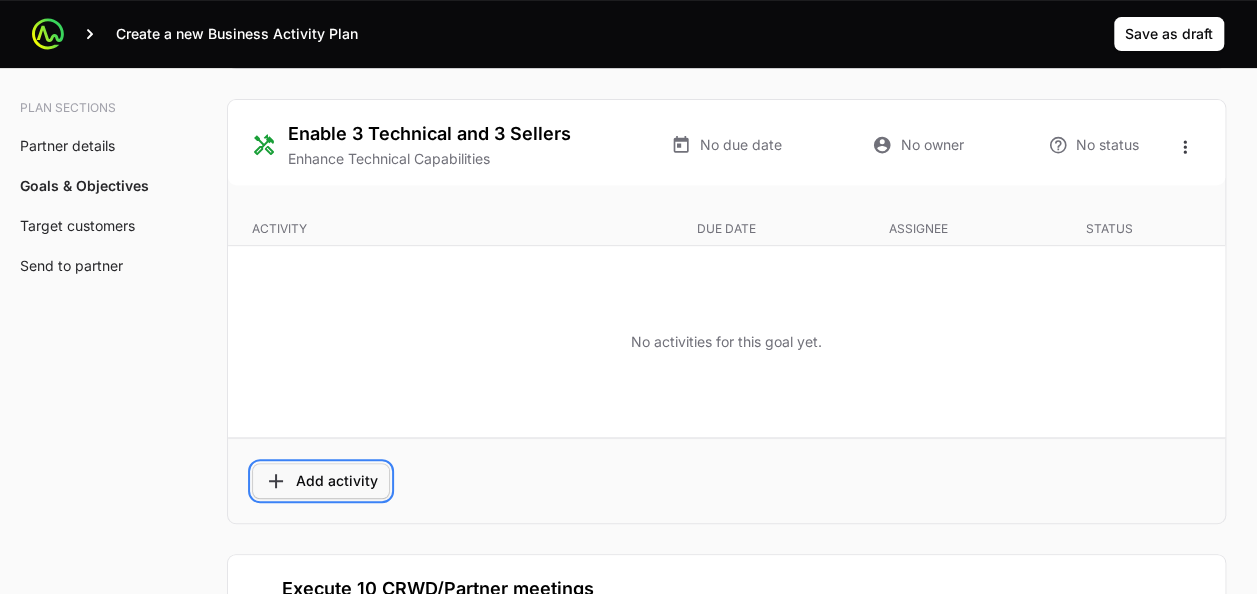 click on "Add activity" 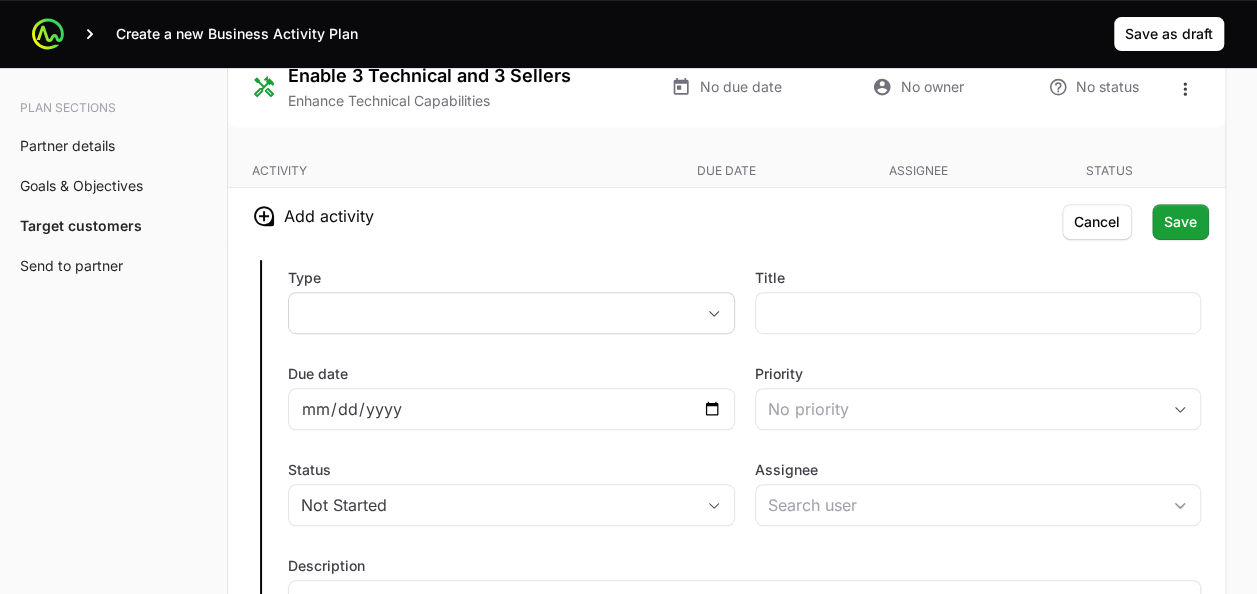 scroll, scrollTop: 4182, scrollLeft: 0, axis: vertical 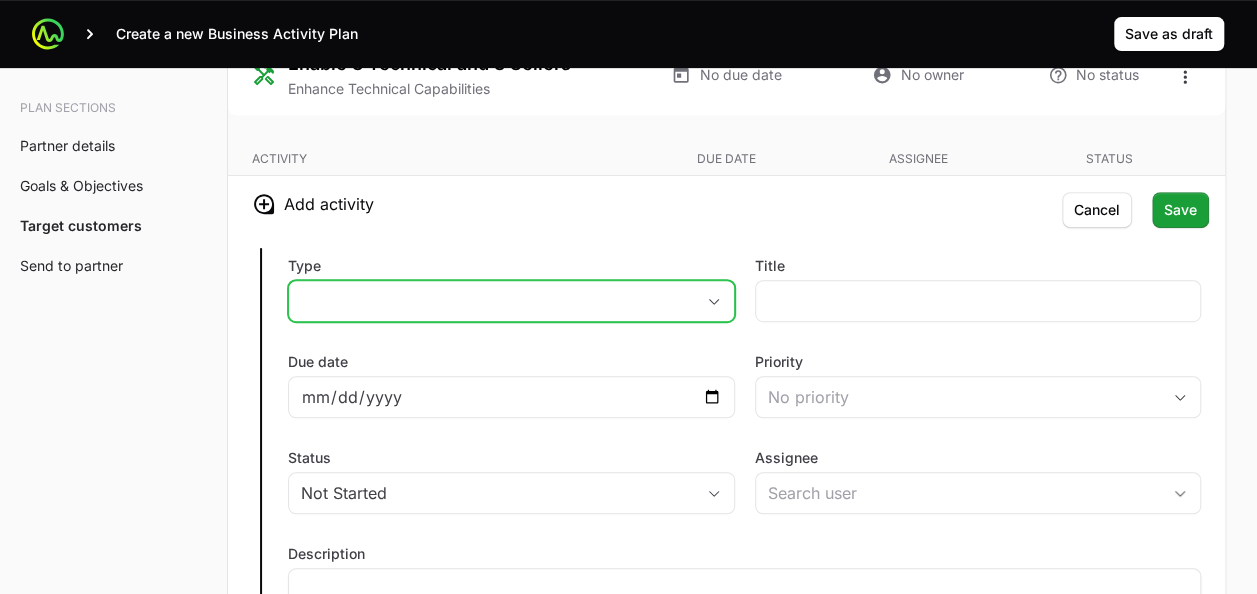 click on "placeholder" 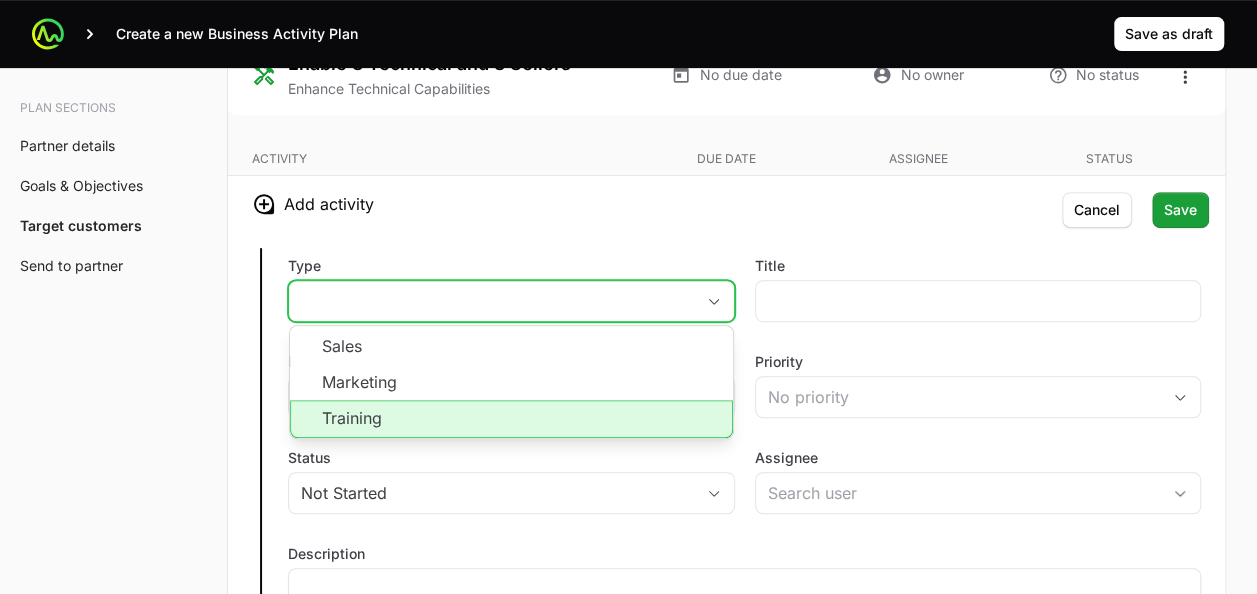 click on "Training" 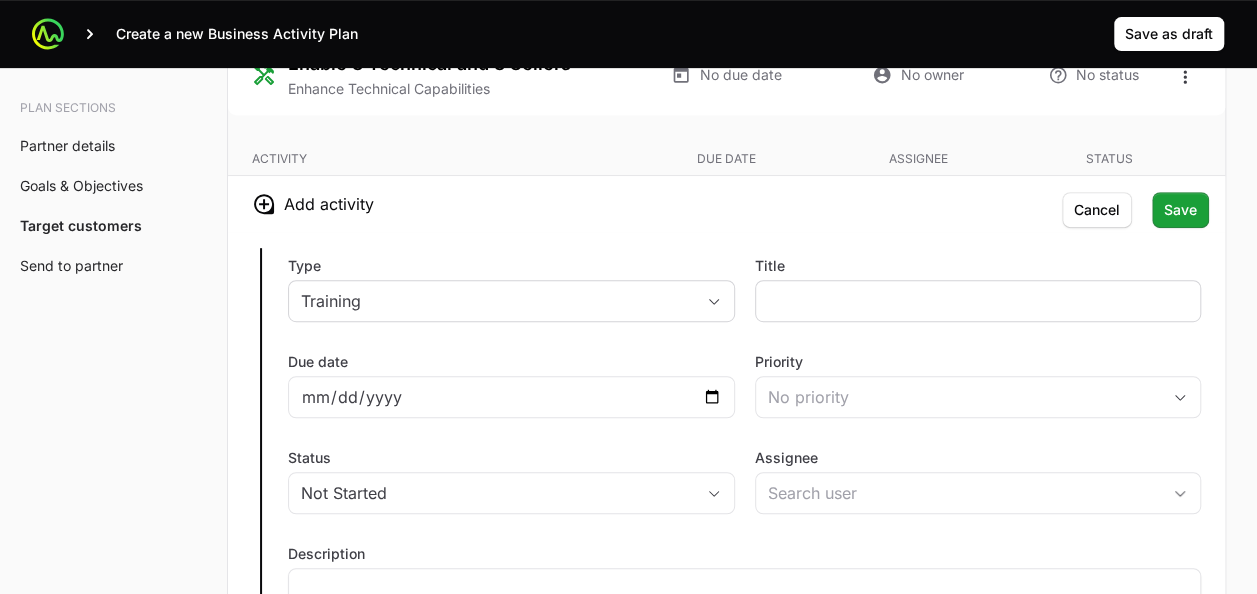 click 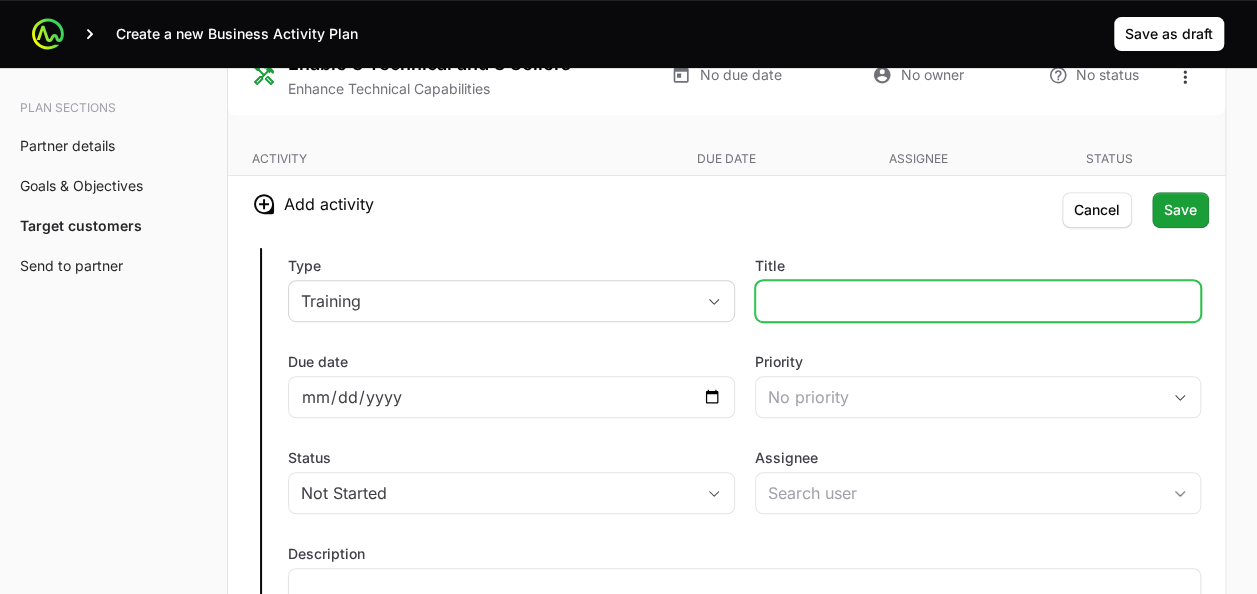 click on "Title" 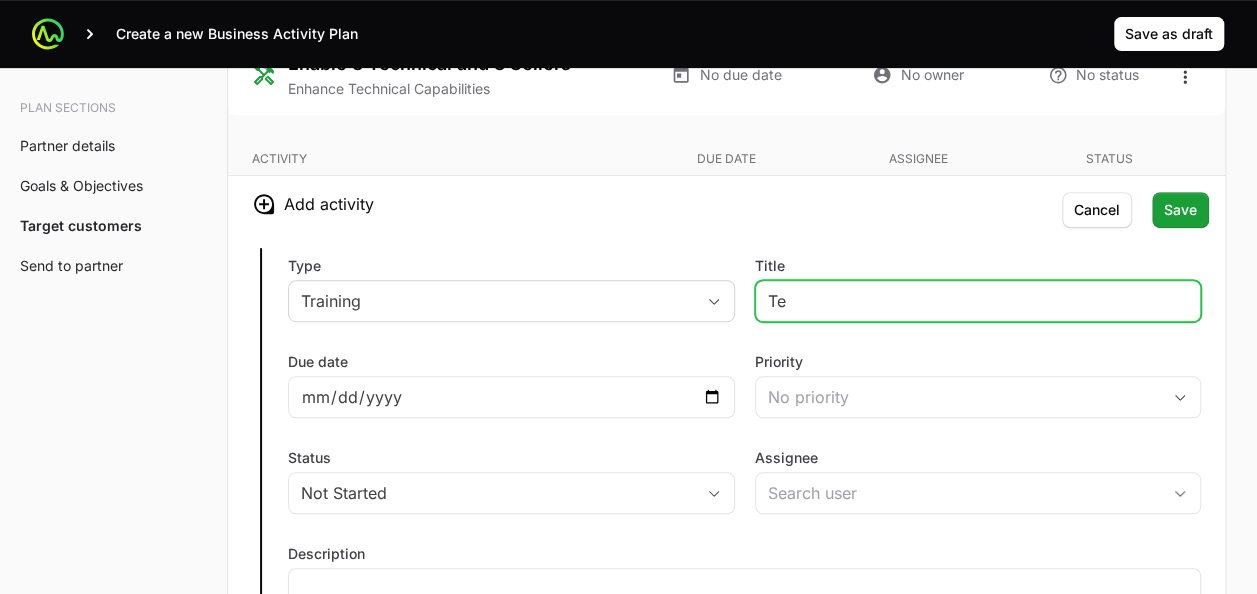 type on "T" 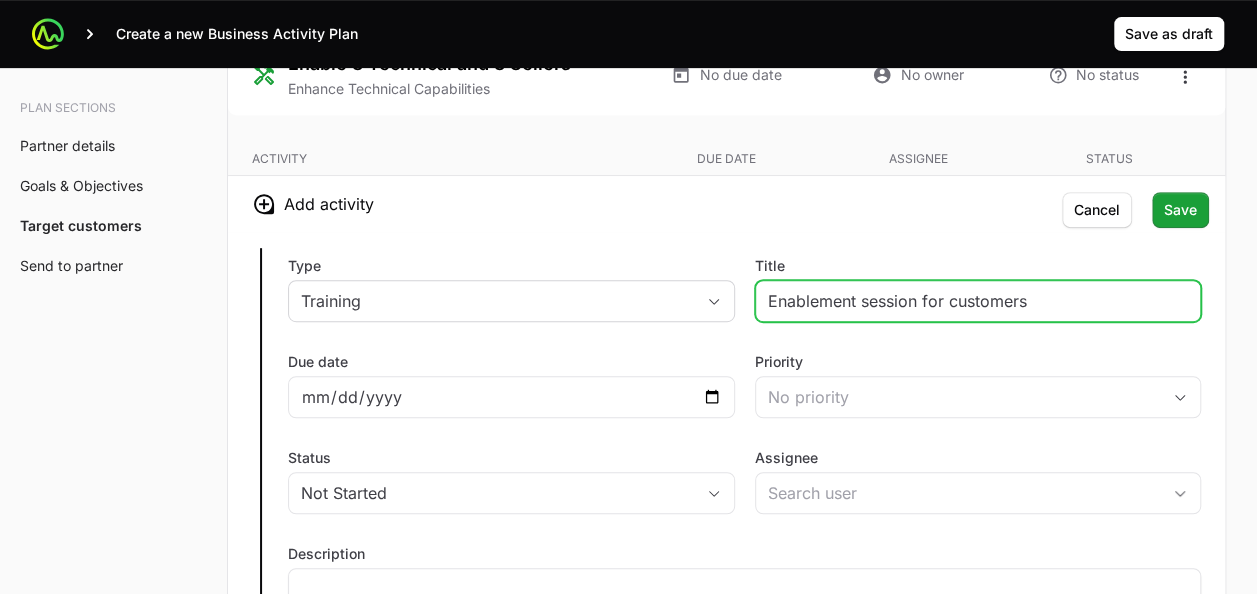 type on "Enablement session for customers" 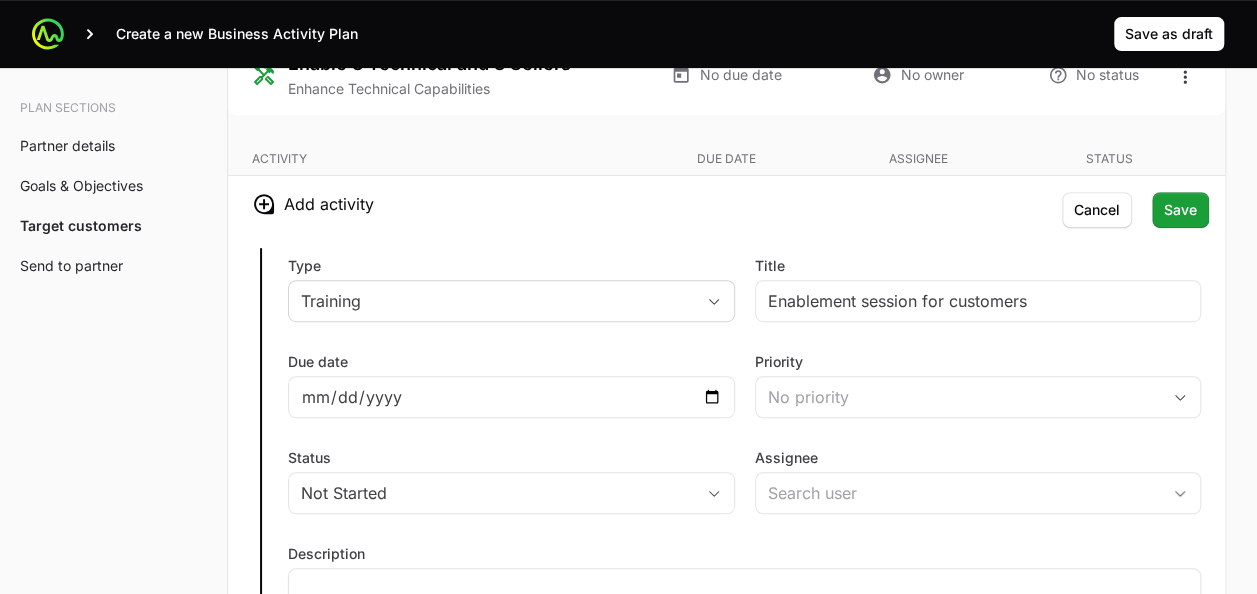 click on "Type Training Title Enablement session for customers Due date Priority No priority Status Not Started Assignee Description Save Cancel" 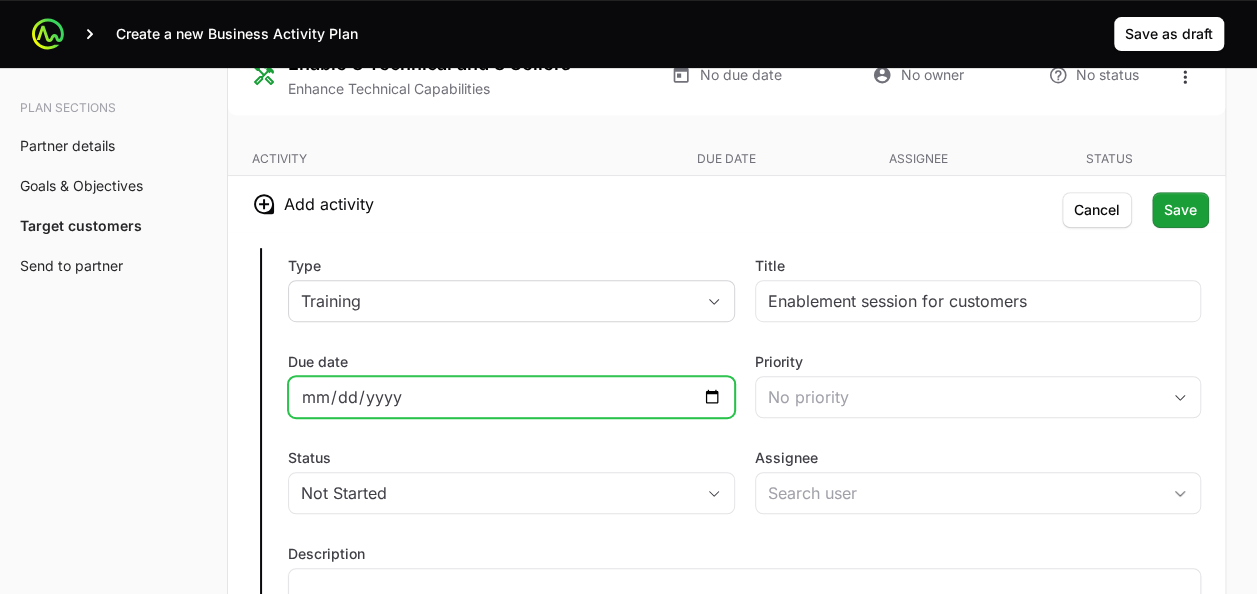 click on "Due date" 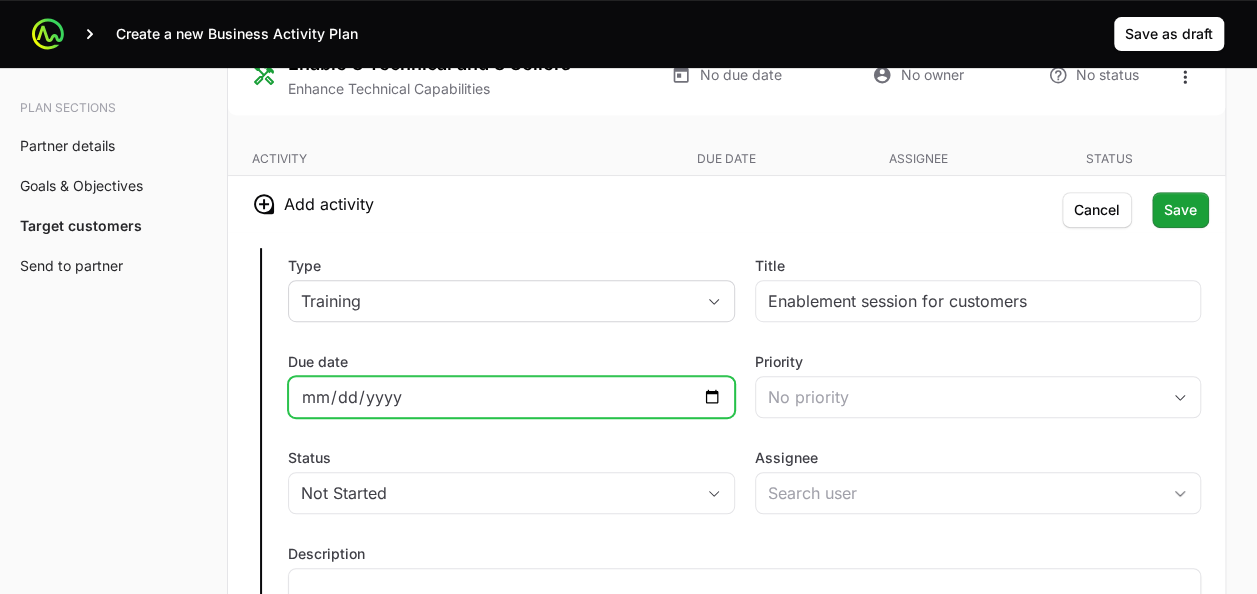 click on "Due date" 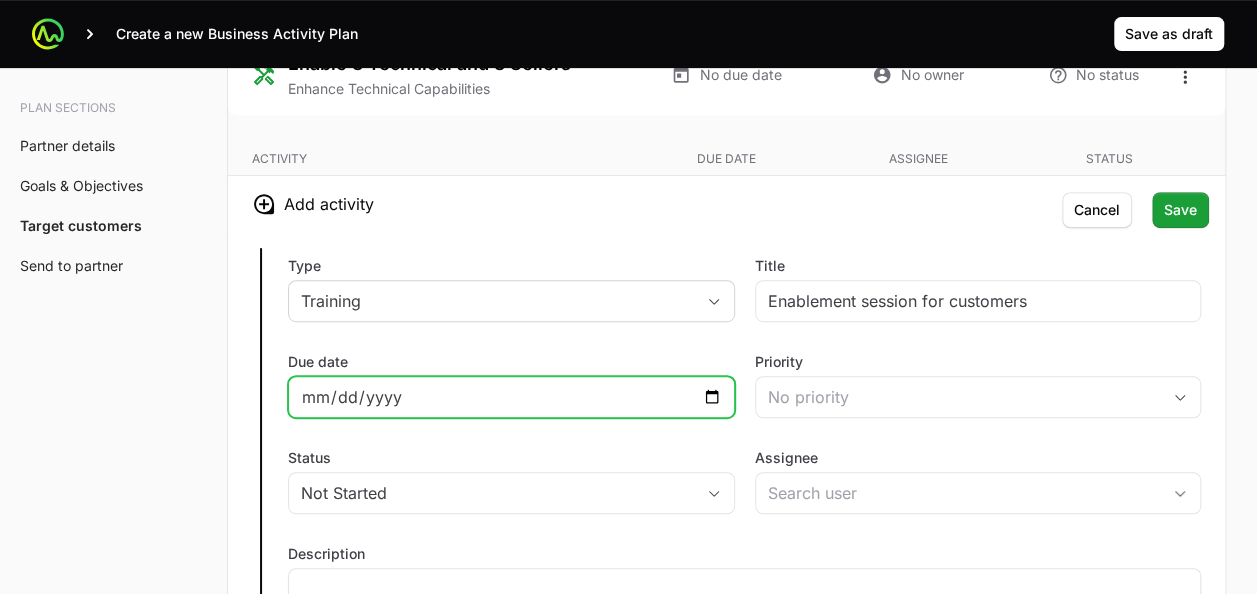 type on "[DATE]" 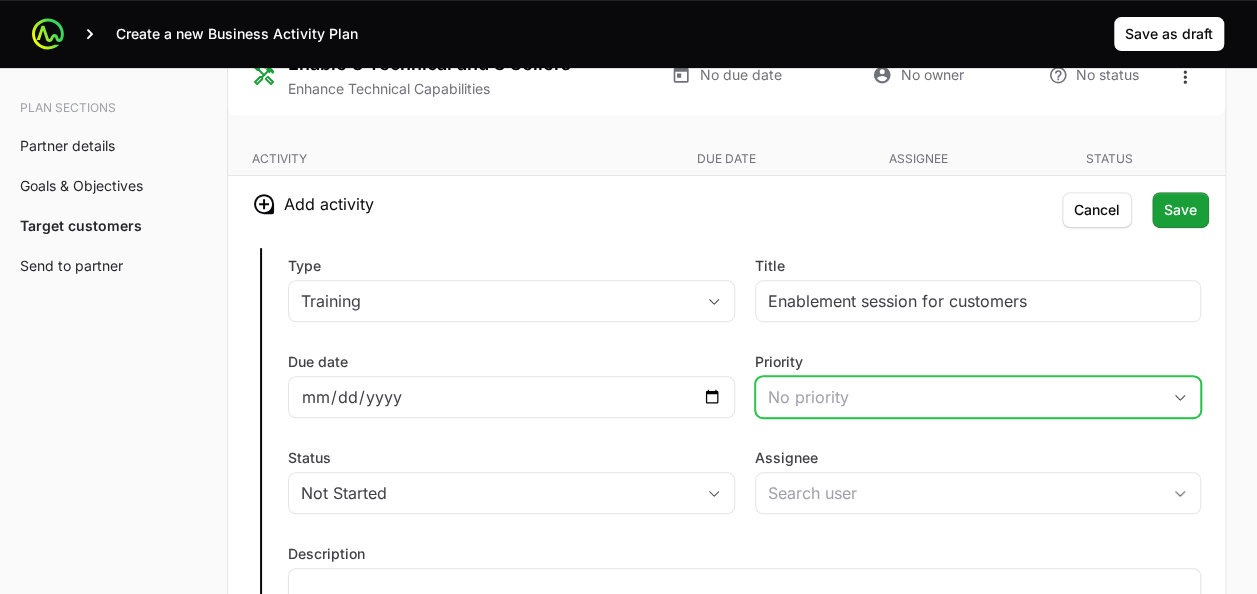 click on "No priority" 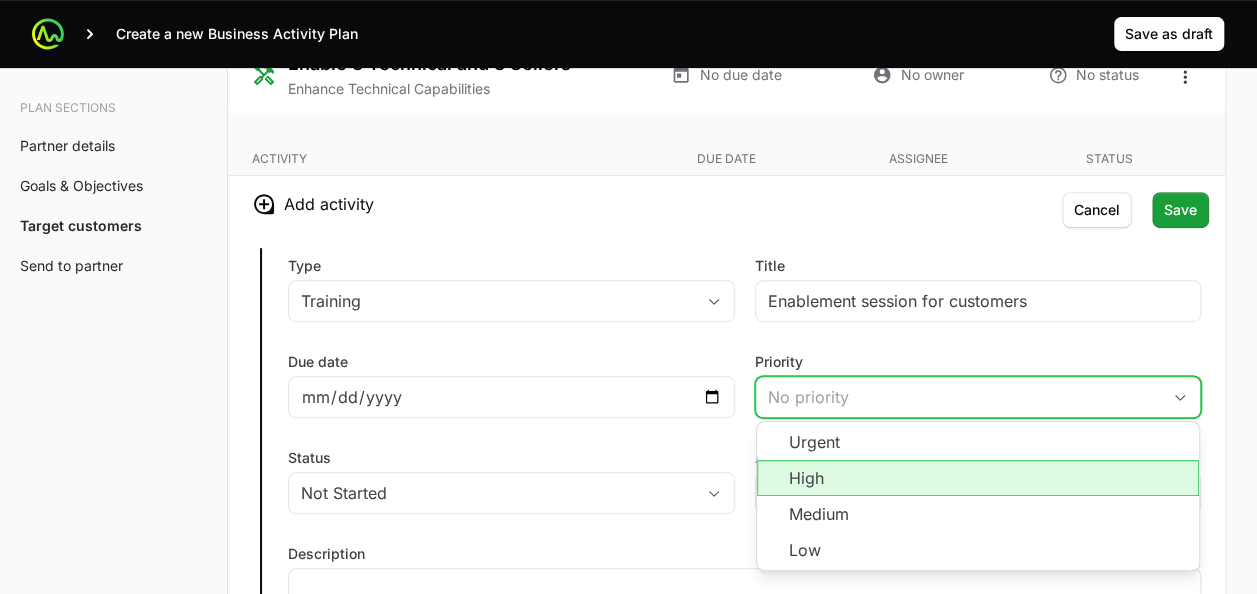 click on "High" 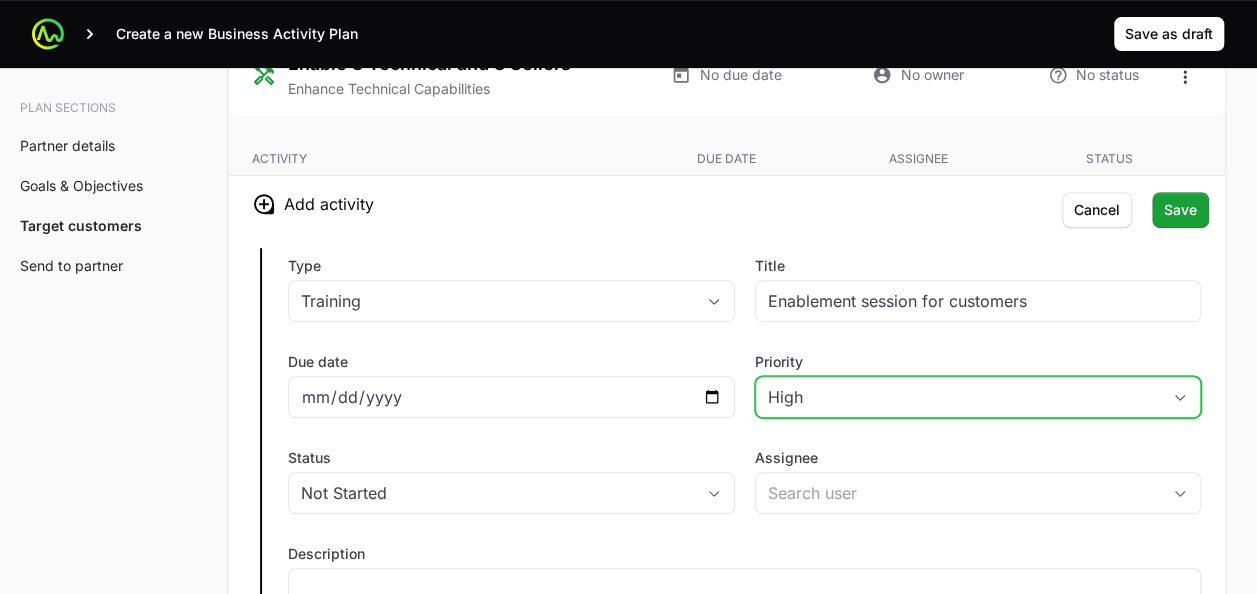 scroll, scrollTop: 4329, scrollLeft: 0, axis: vertical 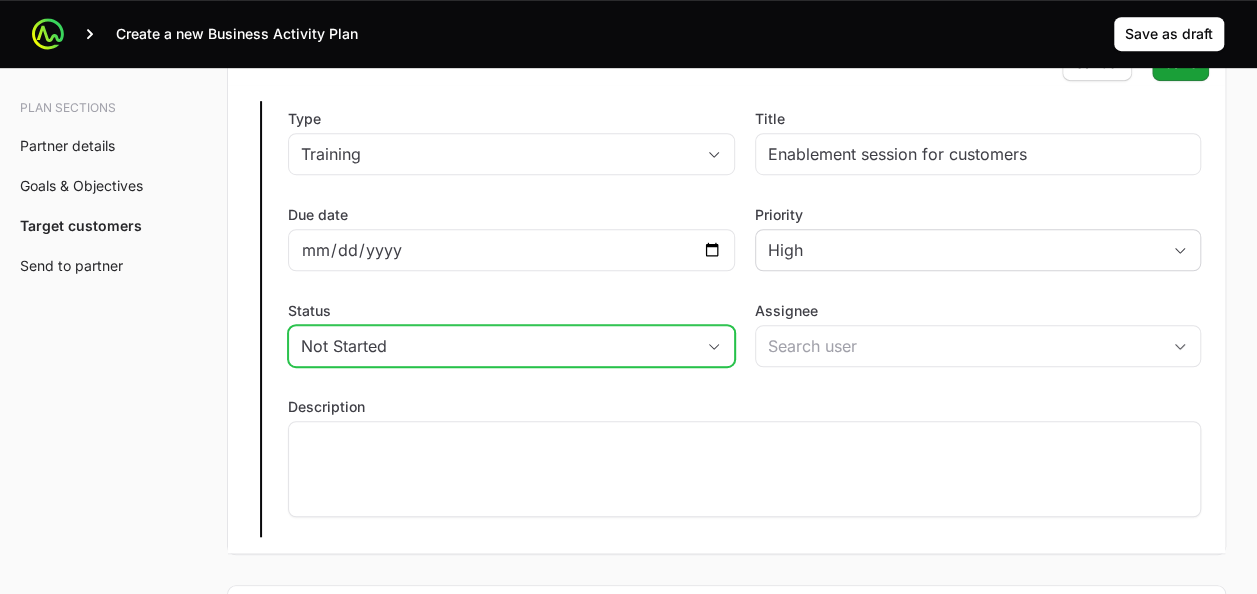 click on "Not Started" 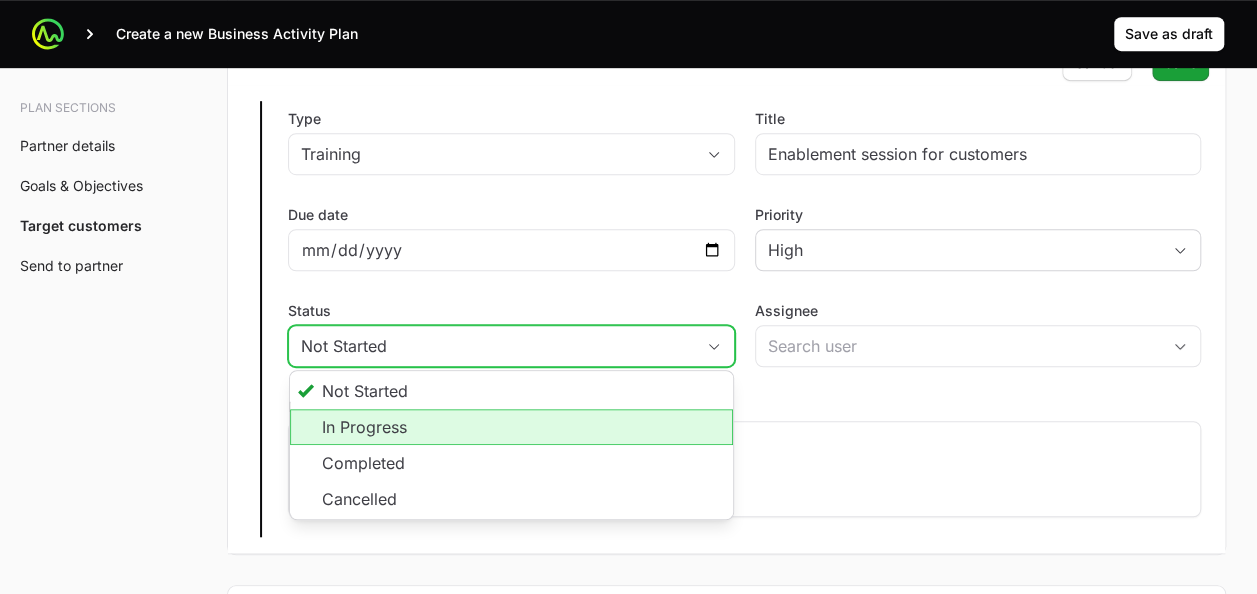 click on "In Progress" 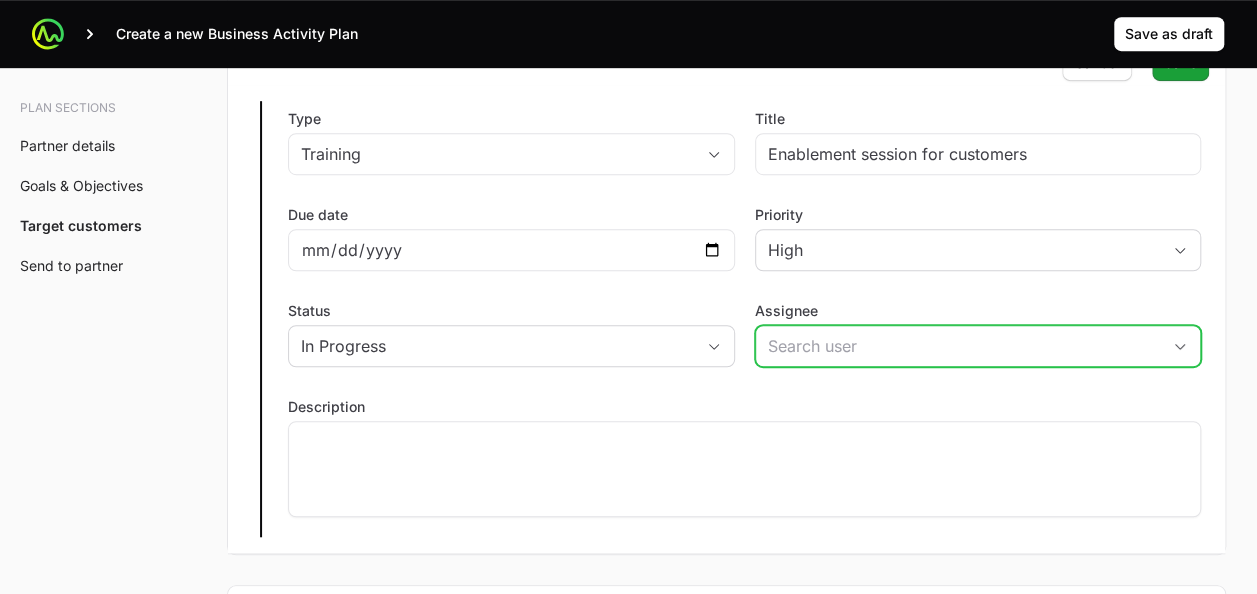click on "Assignee" 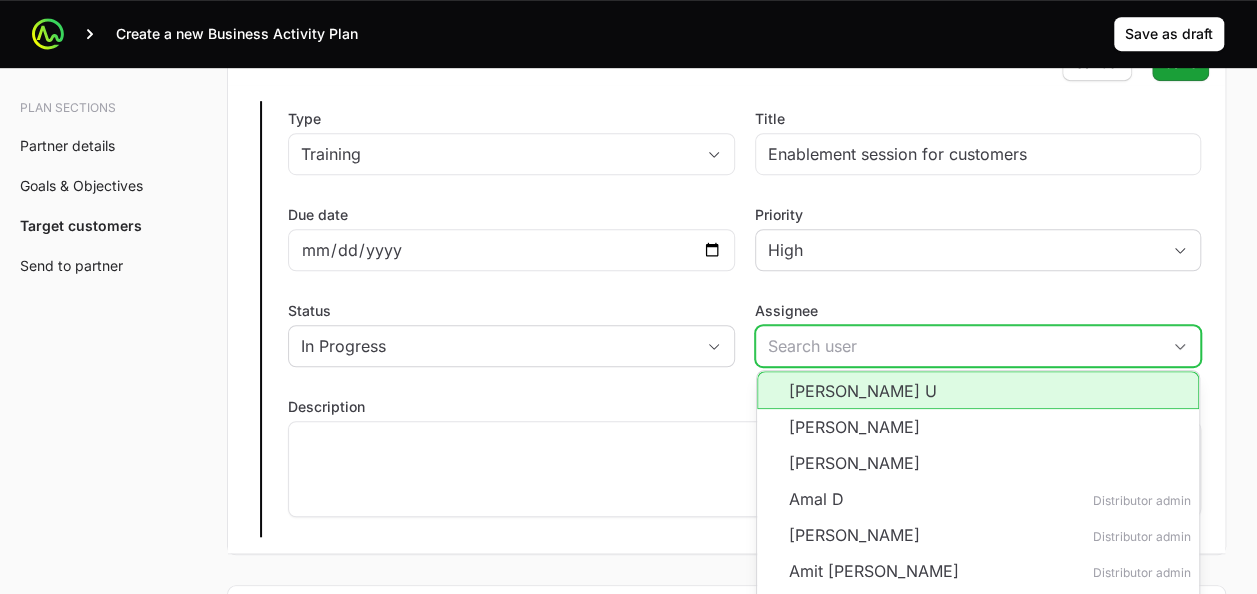 click on "[PERSON_NAME] U" 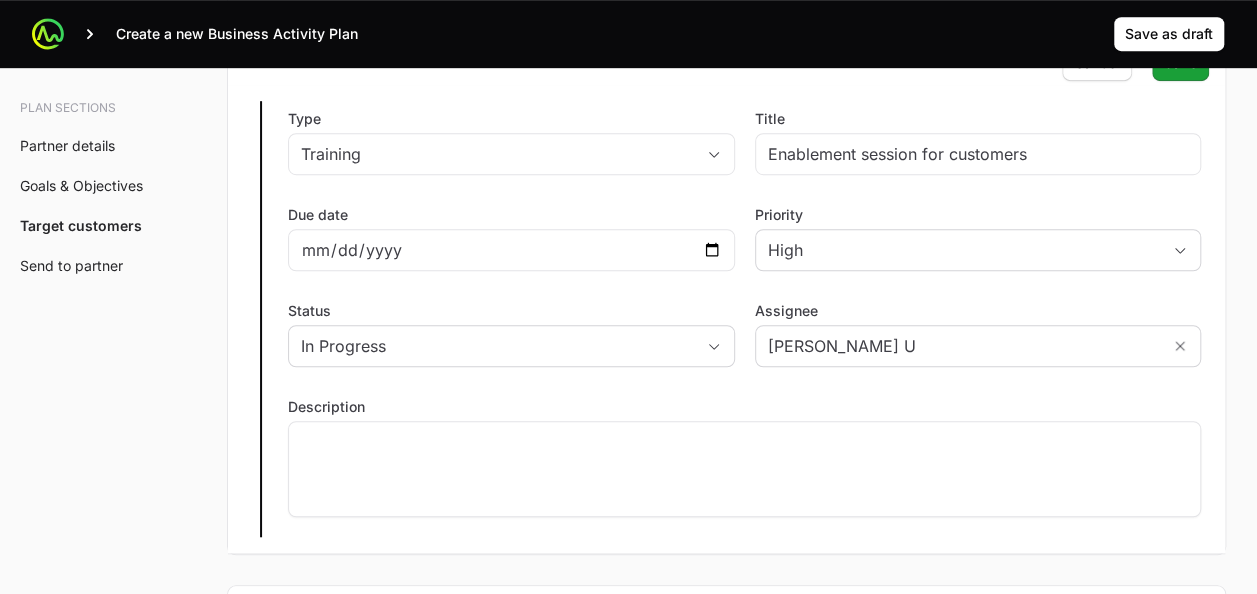 click on "Type Training Title Enablement session for customers Due date [DATE] Priority High Status In Progress Assignee [PERSON_NAME] U Description Save Cancel" 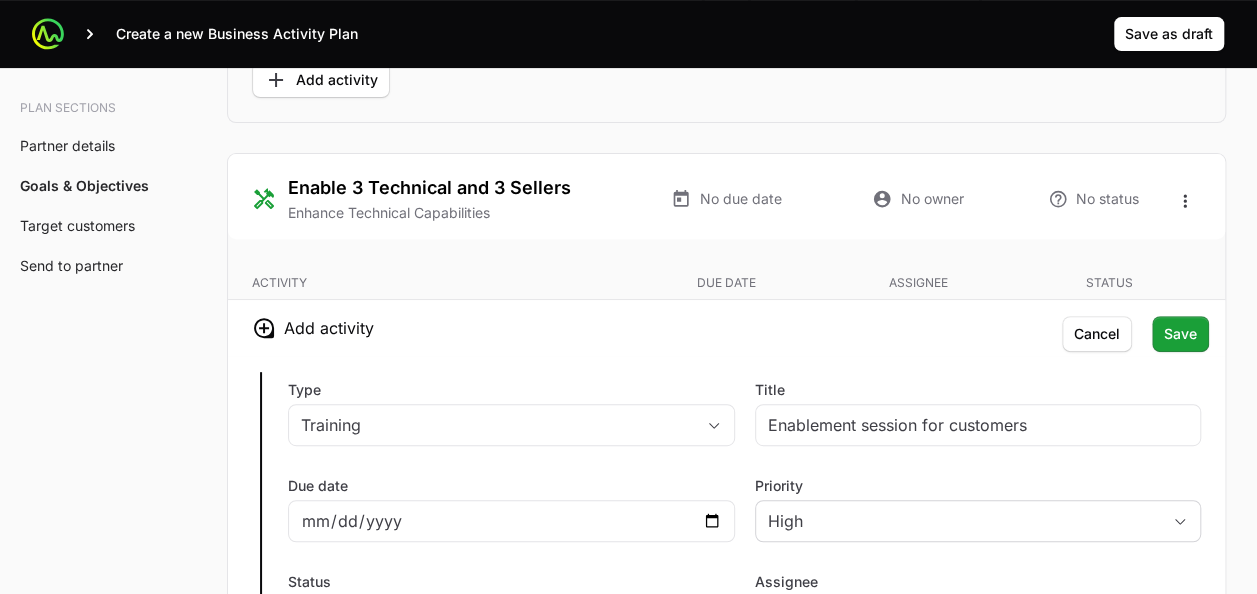 scroll, scrollTop: 4056, scrollLeft: 0, axis: vertical 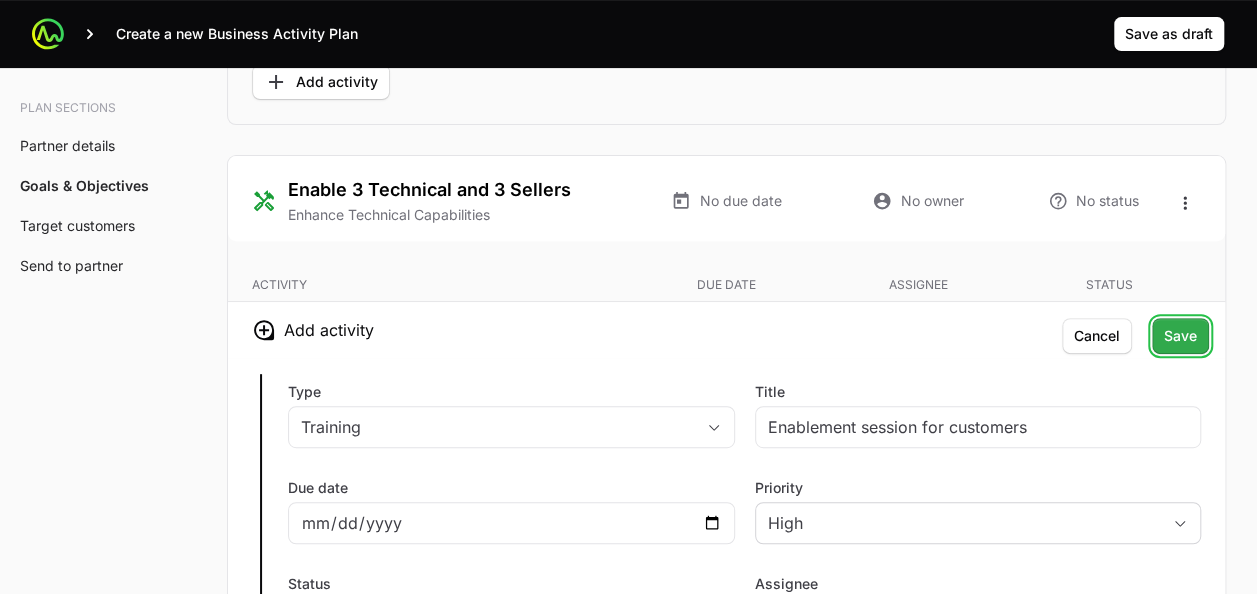 click on "Save" 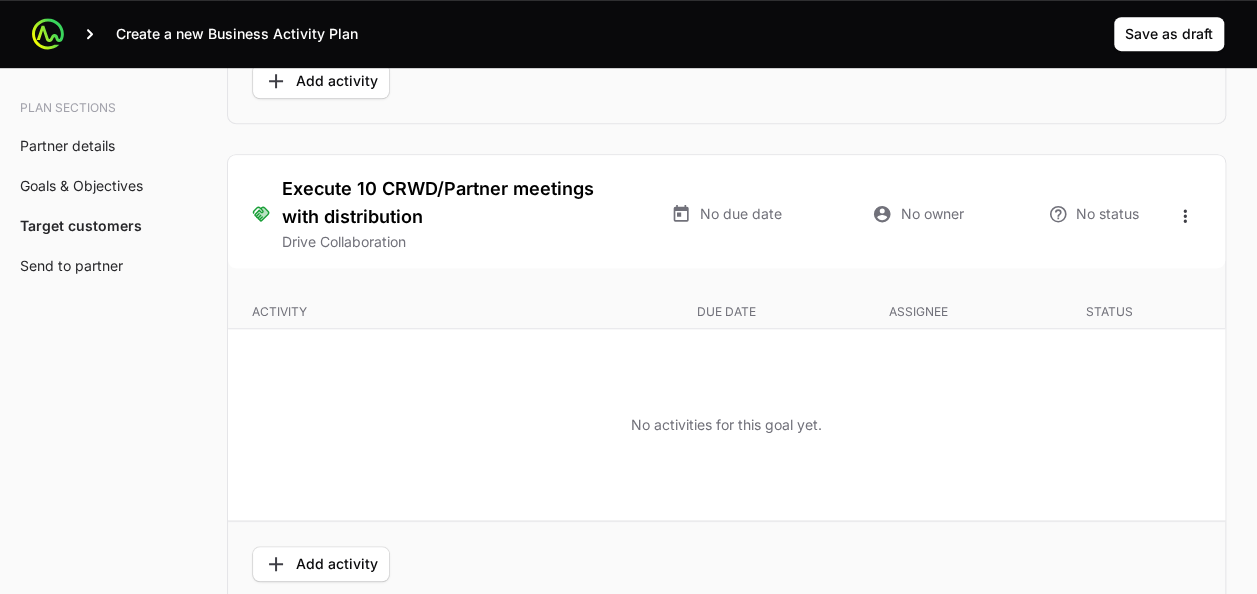 scroll, scrollTop: 4432, scrollLeft: 0, axis: vertical 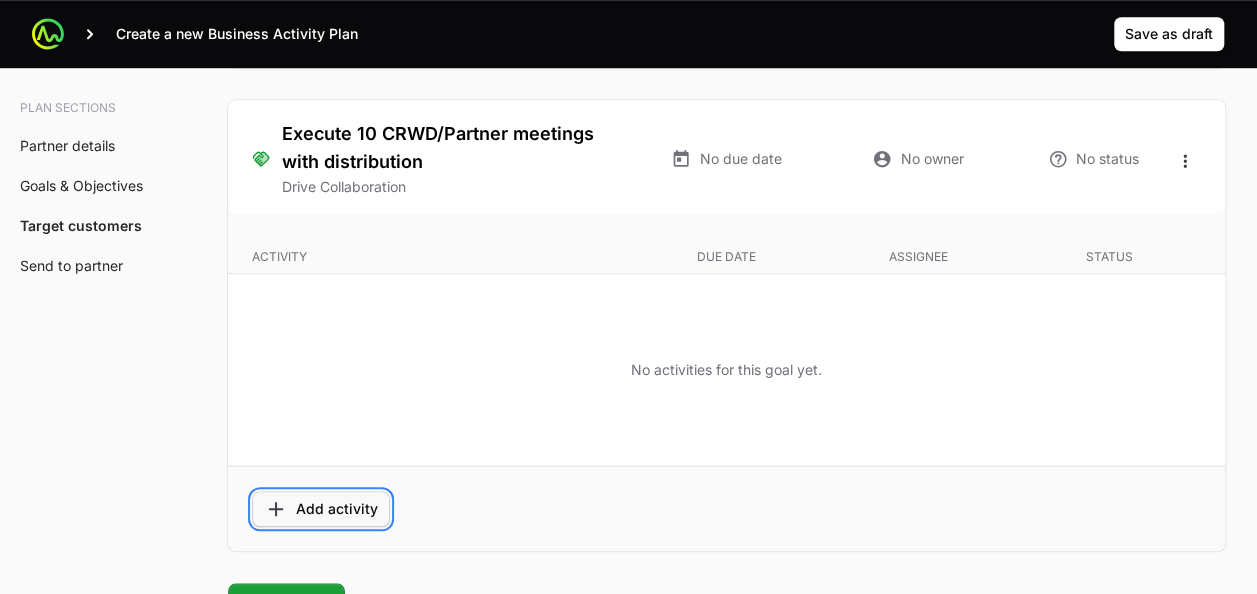 click on "Add activity" 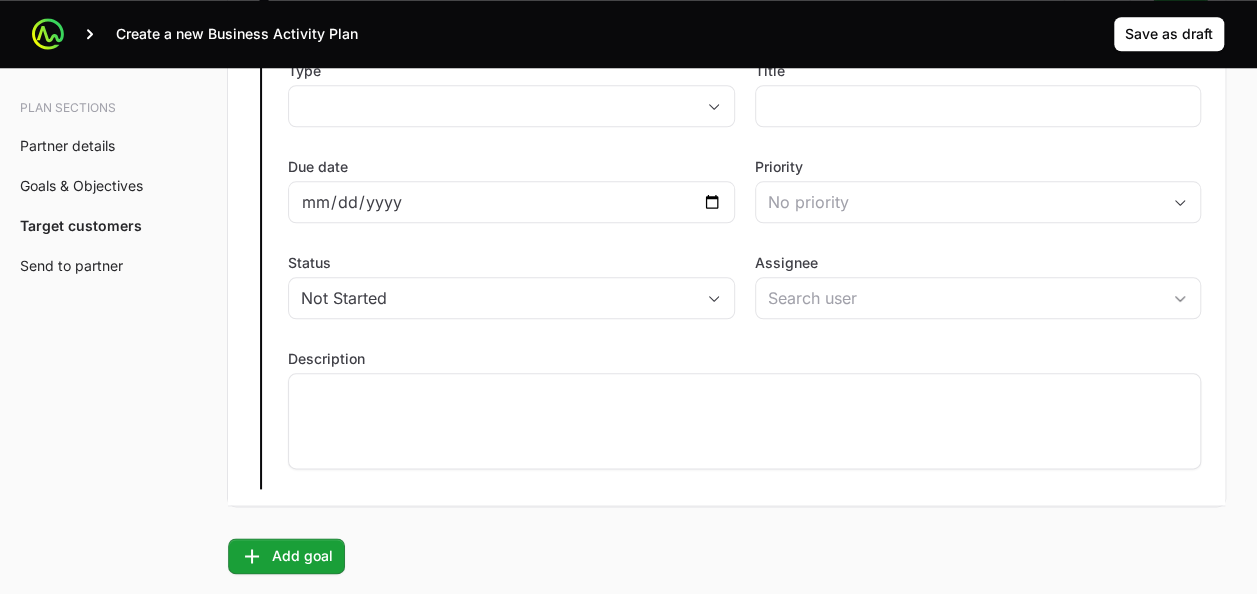 scroll, scrollTop: 4656, scrollLeft: 0, axis: vertical 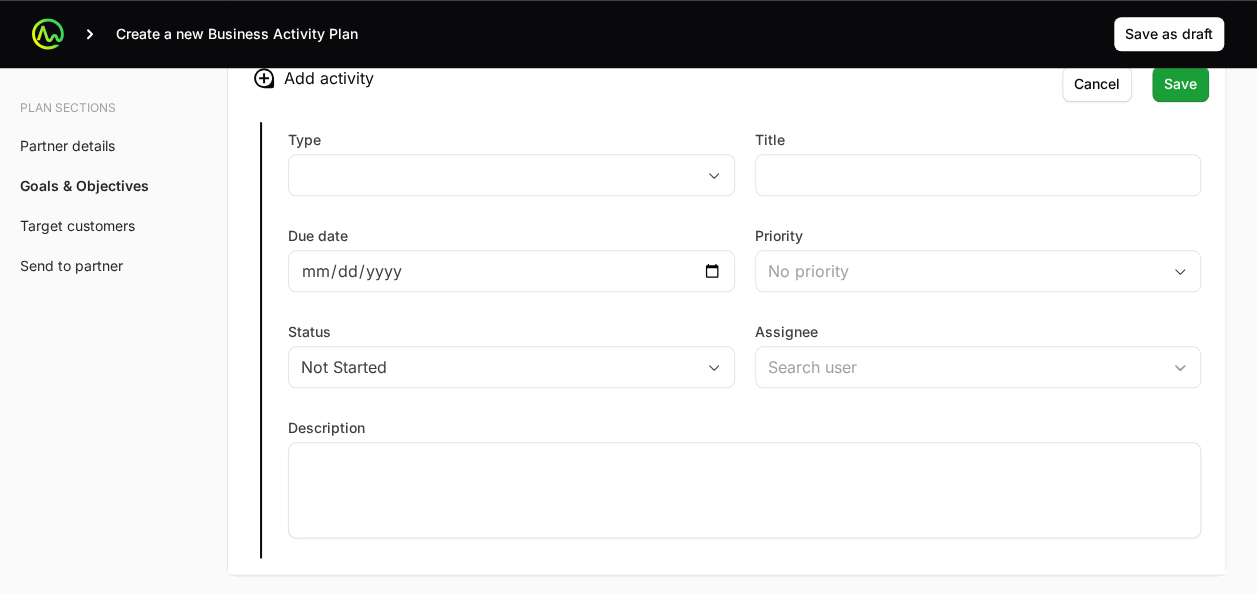 click on "Type placeholder" 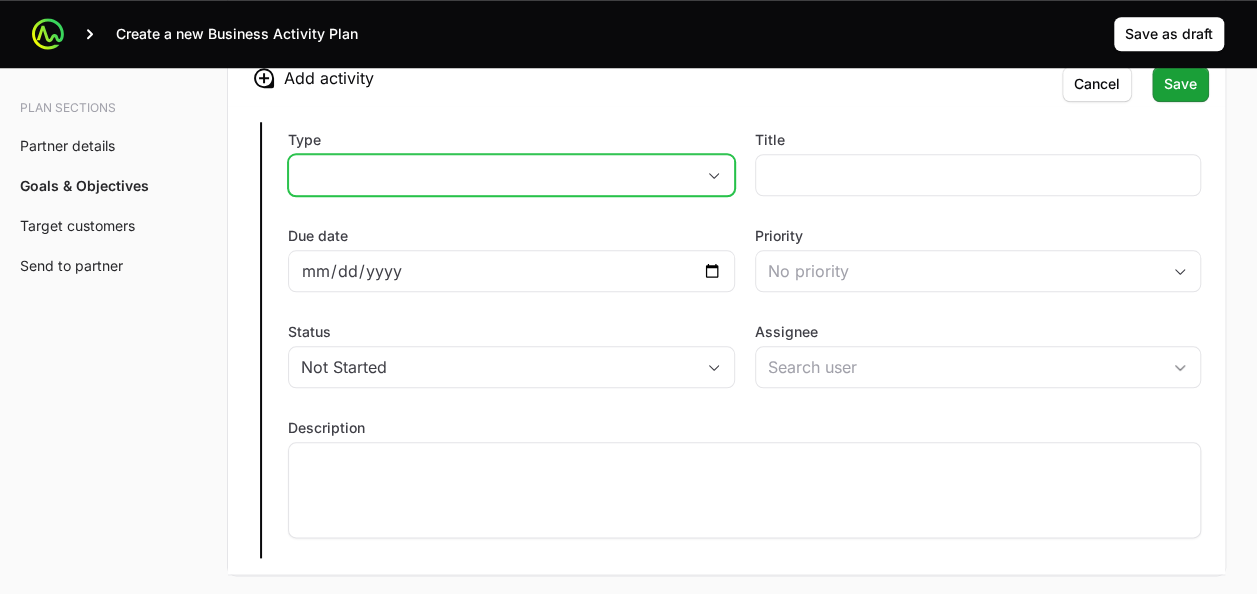 click on "placeholder" 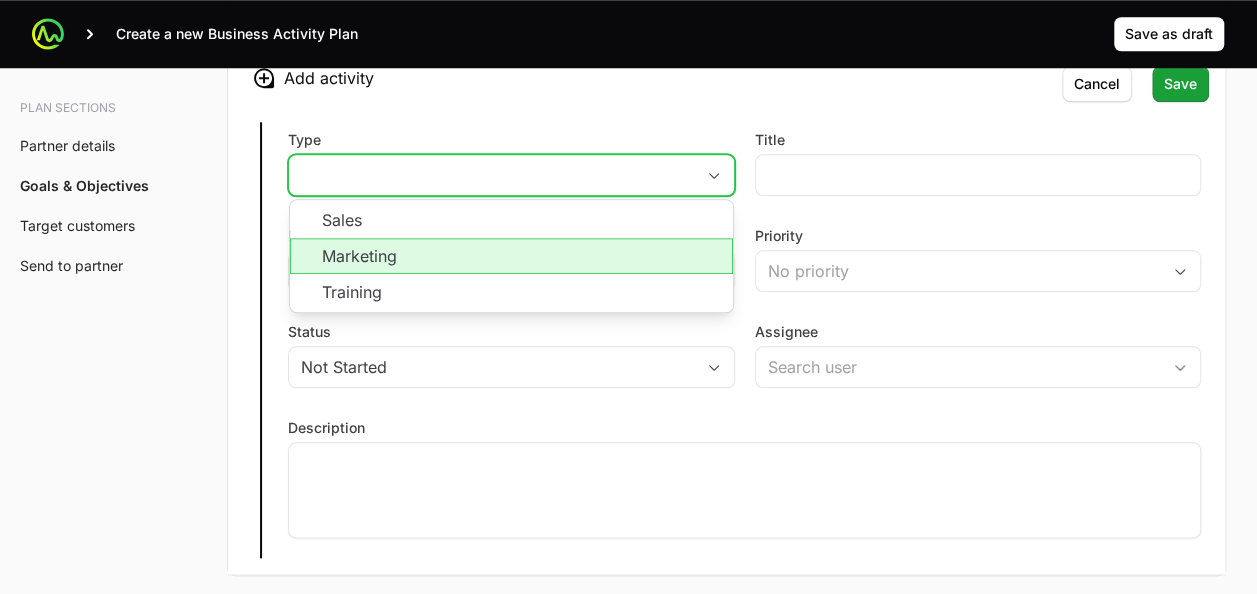 click on "Marketing" 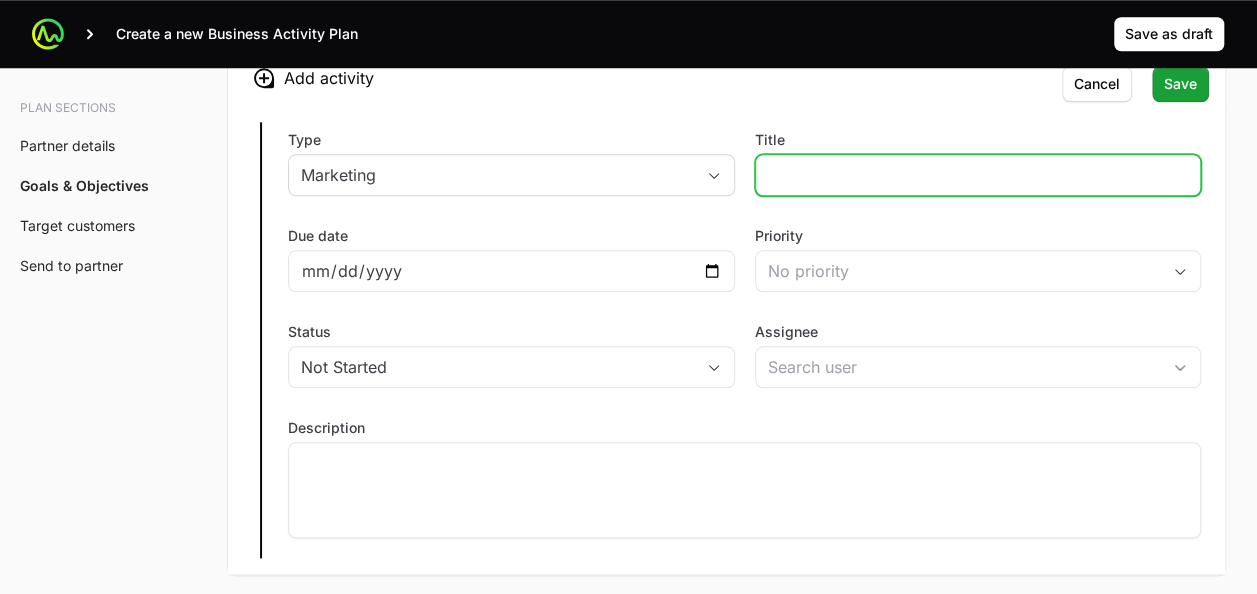 click on "Title" 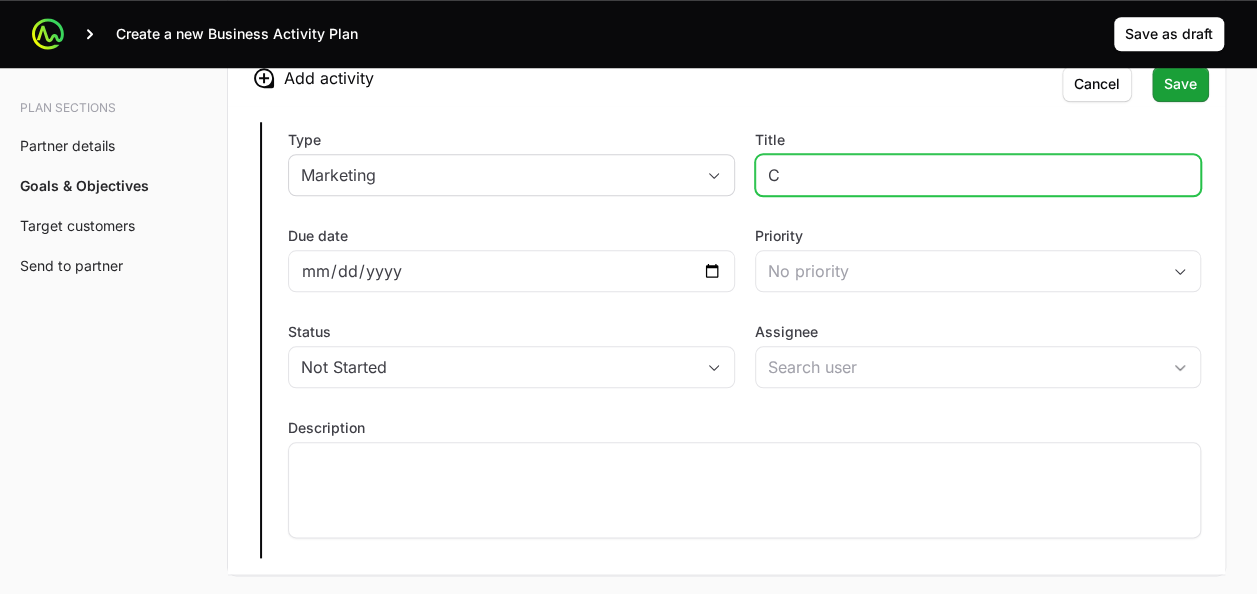 type on "Customer Meeting" 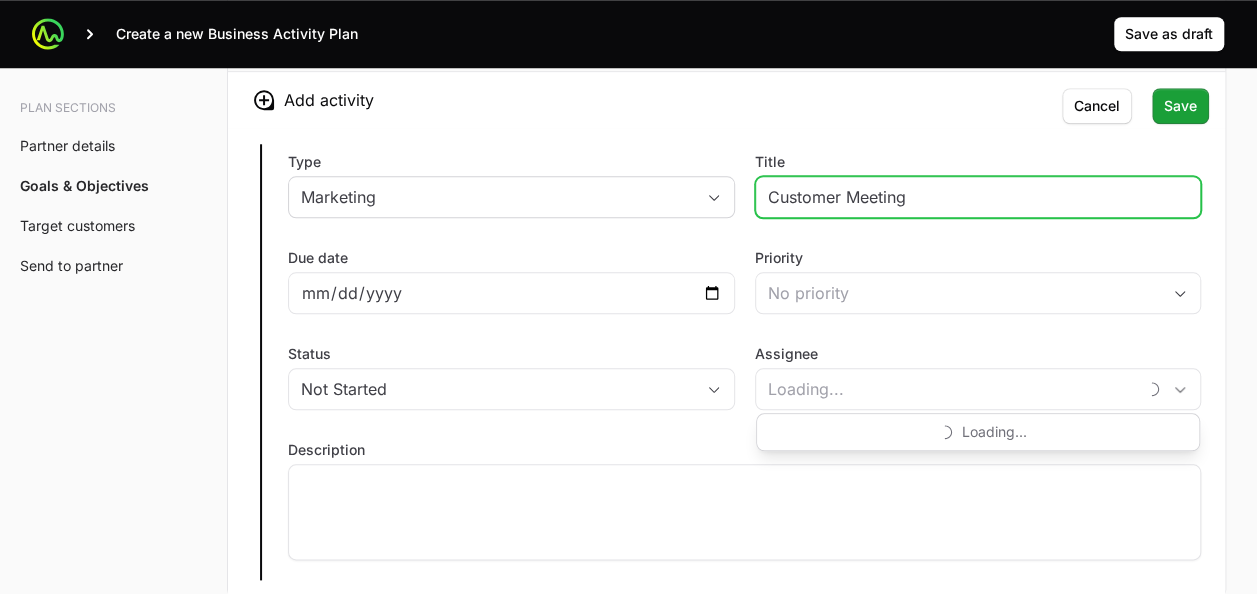 scroll, scrollTop: 4678, scrollLeft: 0, axis: vertical 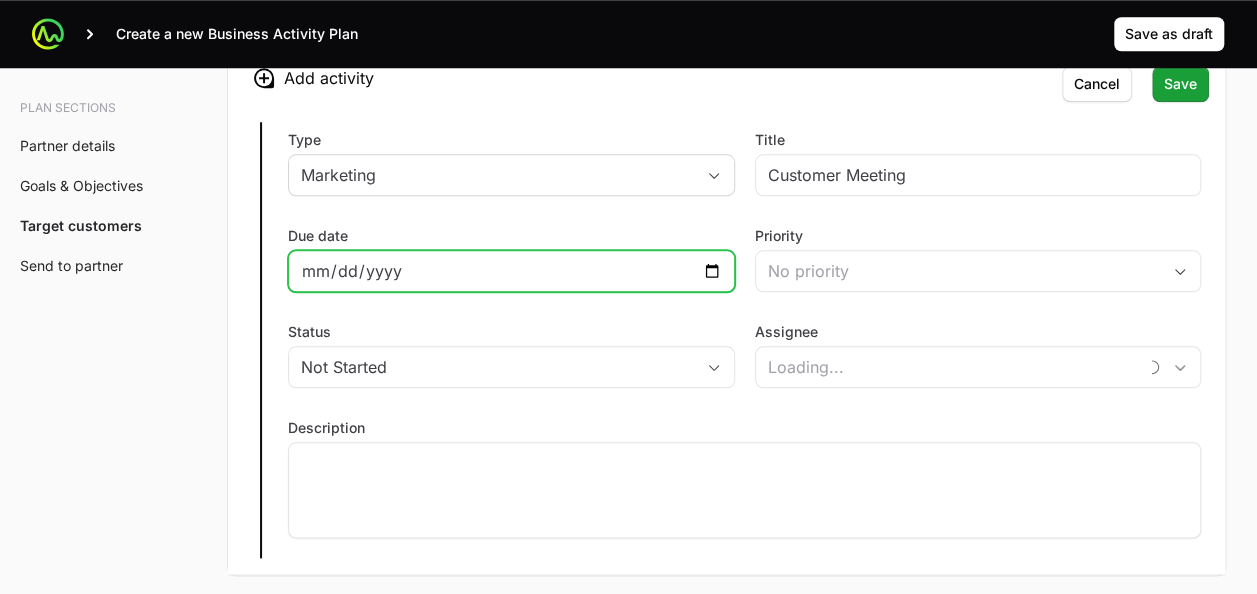 click on "[DATE]" 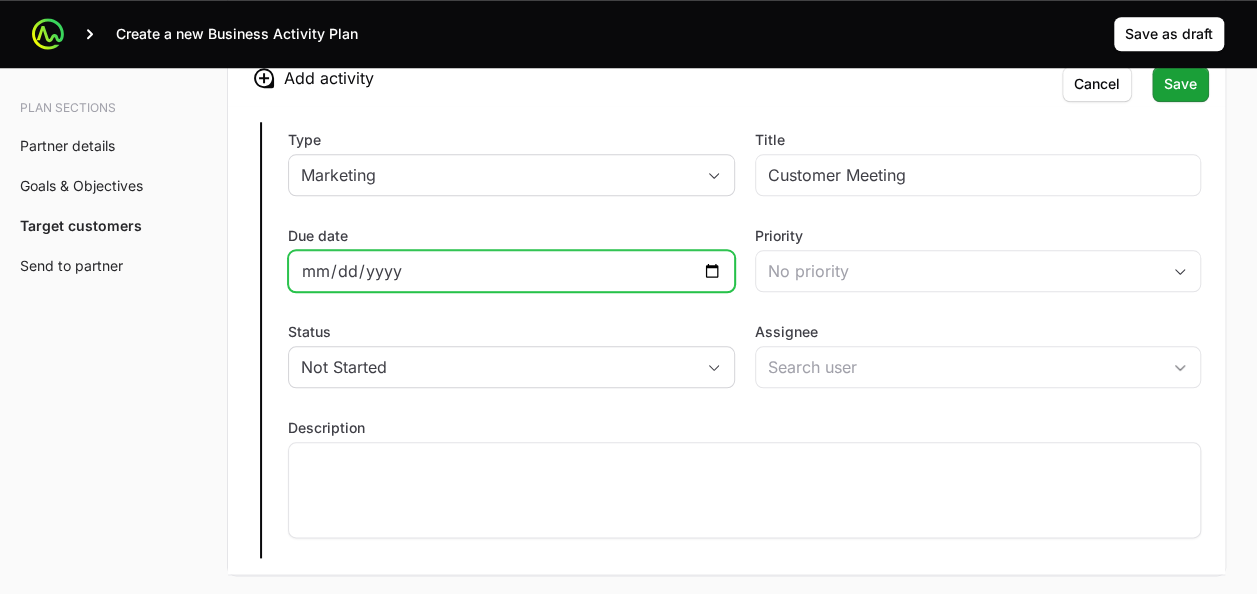 type on "[DATE]" 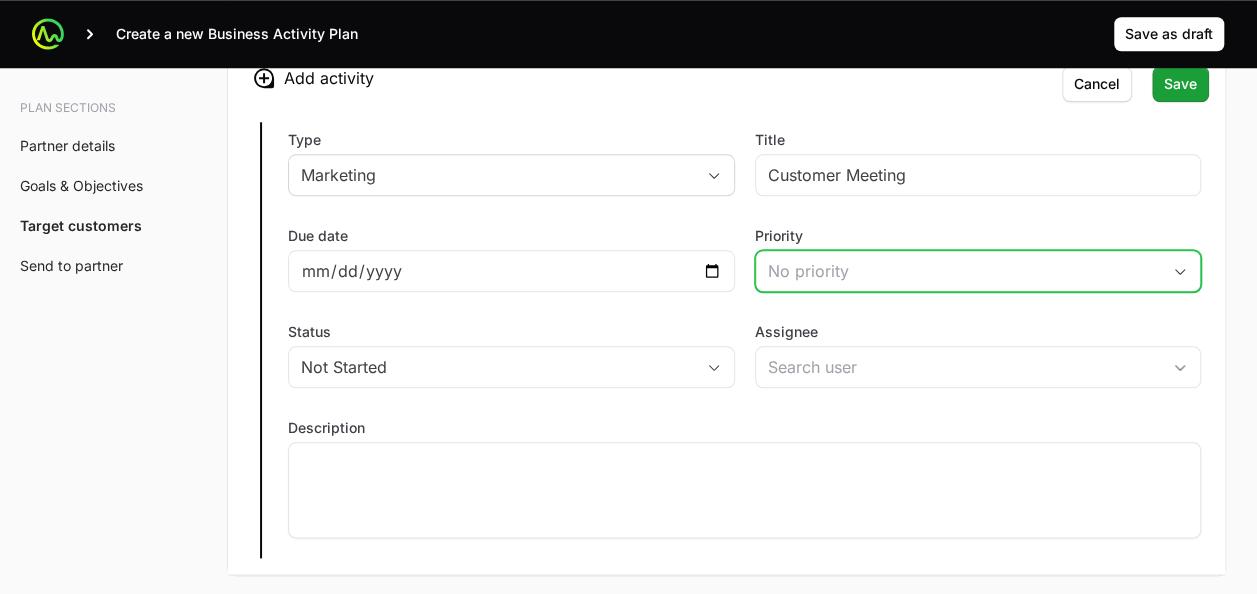 click on "No priority" 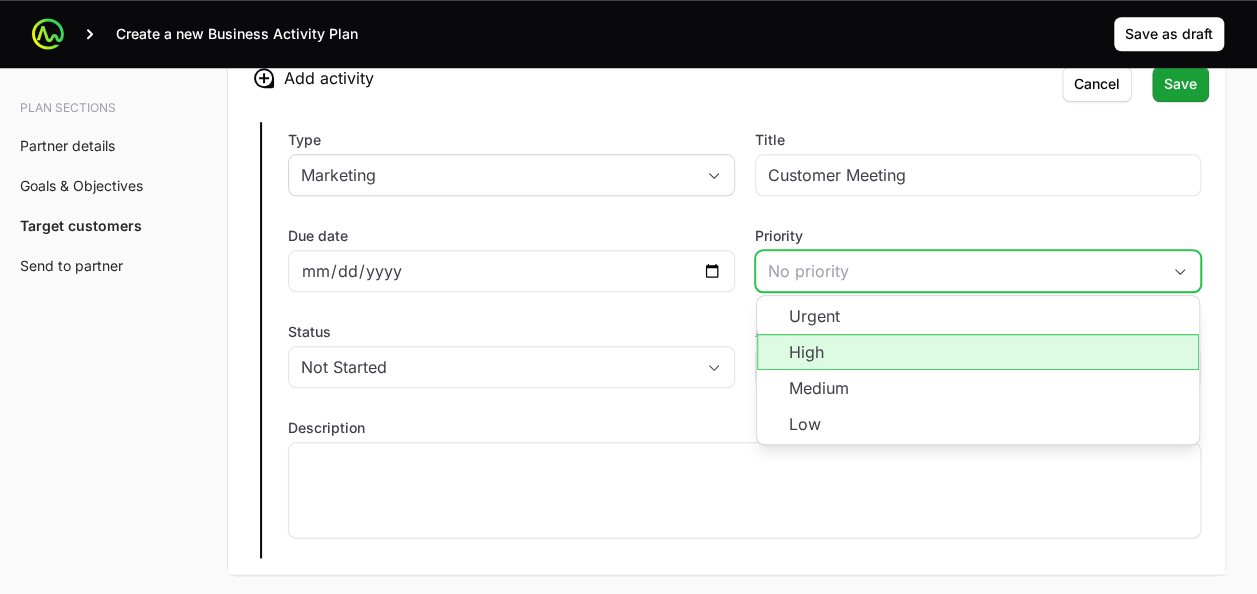 click on "High" 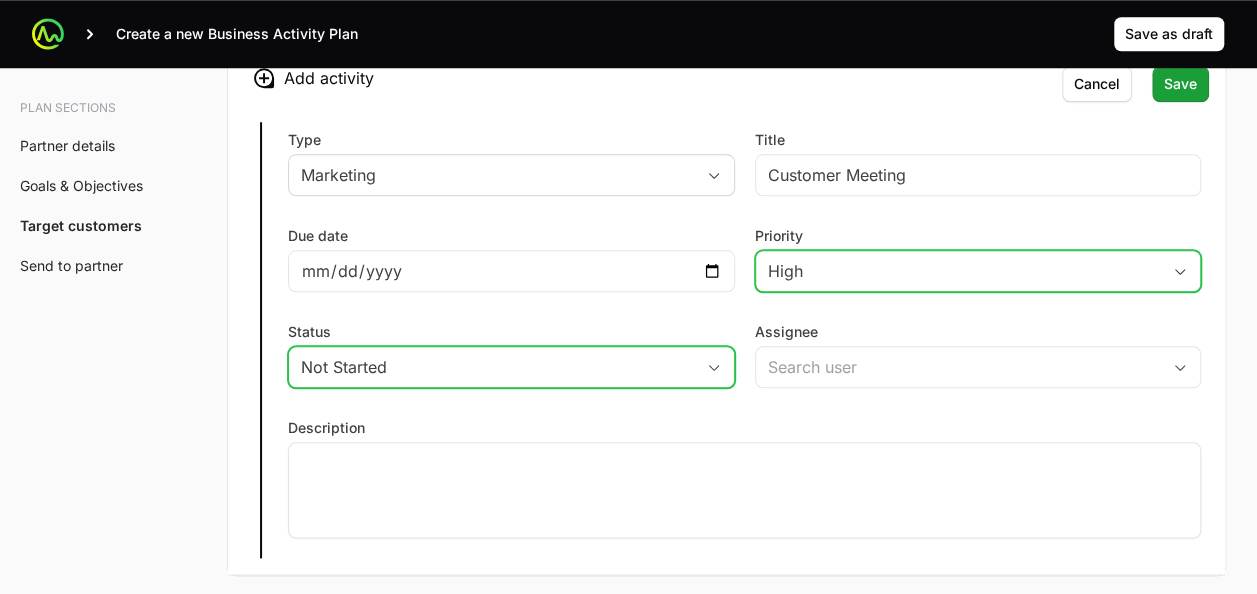 click on "Not Started" 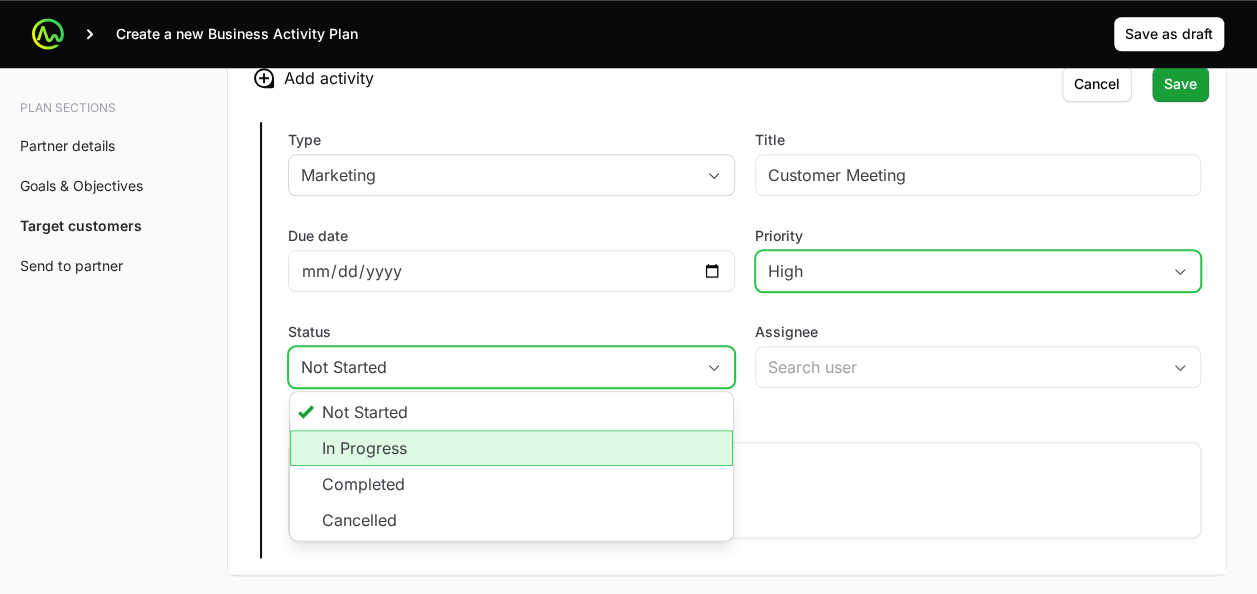 click on "In Progress" 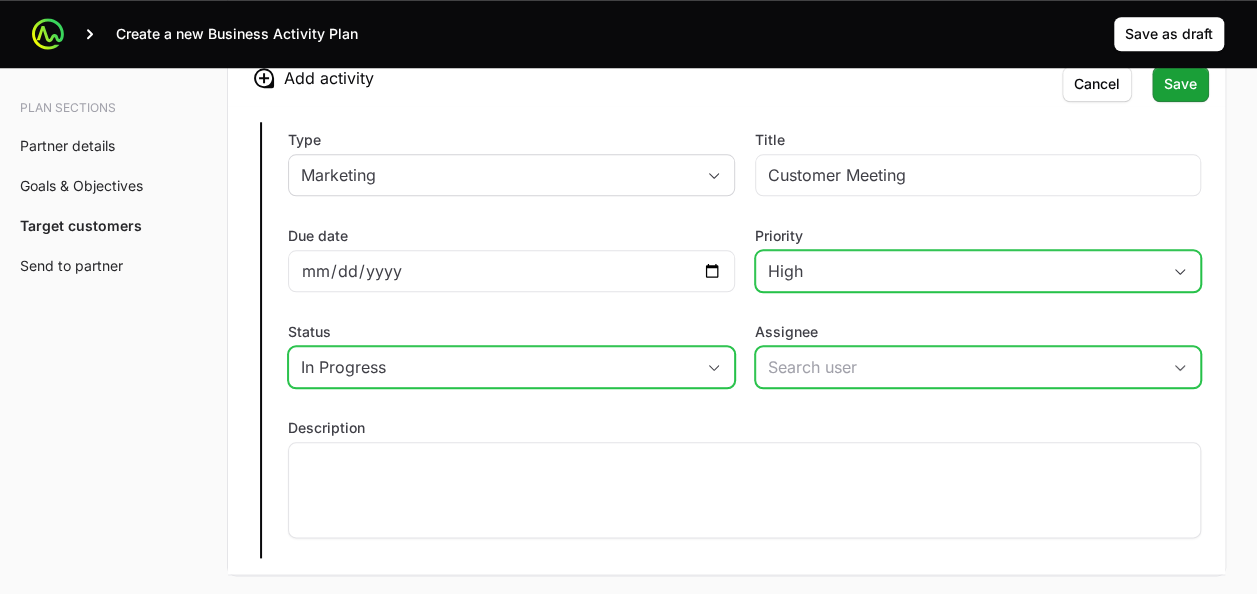 click on "Assignee" 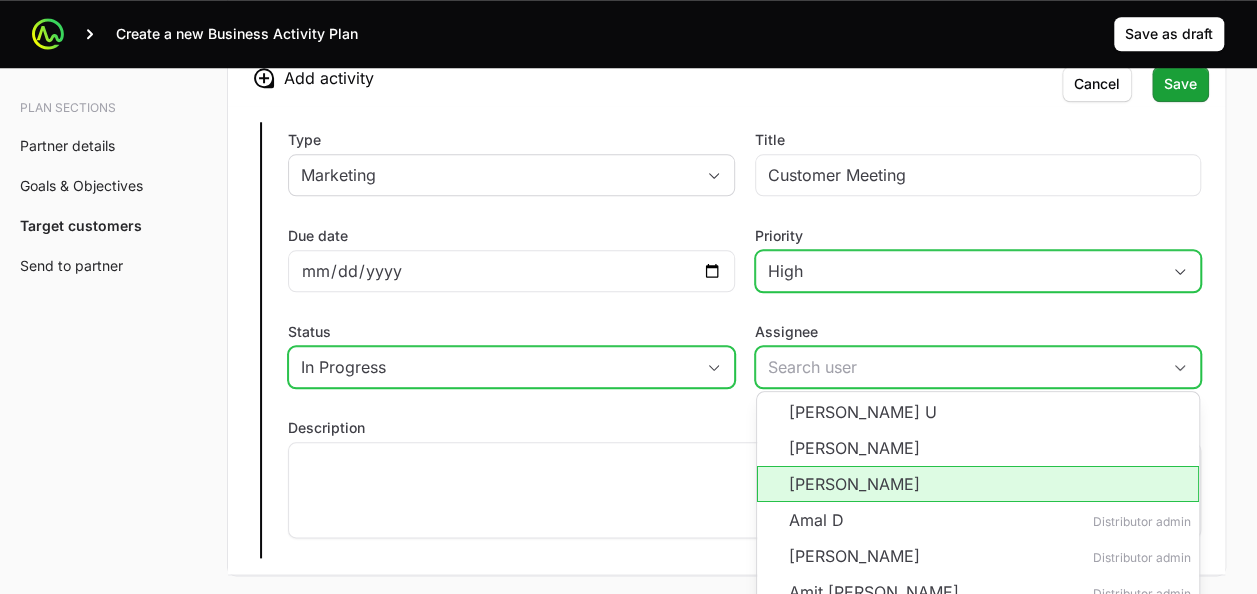 click on "[PERSON_NAME]" 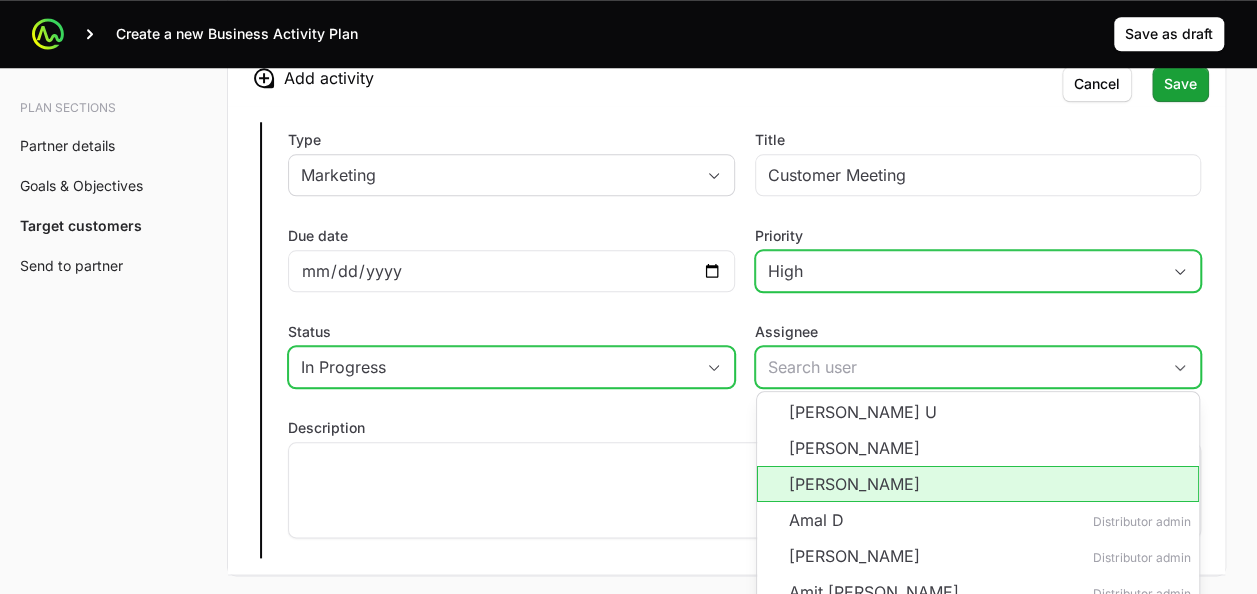 type on "[PERSON_NAME]" 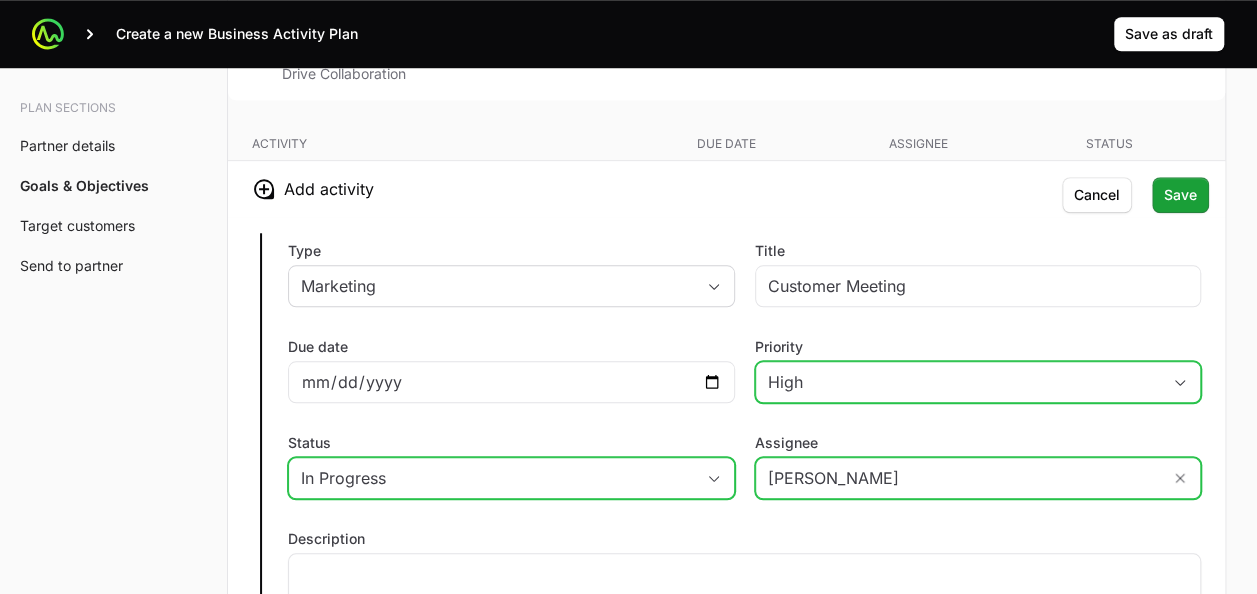 scroll, scrollTop: 4562, scrollLeft: 0, axis: vertical 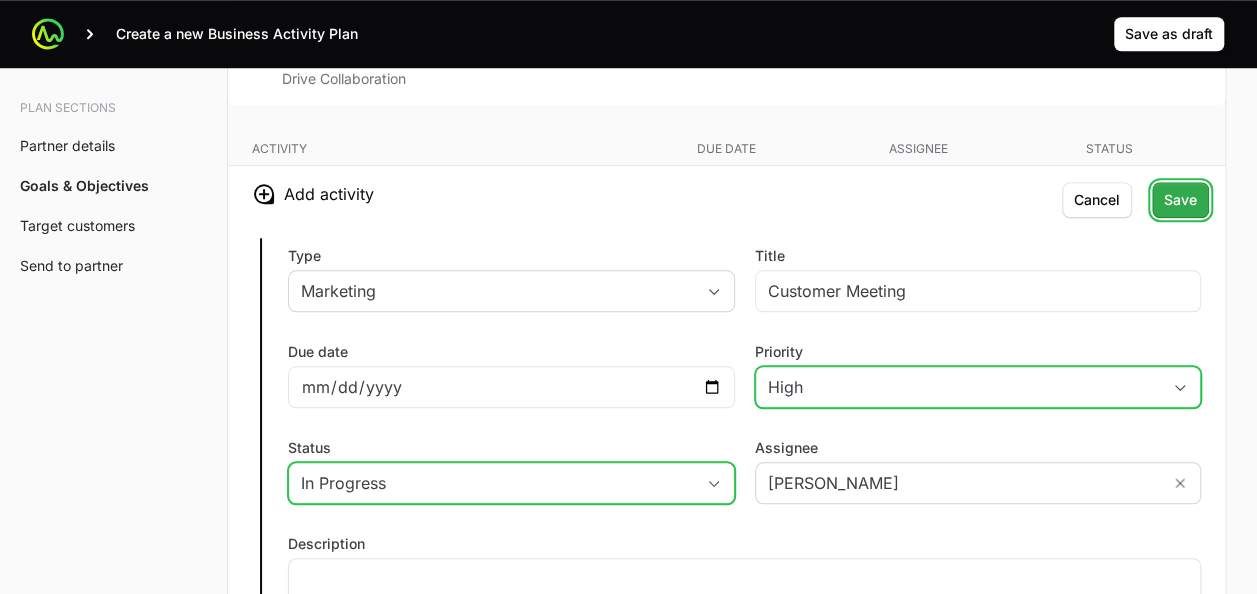 click on "Save" 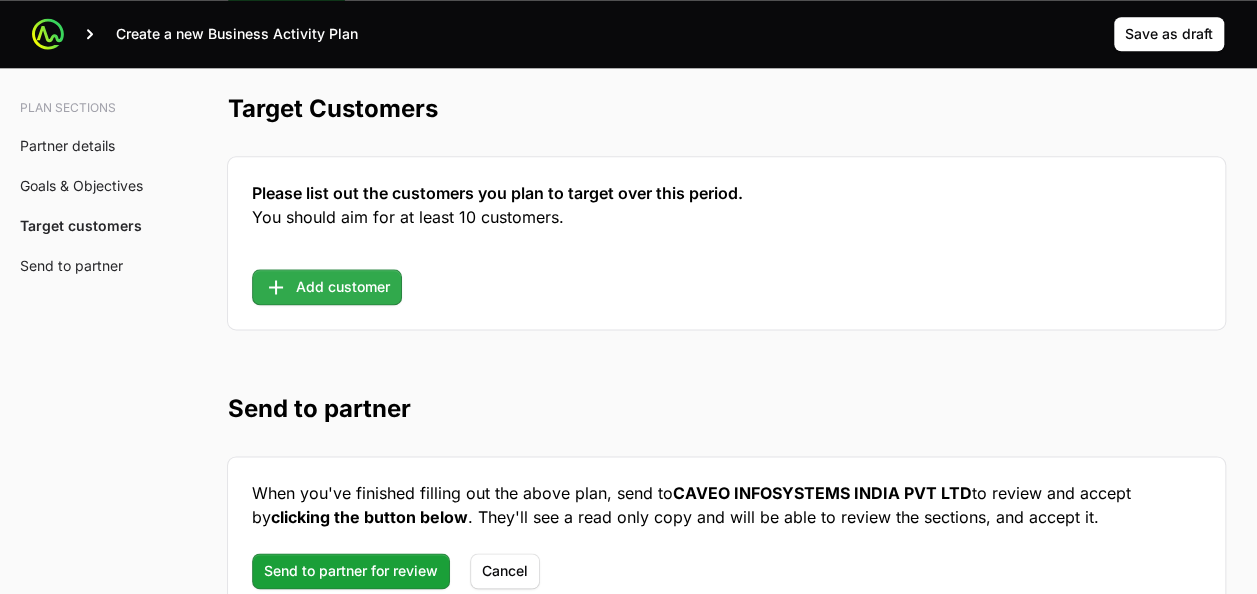 scroll, scrollTop: 4896, scrollLeft: 0, axis: vertical 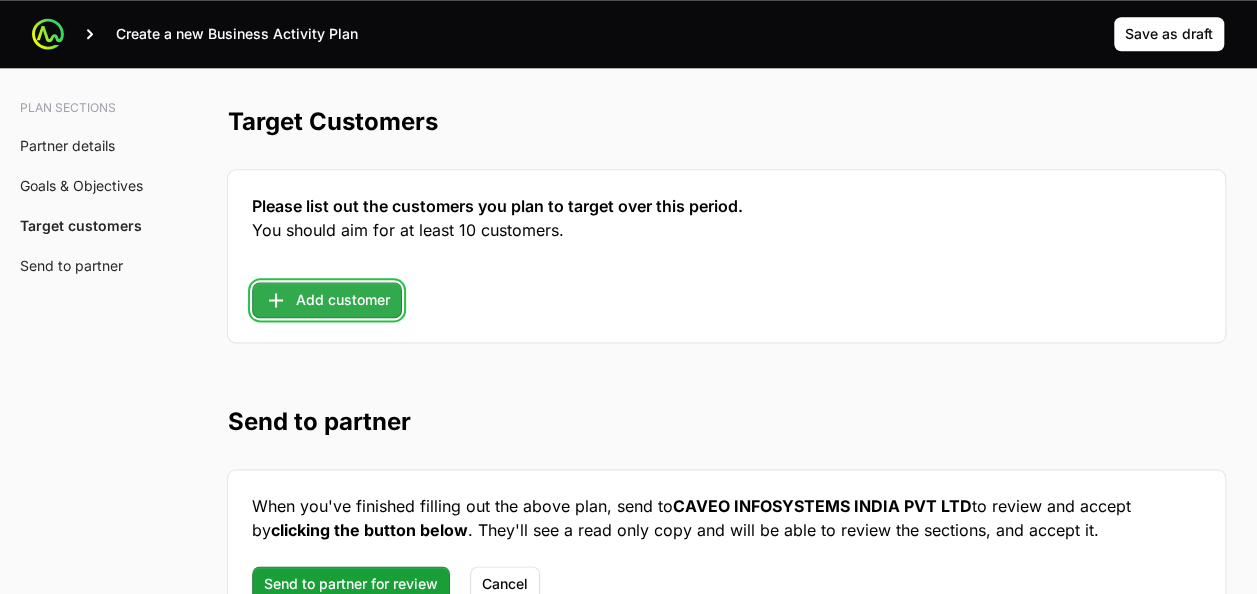 click on "Add customer" 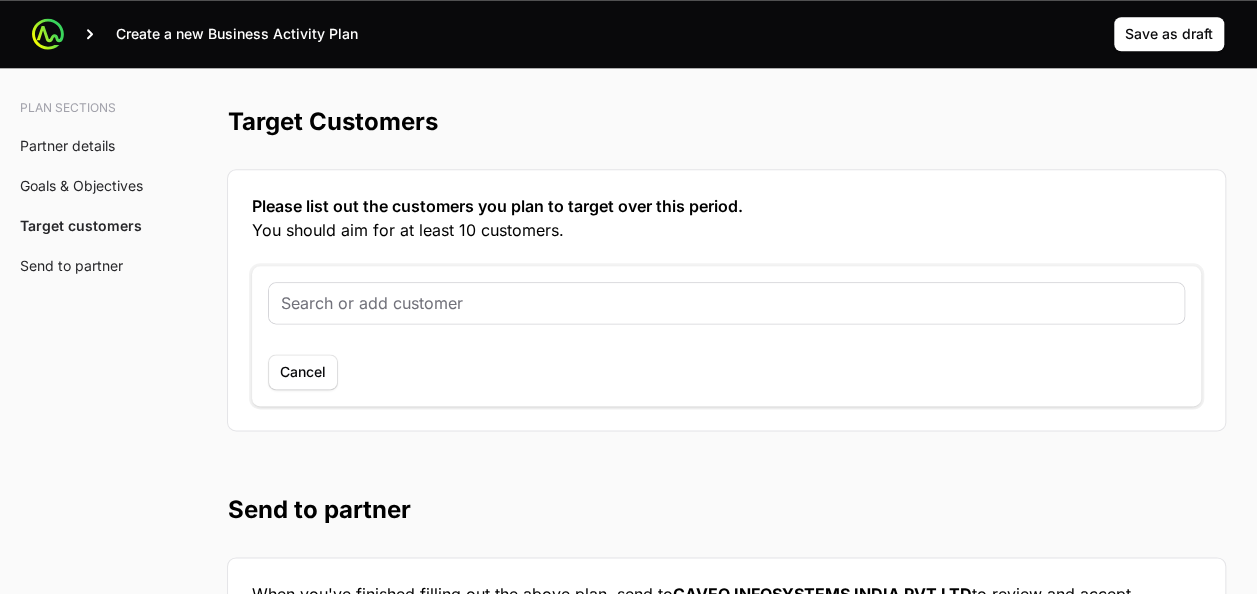 click 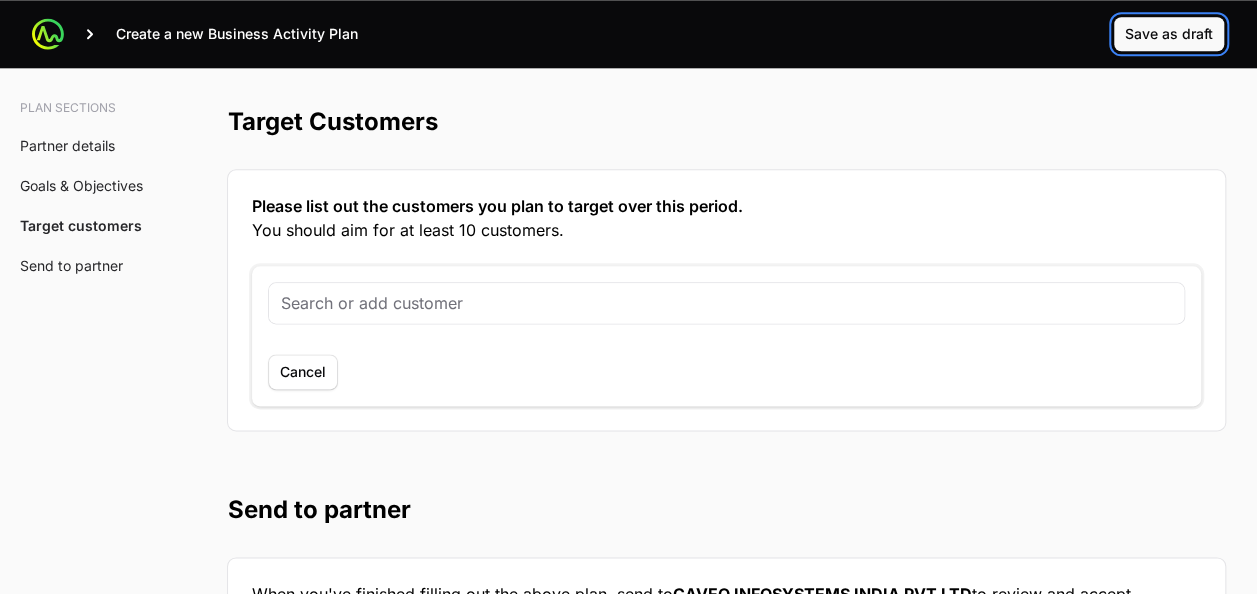 click on "Save as draft" 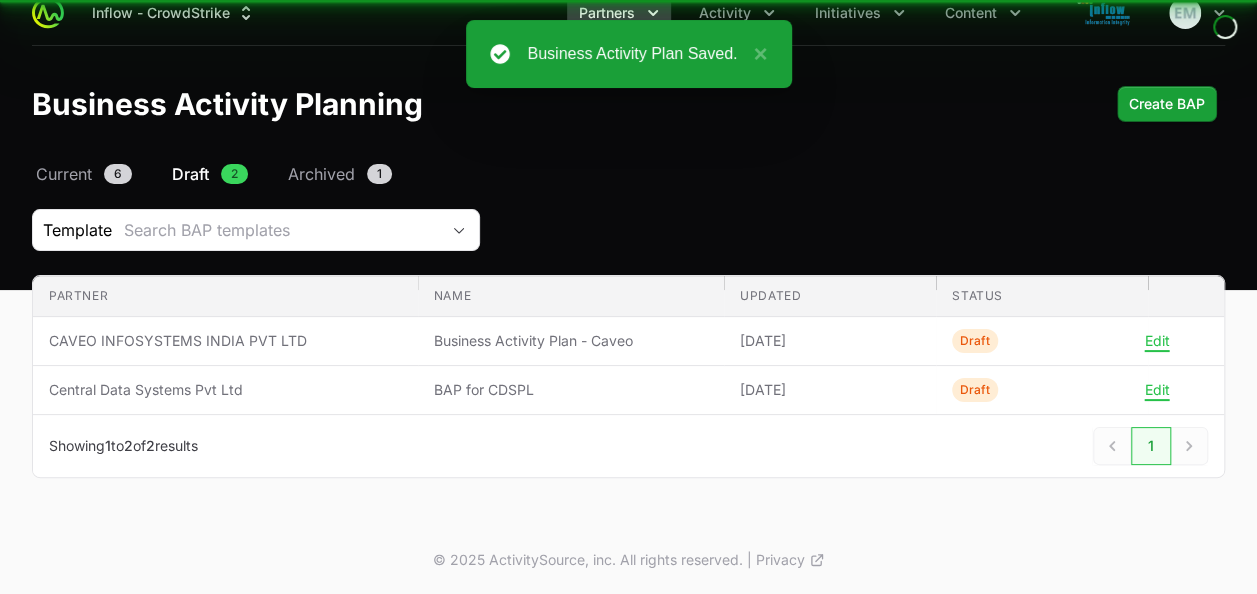 scroll, scrollTop: 16, scrollLeft: 0, axis: vertical 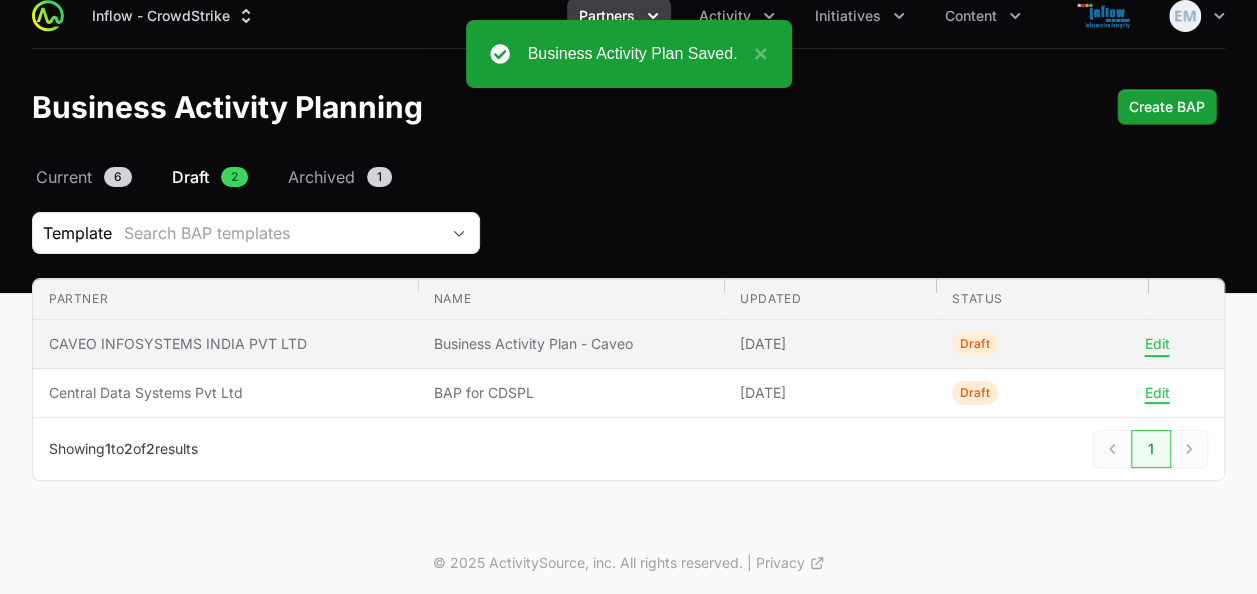 click on "Edit" 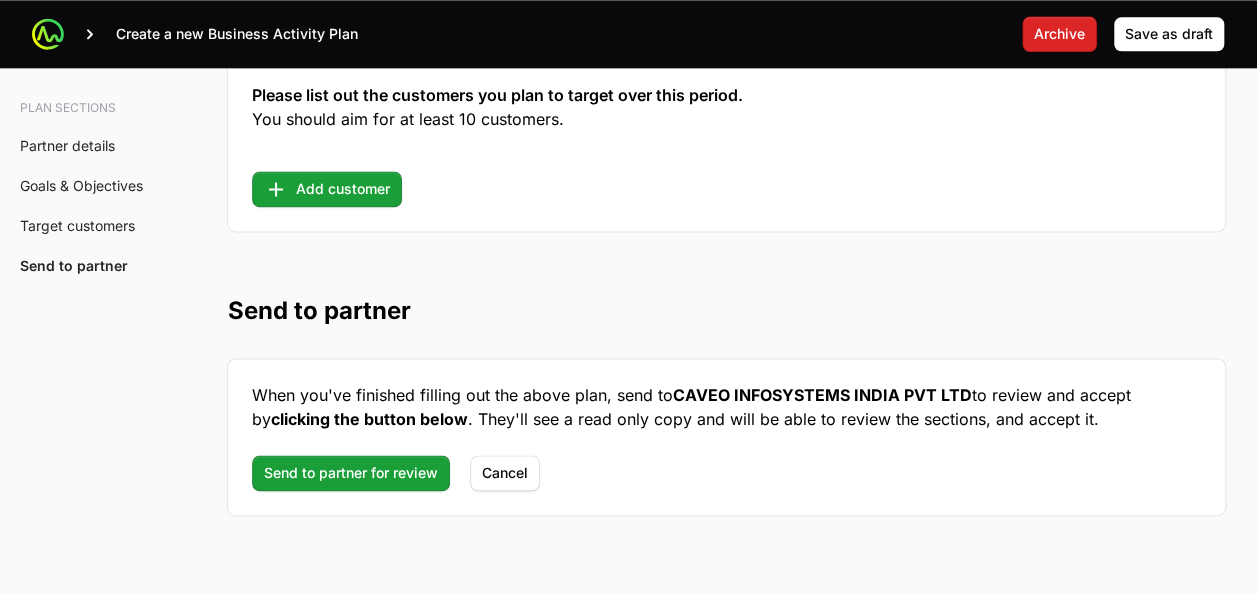 scroll, scrollTop: 5047, scrollLeft: 0, axis: vertical 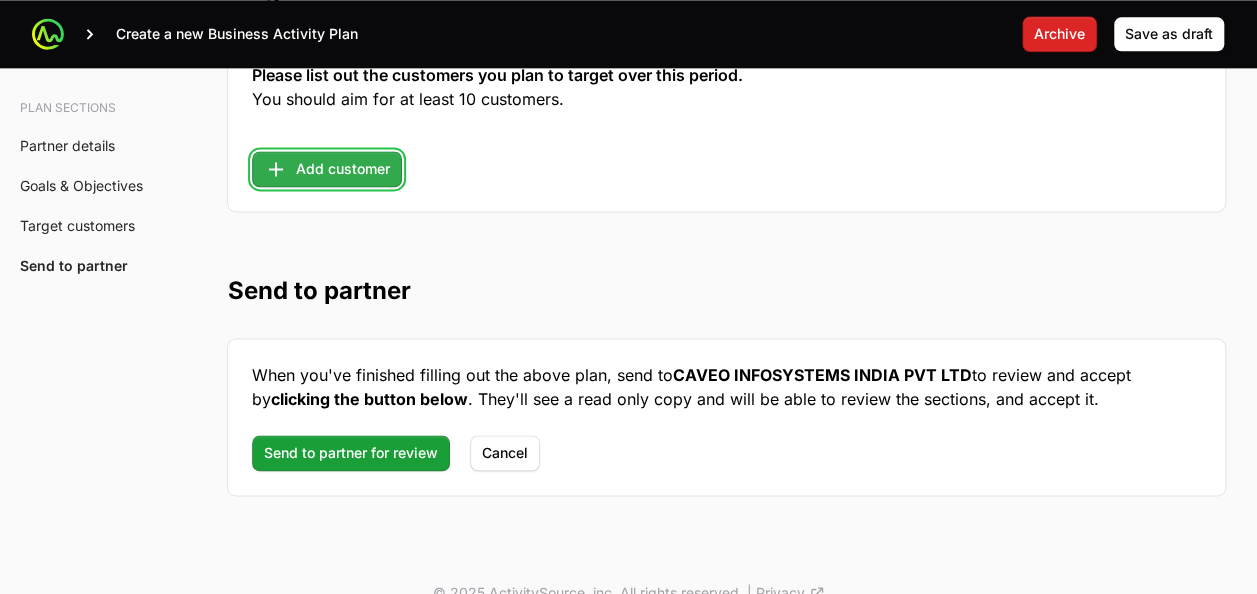 click on "Add customer" 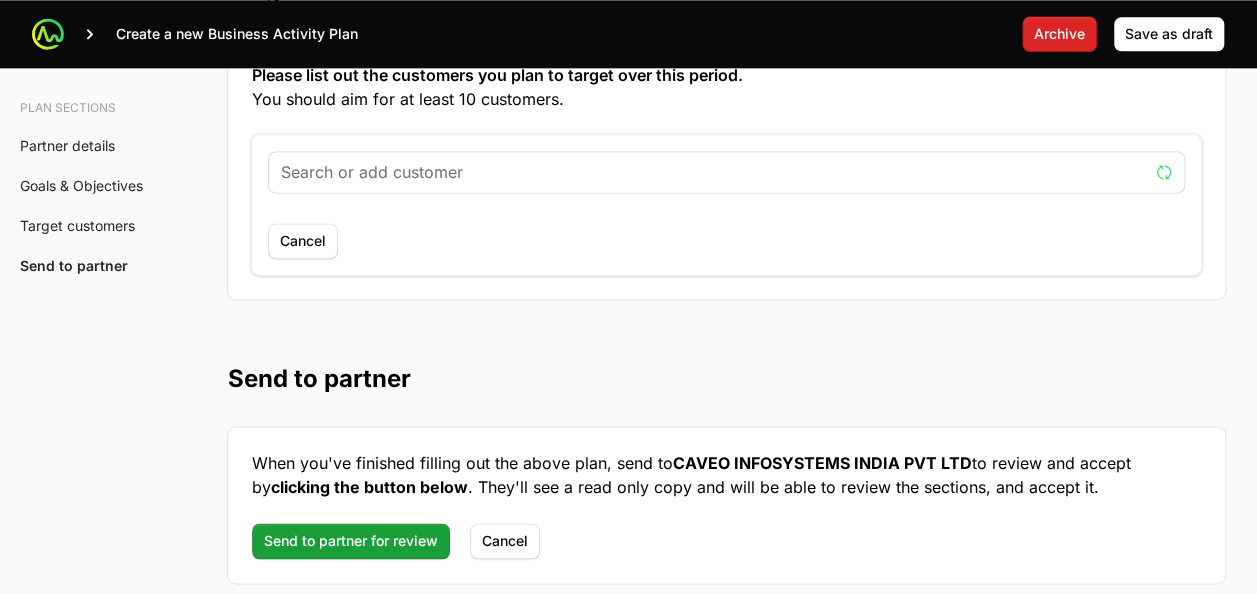 click 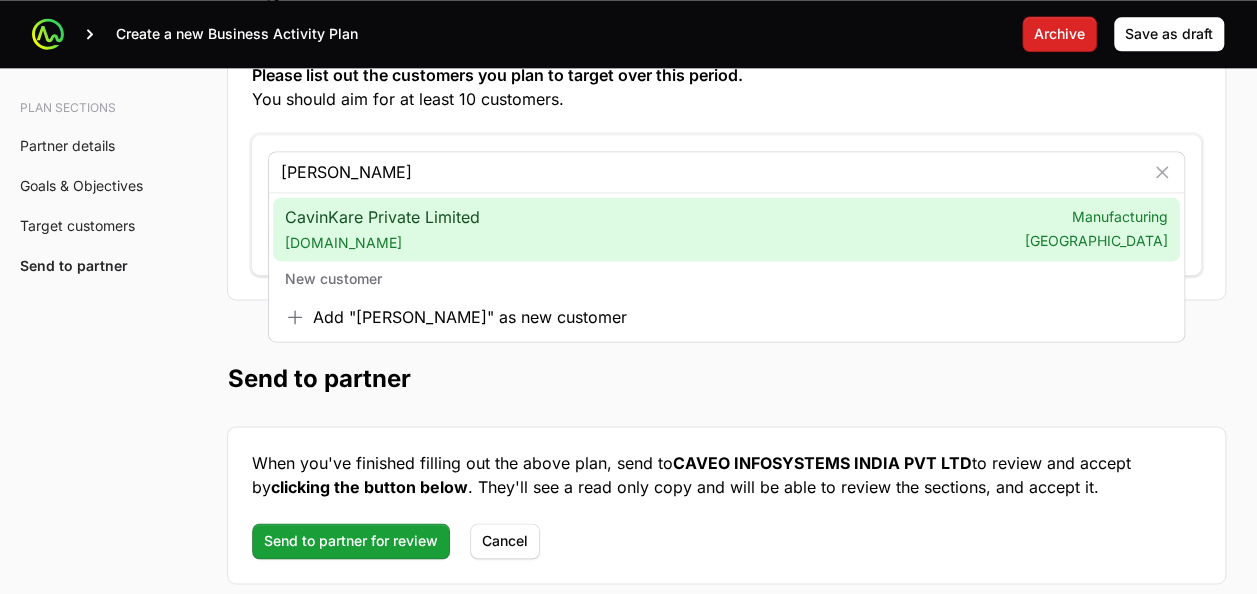 type on "[PERSON_NAME]" 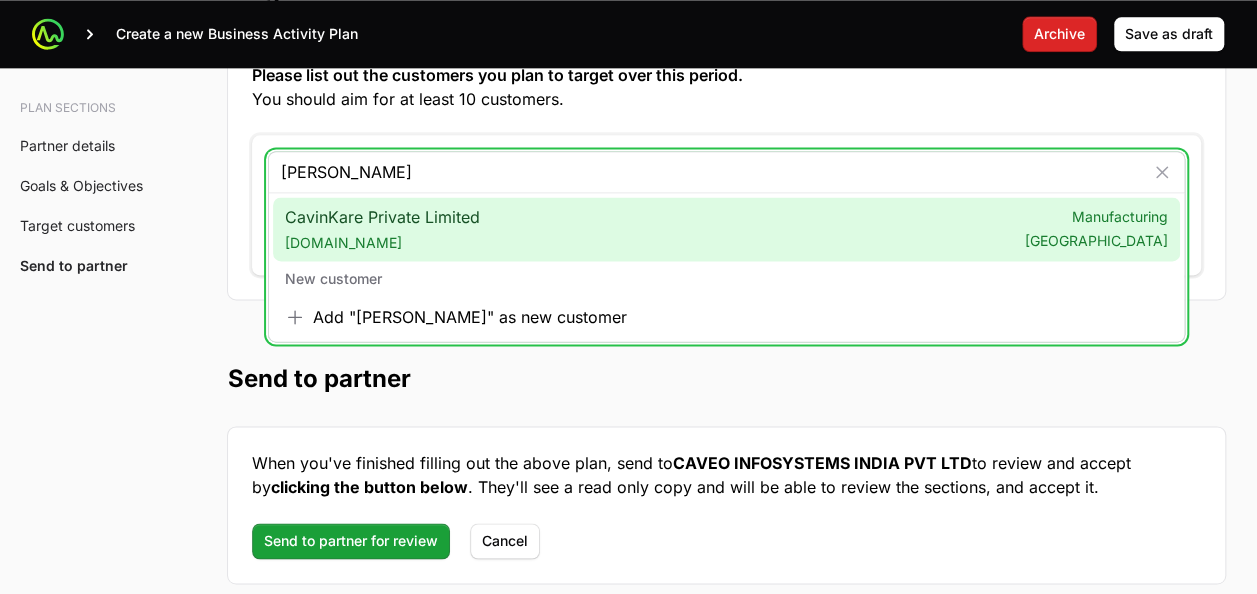 click on "[DOMAIN_NAME]" 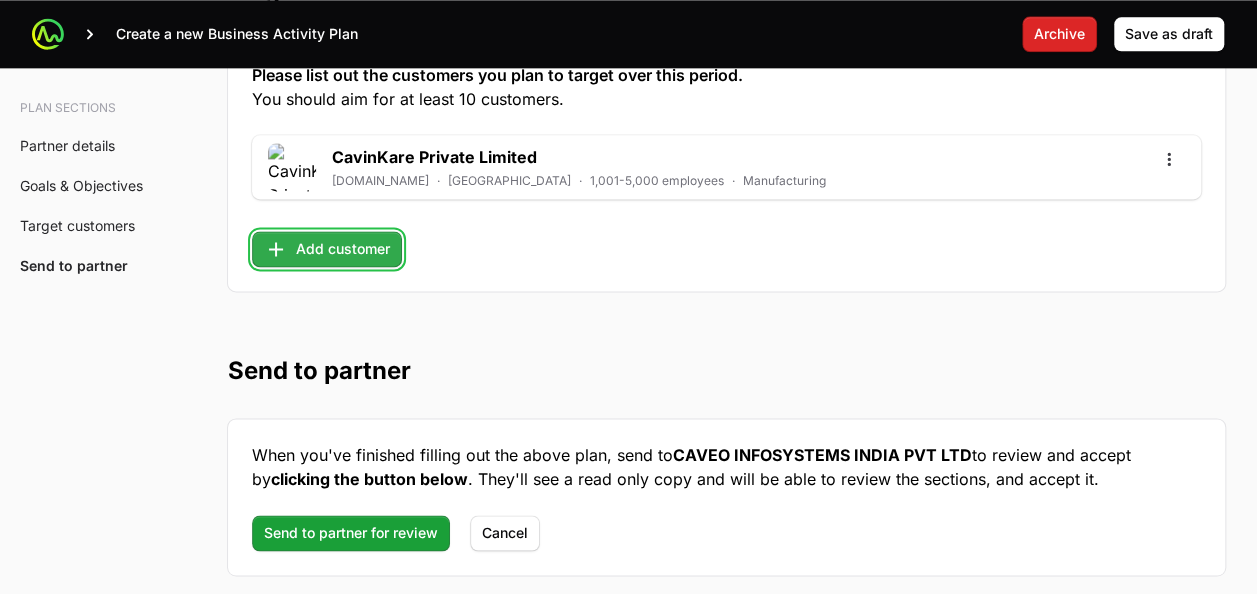 click on "Add customer" 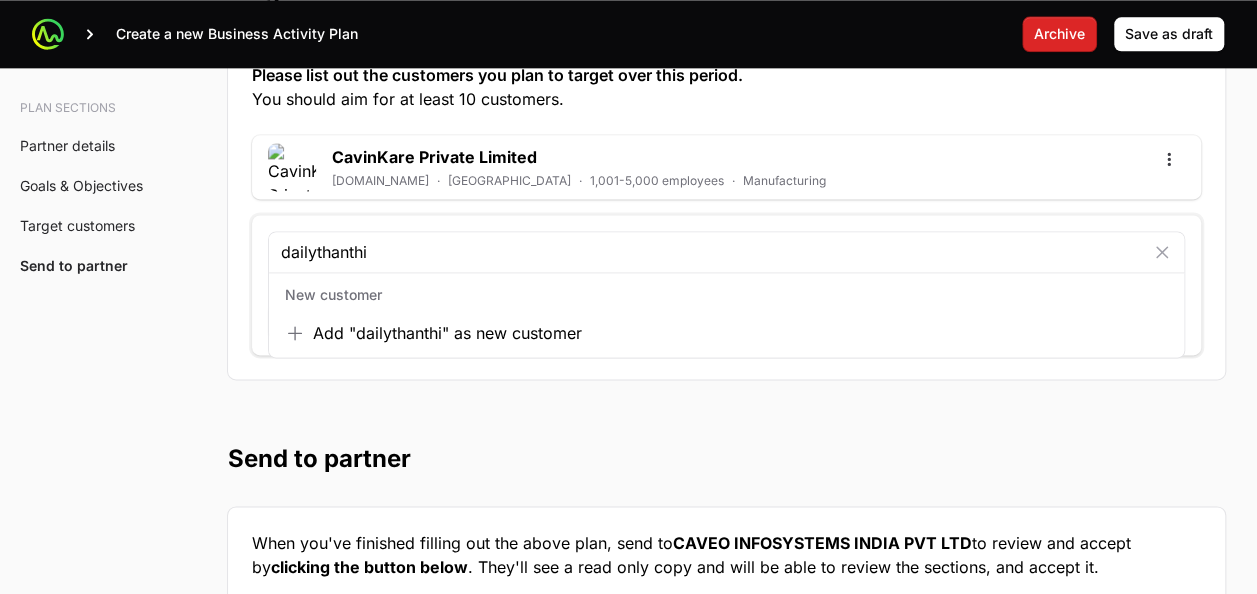 type on "dailythanthi" 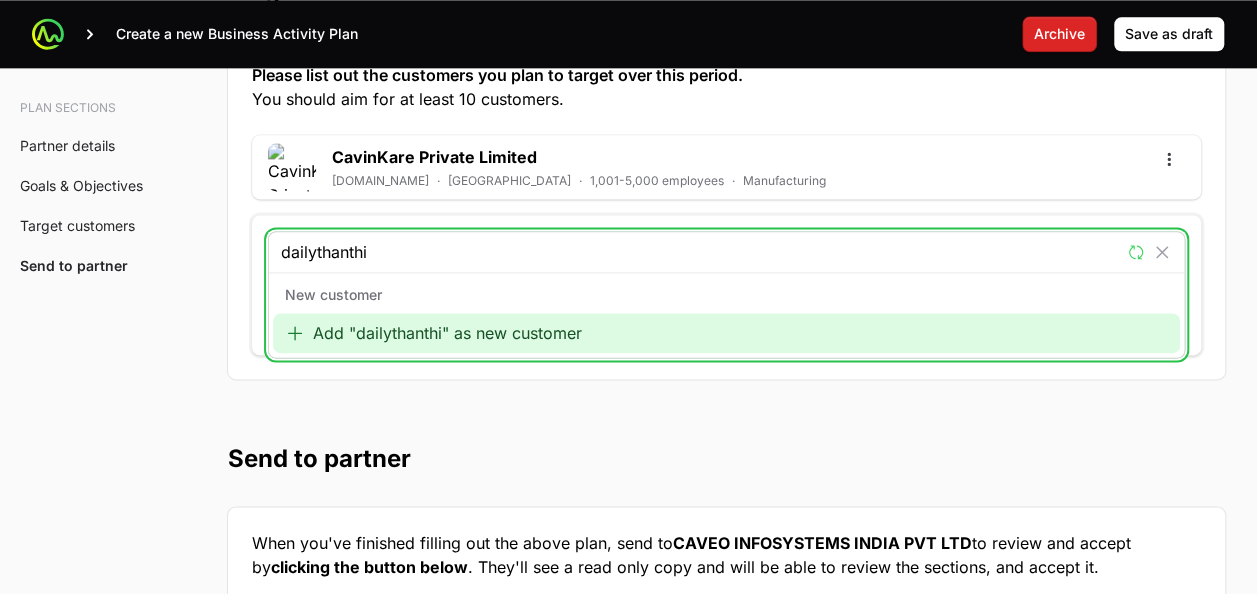 click on "Add "dailythanthi" as new customer" 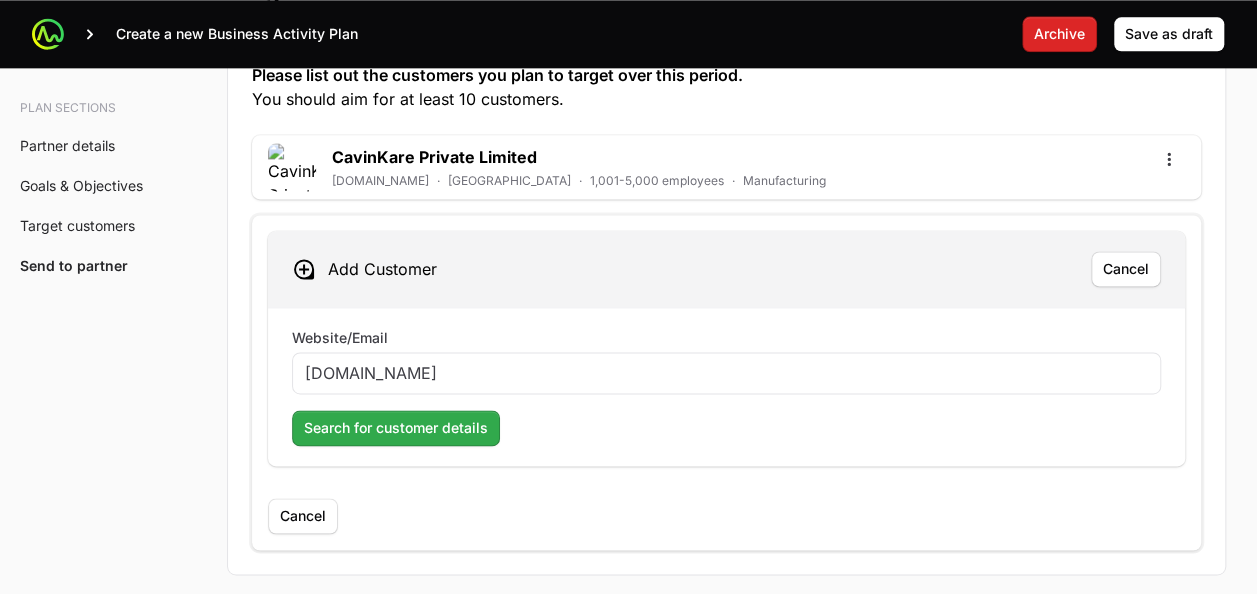 type on "[DOMAIN_NAME]" 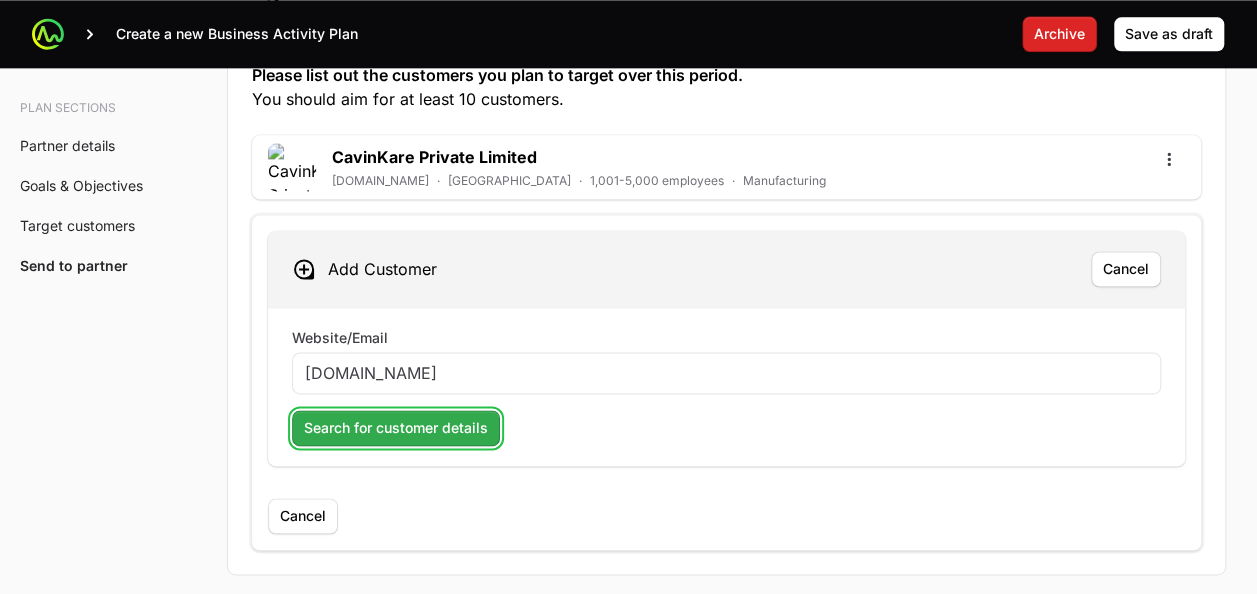 click on "Search for customer details" 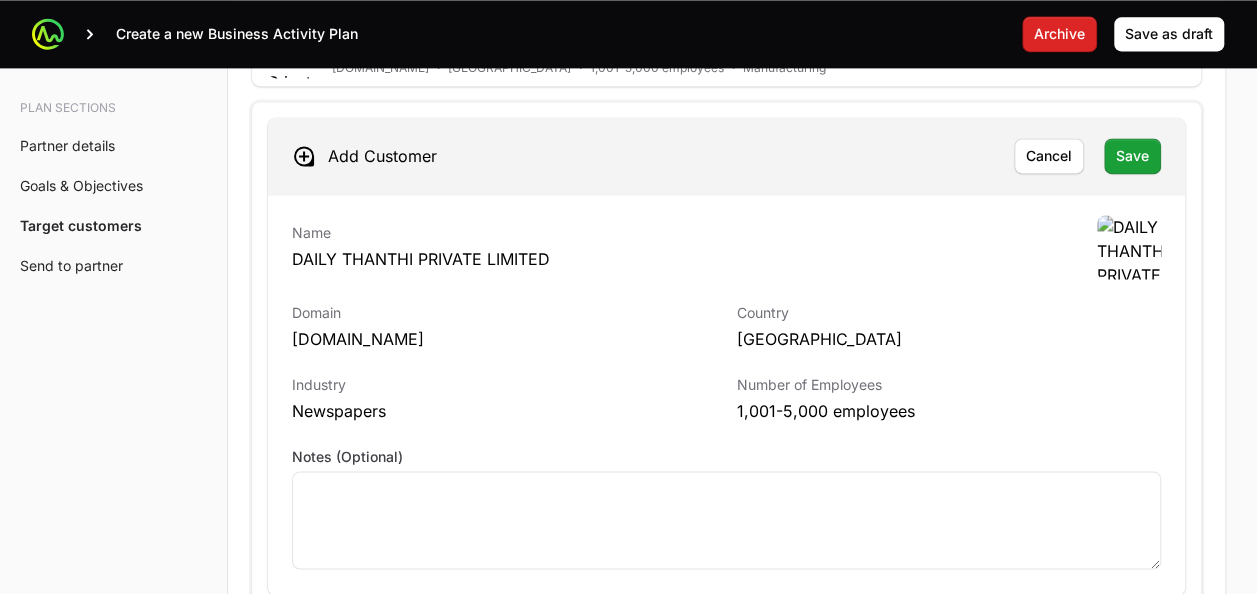 scroll, scrollTop: 5161, scrollLeft: 0, axis: vertical 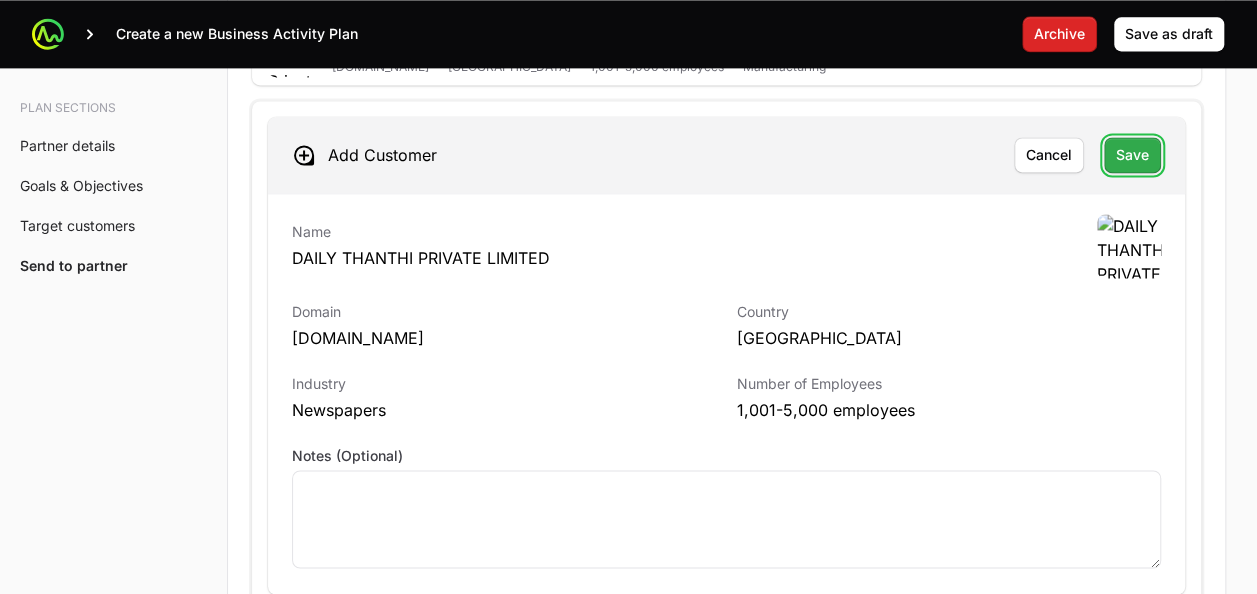 click on "Save" 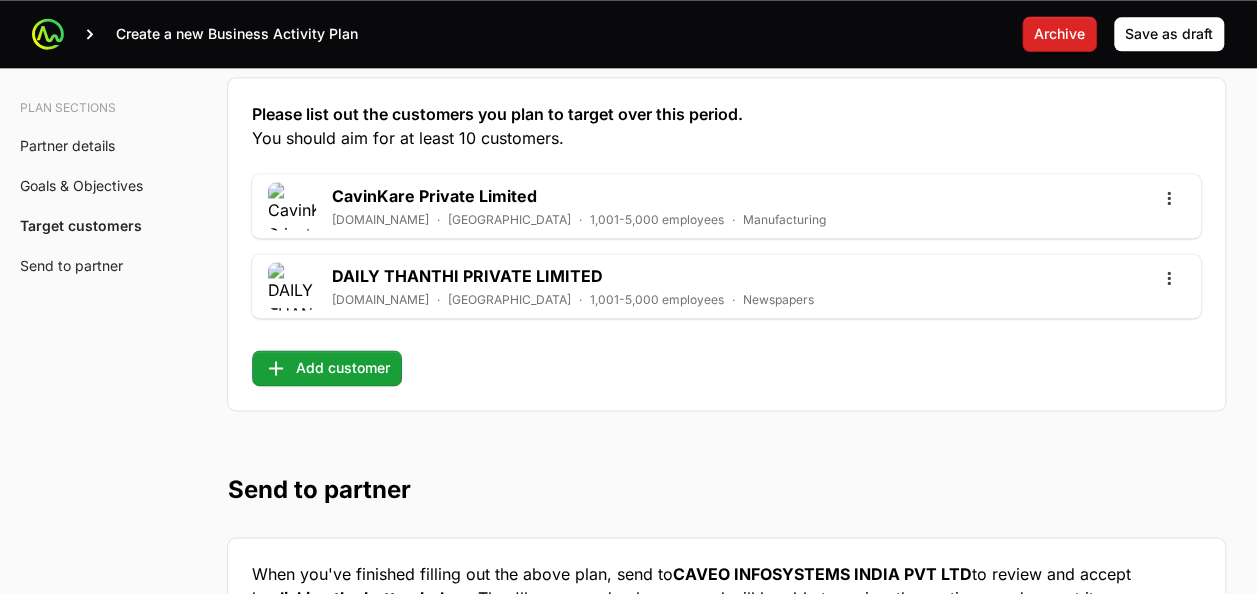 scroll, scrollTop: 5004, scrollLeft: 0, axis: vertical 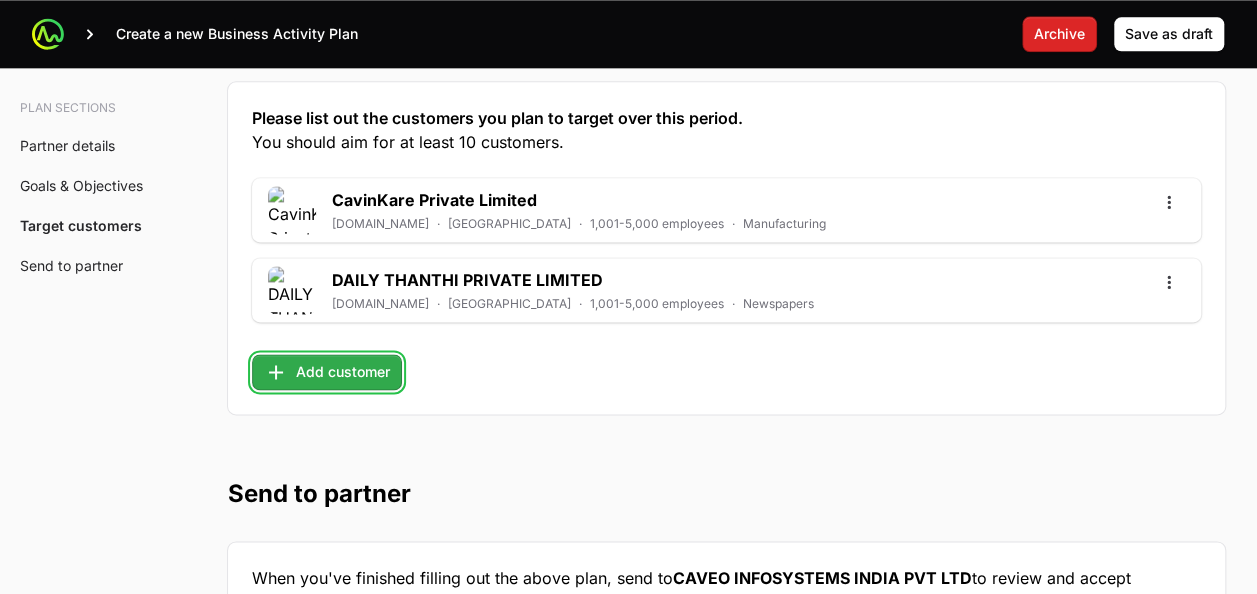 click on "Add customer" 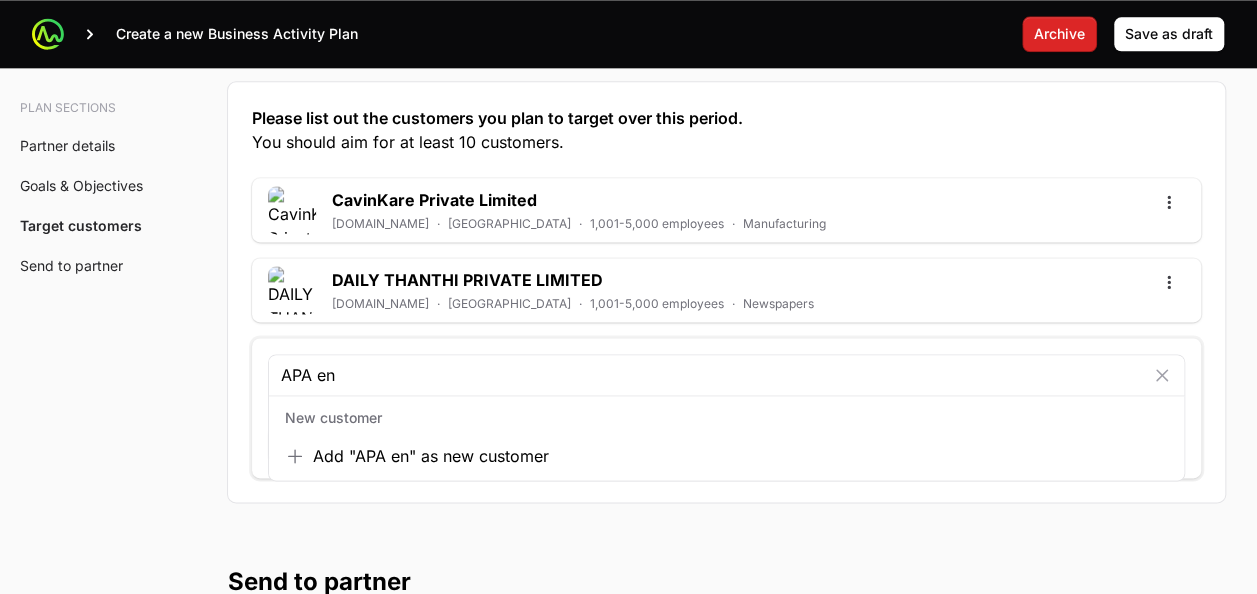 type on "APA en" 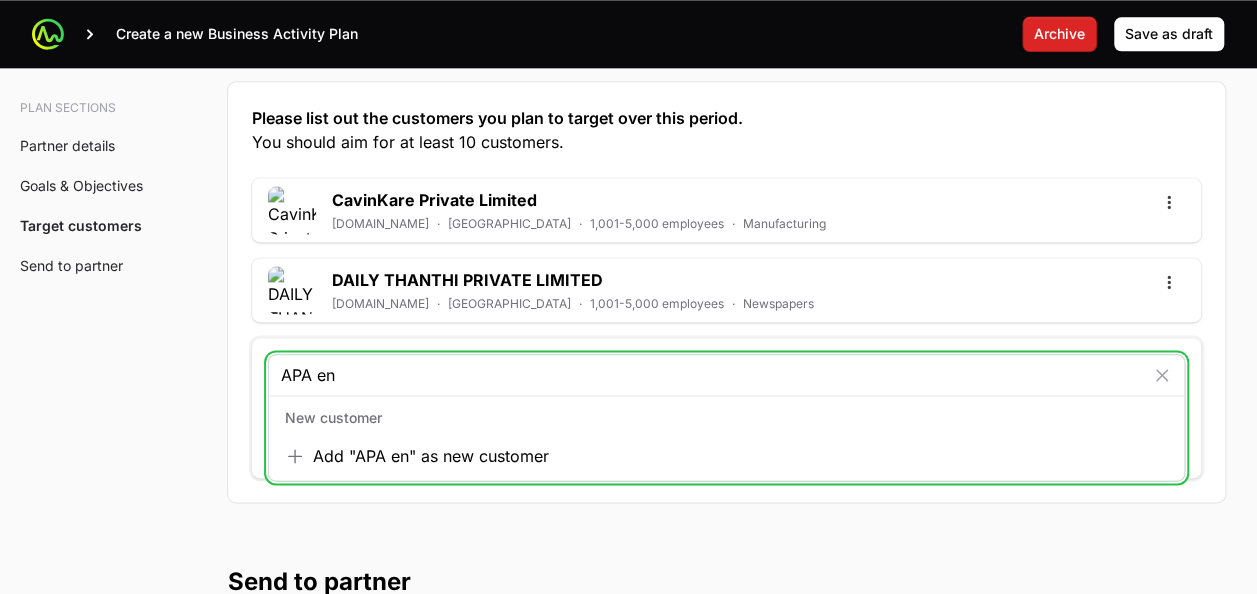 scroll, scrollTop: 5002, scrollLeft: 0, axis: vertical 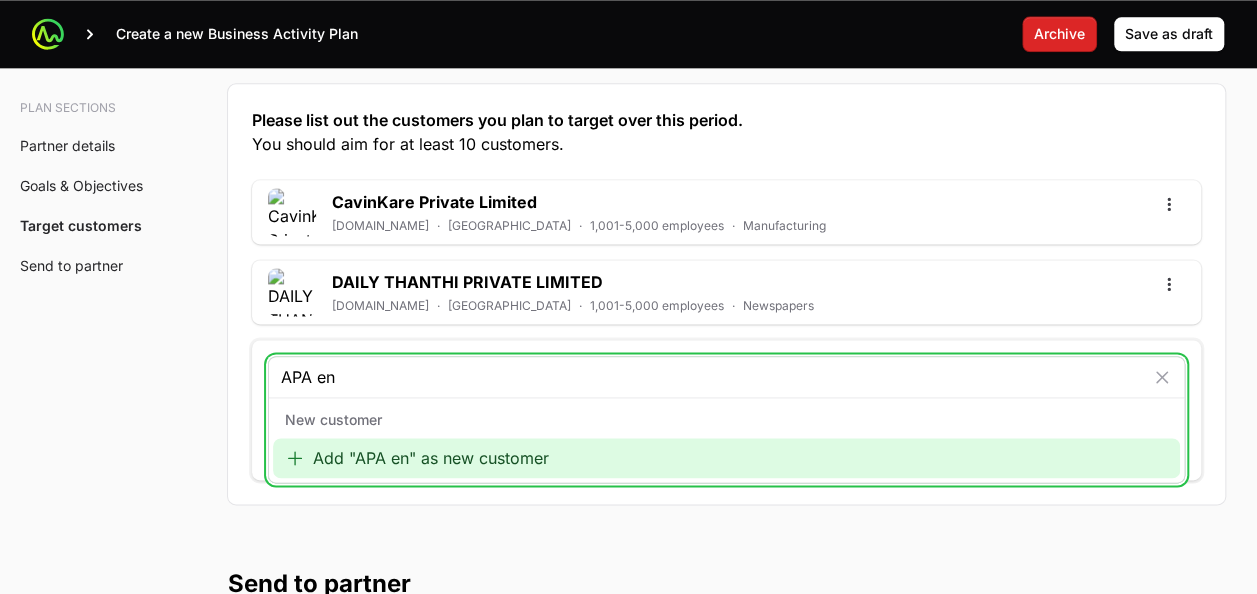 click on "Add "APA en" as new customer" 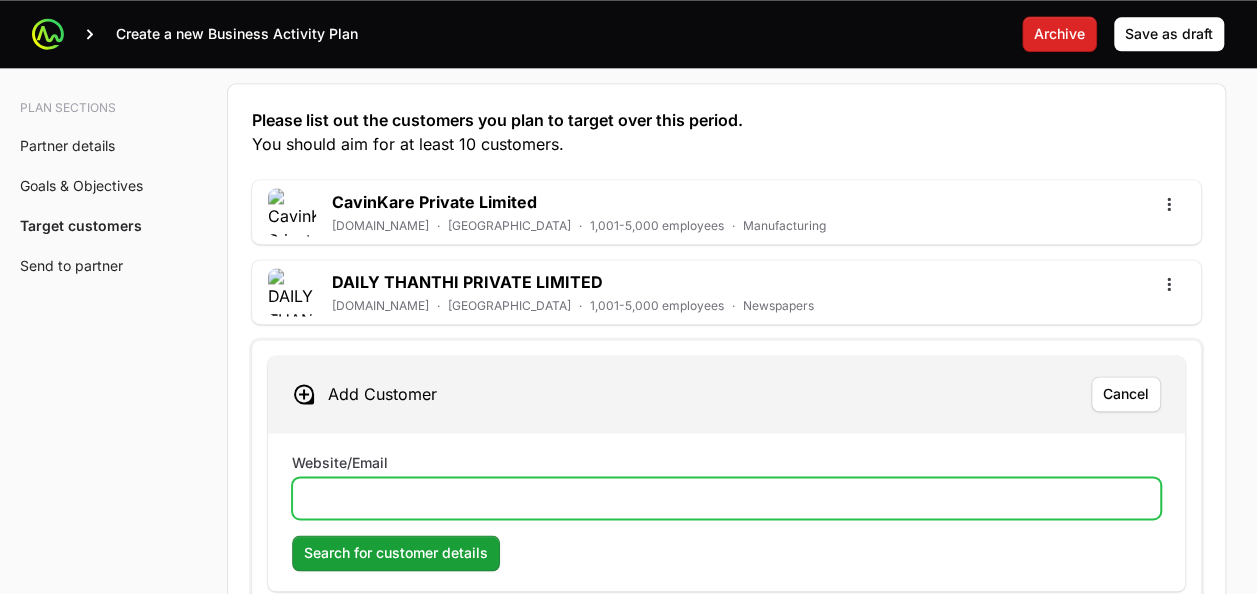 click on "Website/Email" 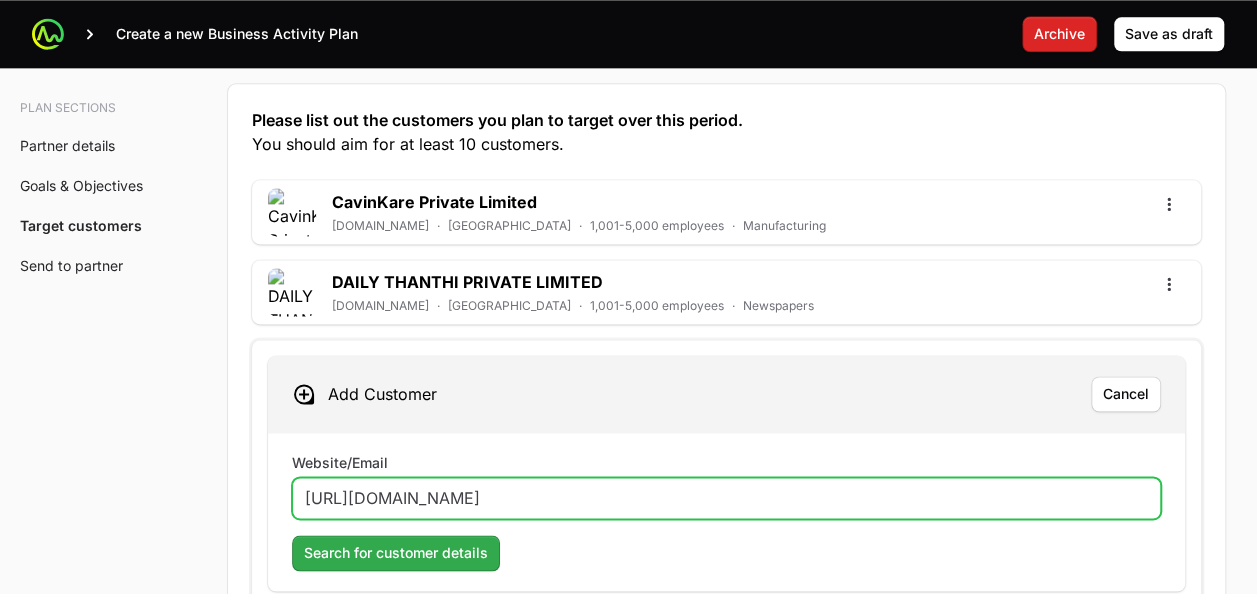 type on "[URL][DOMAIN_NAME]" 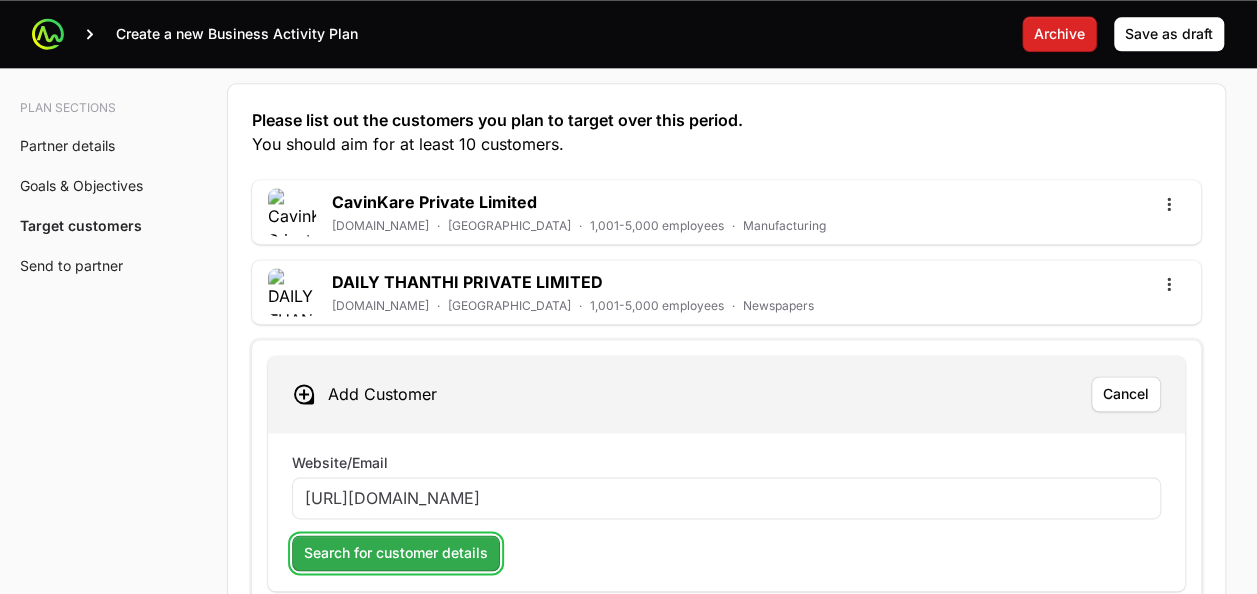 click on "Search for customer details" 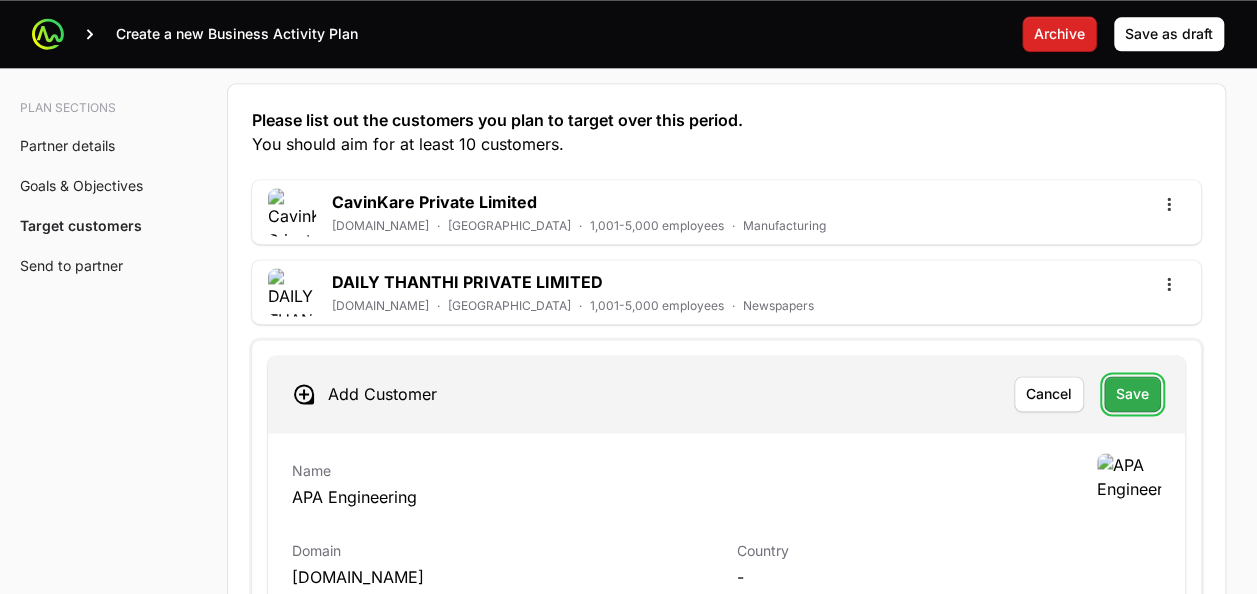 click on "Save" 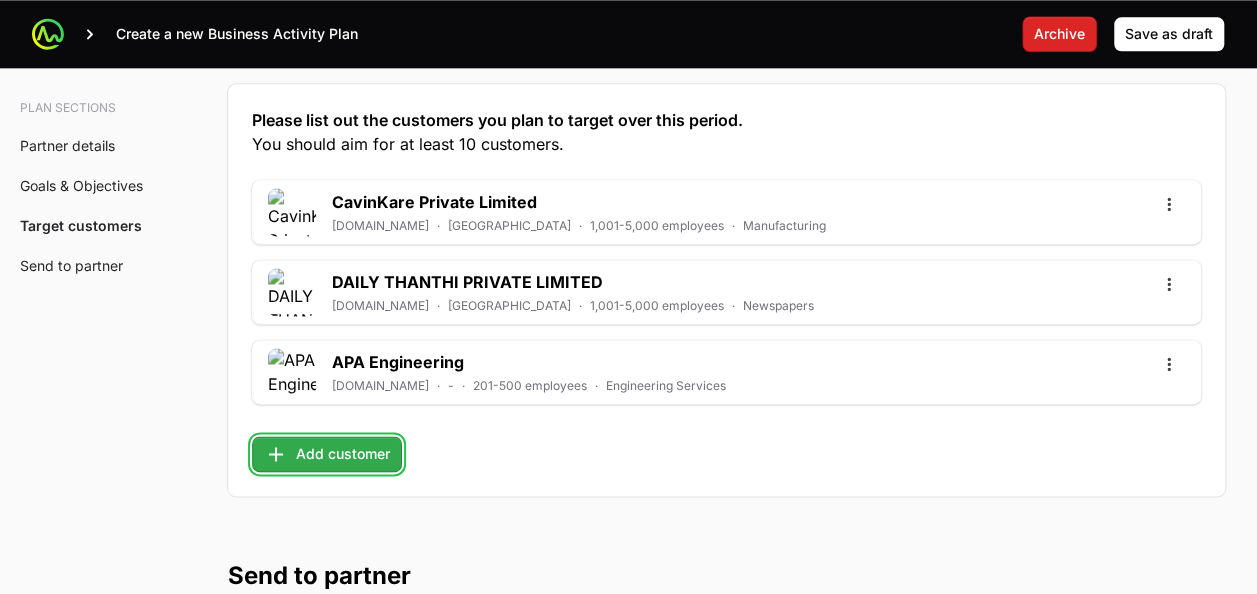 click on "Add customer" 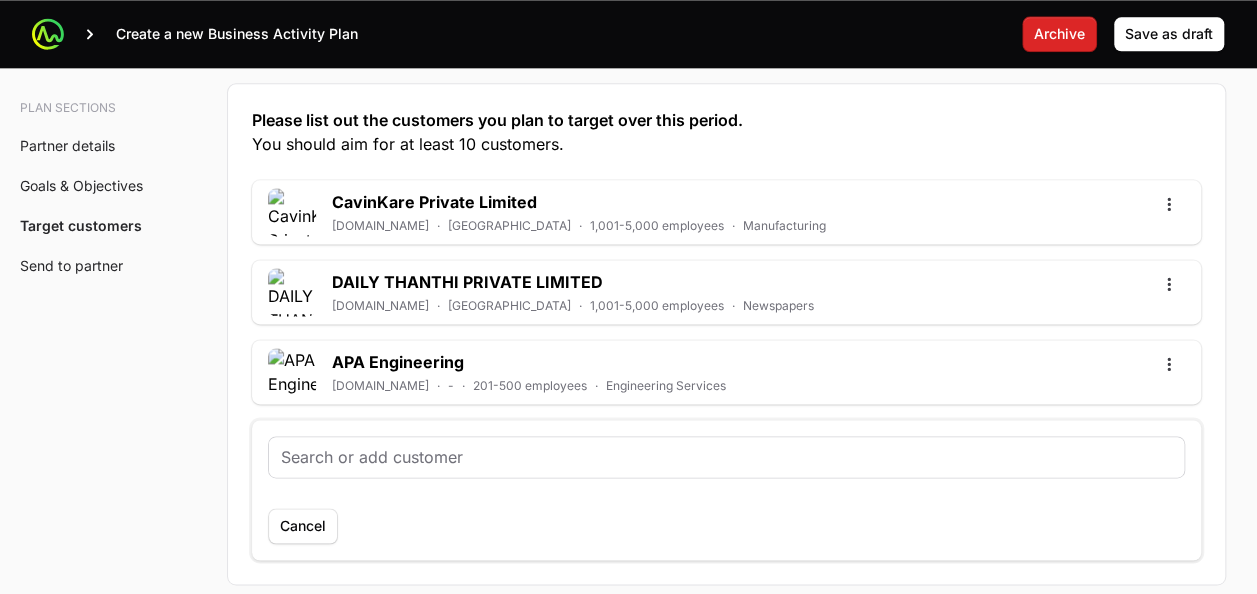 scroll, scrollTop: 4956, scrollLeft: 0, axis: vertical 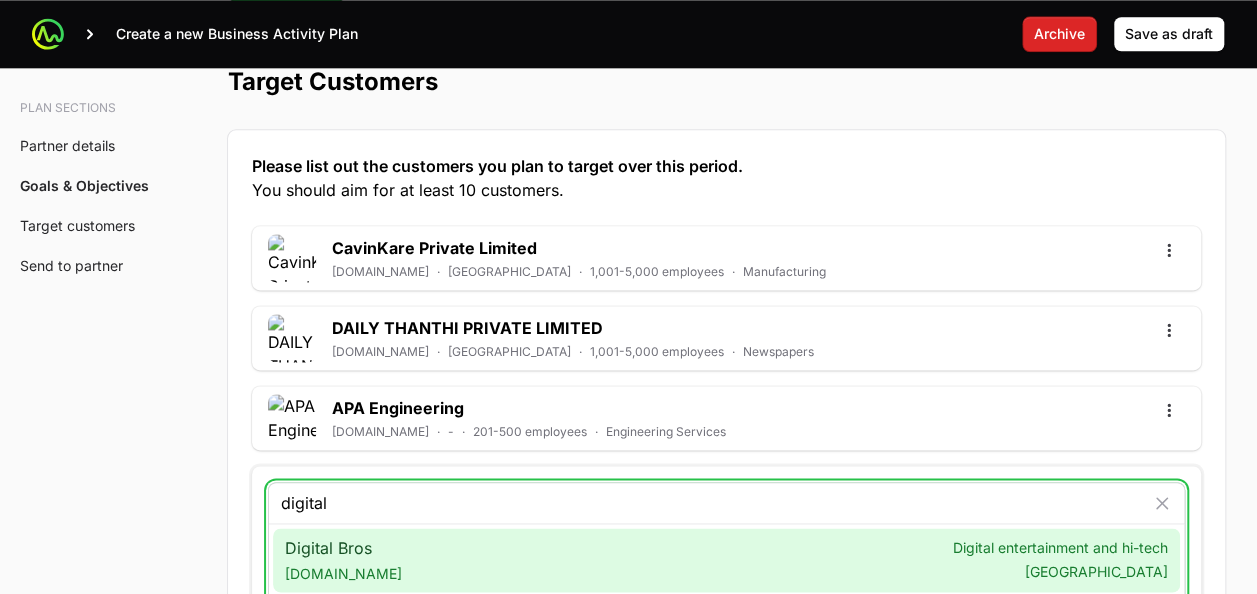 drag, startPoint x: 347, startPoint y: 490, endPoint x: 92, endPoint y: 484, distance: 255.07057 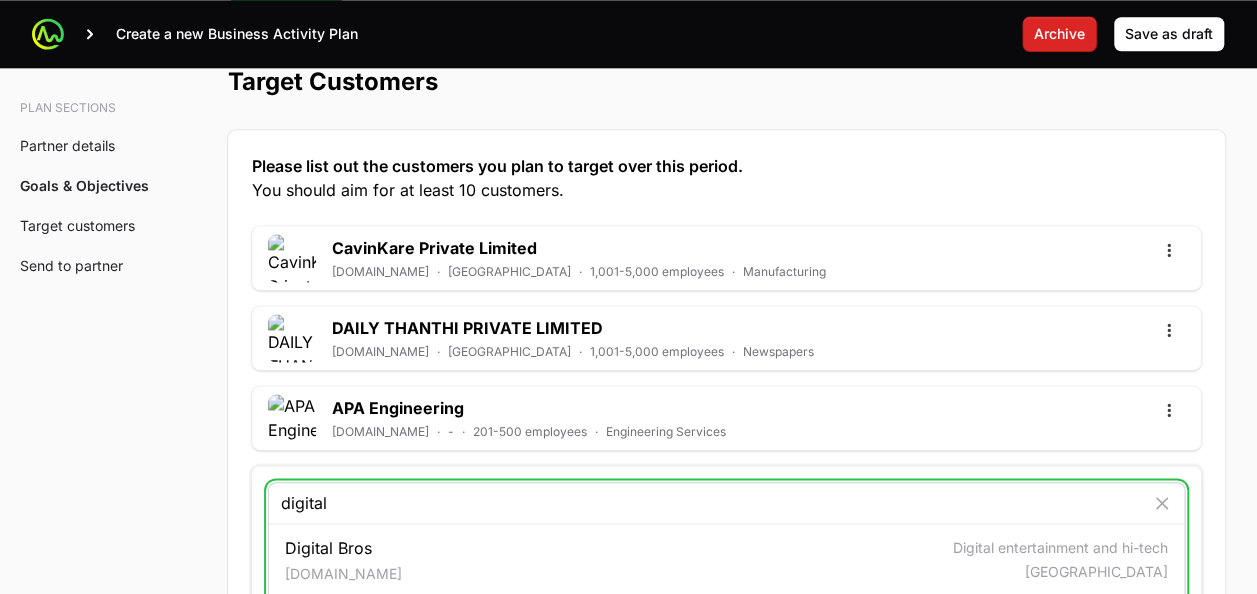 paste on "[URL]" 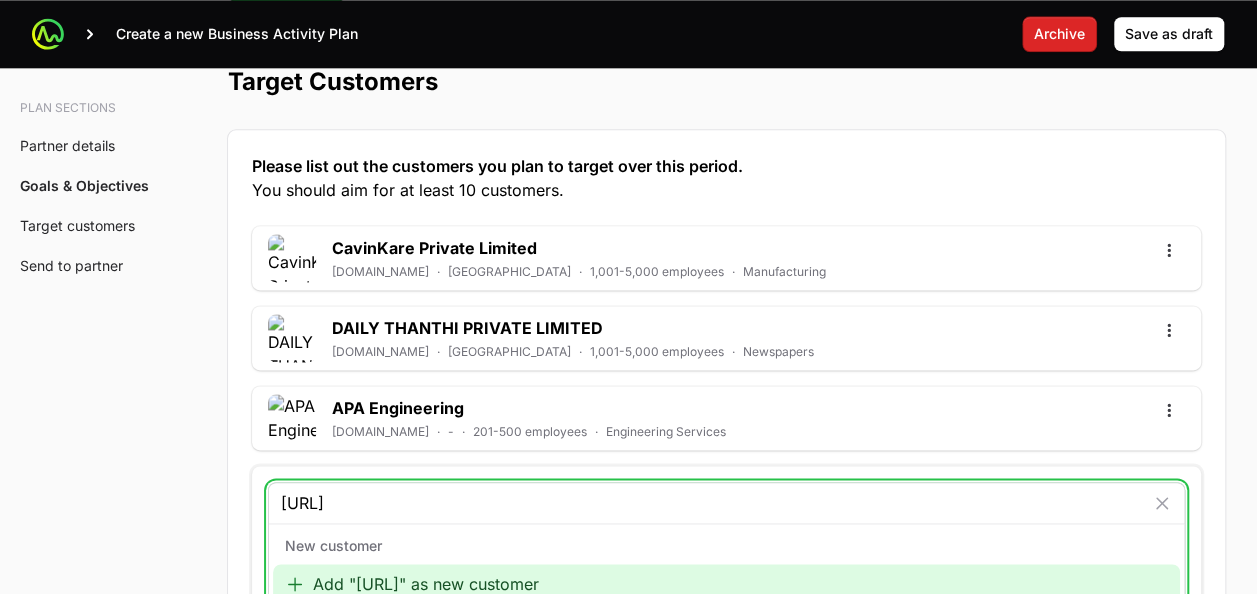 type on "[URL]" 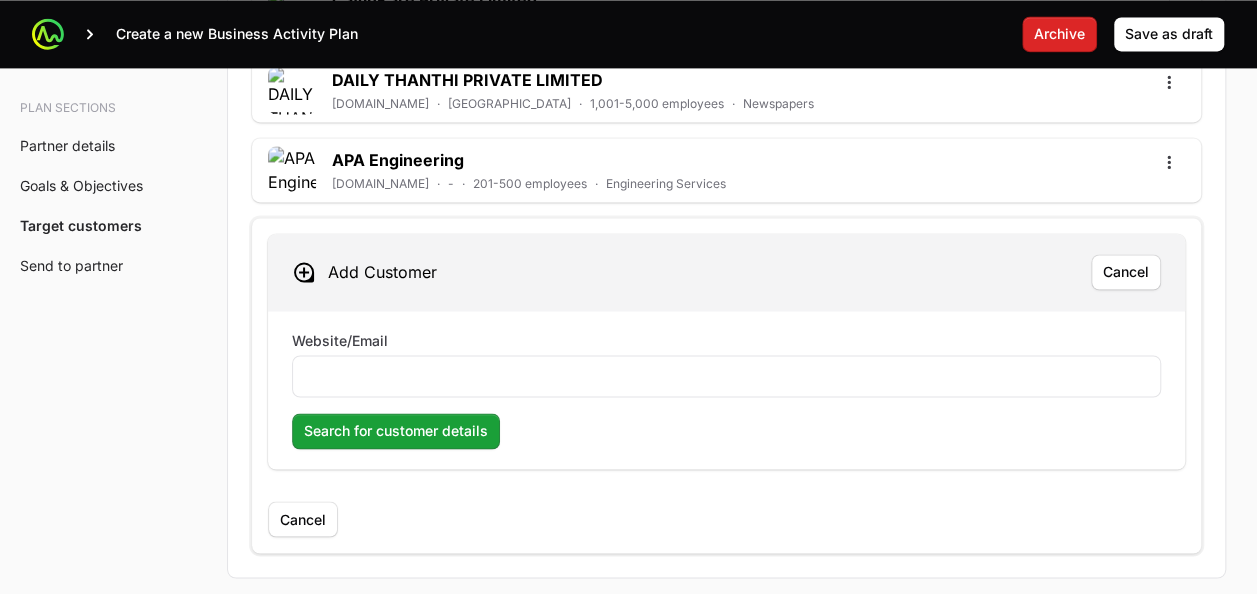 scroll, scrollTop: 5212, scrollLeft: 0, axis: vertical 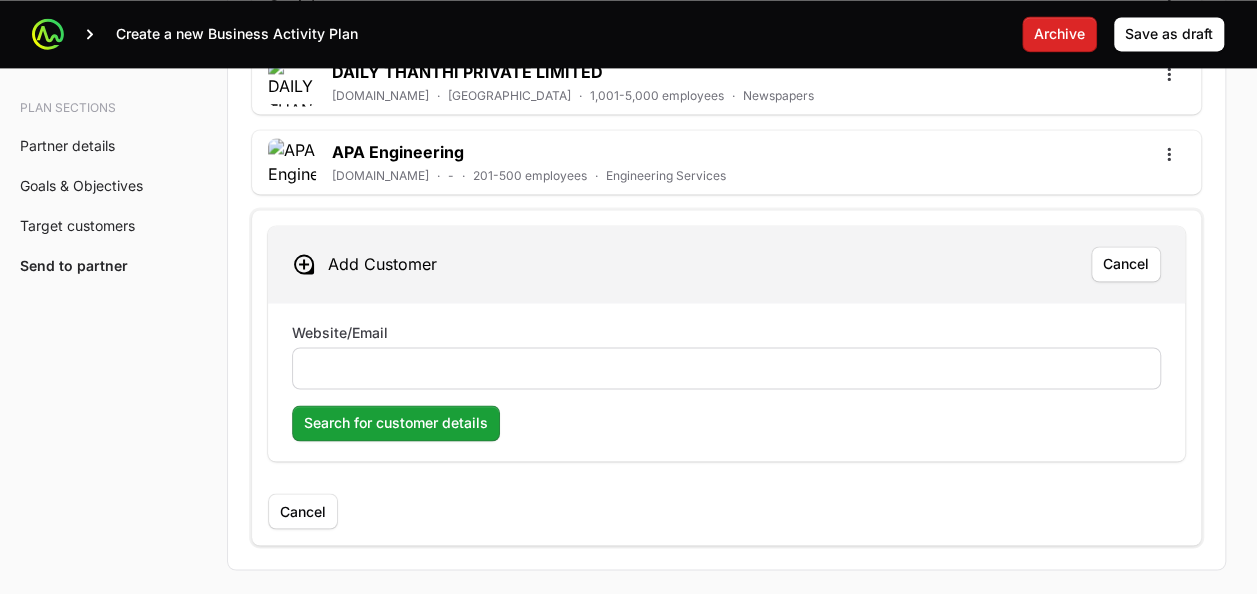 click 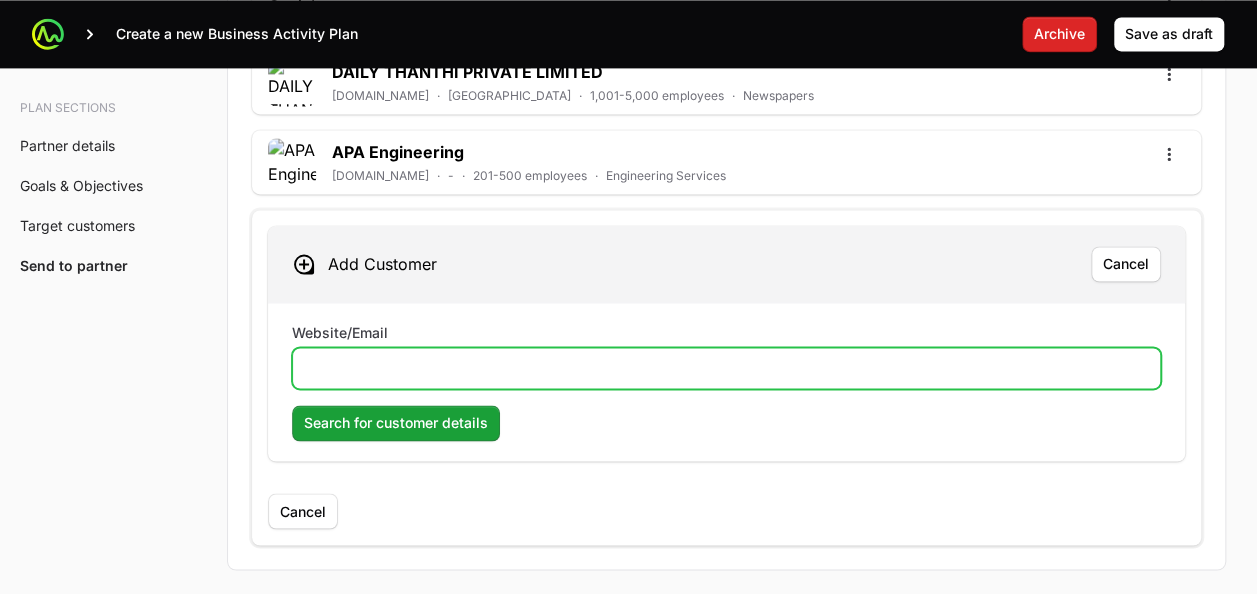 click on "Website/Email" 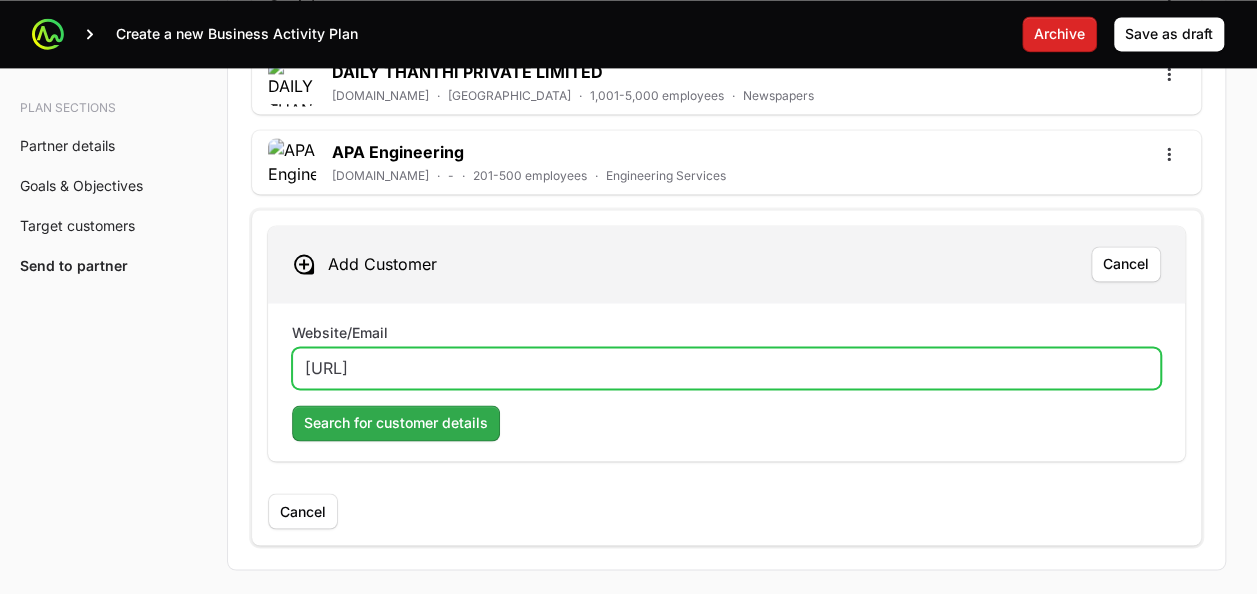 type on "[URL]" 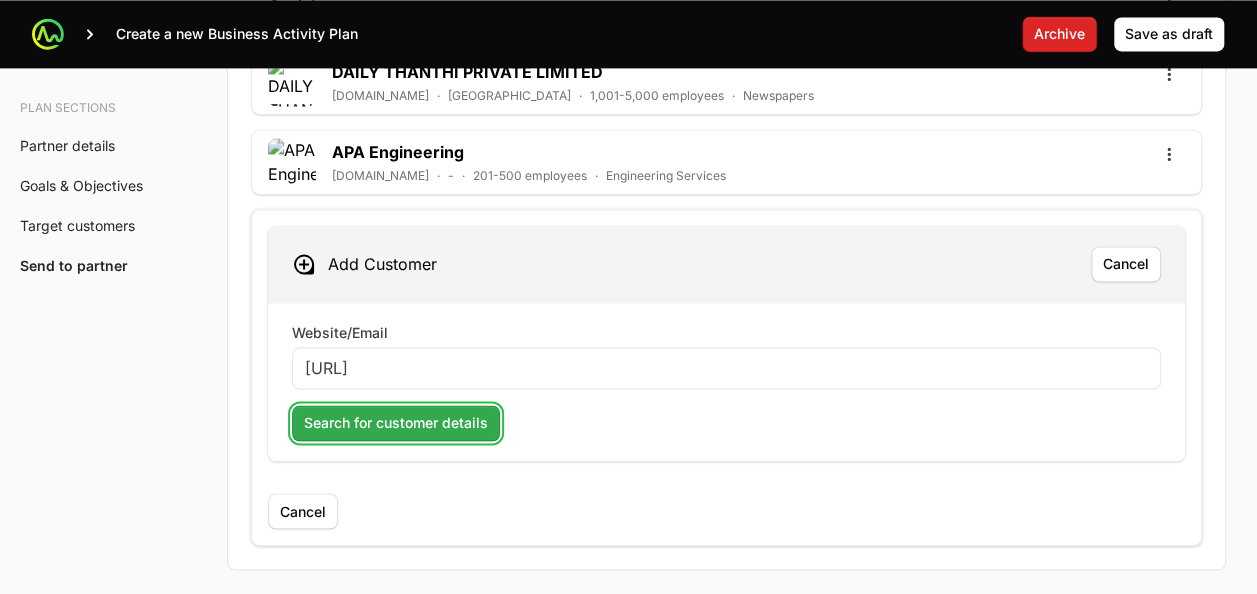 click on "Search for customer details" 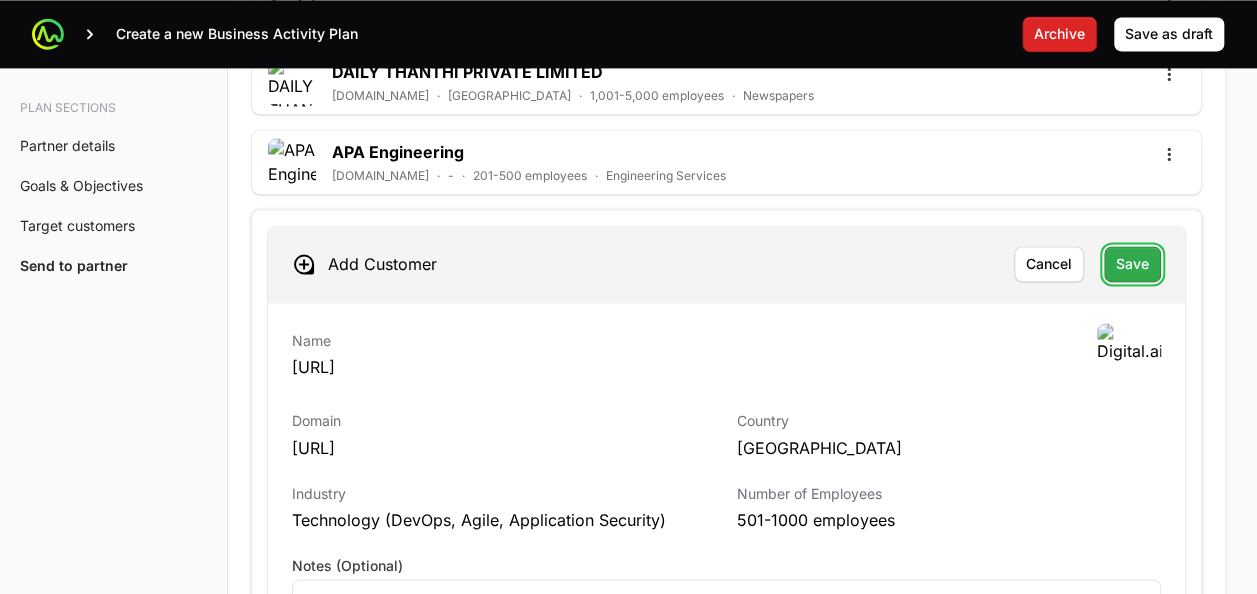 click on "Save" 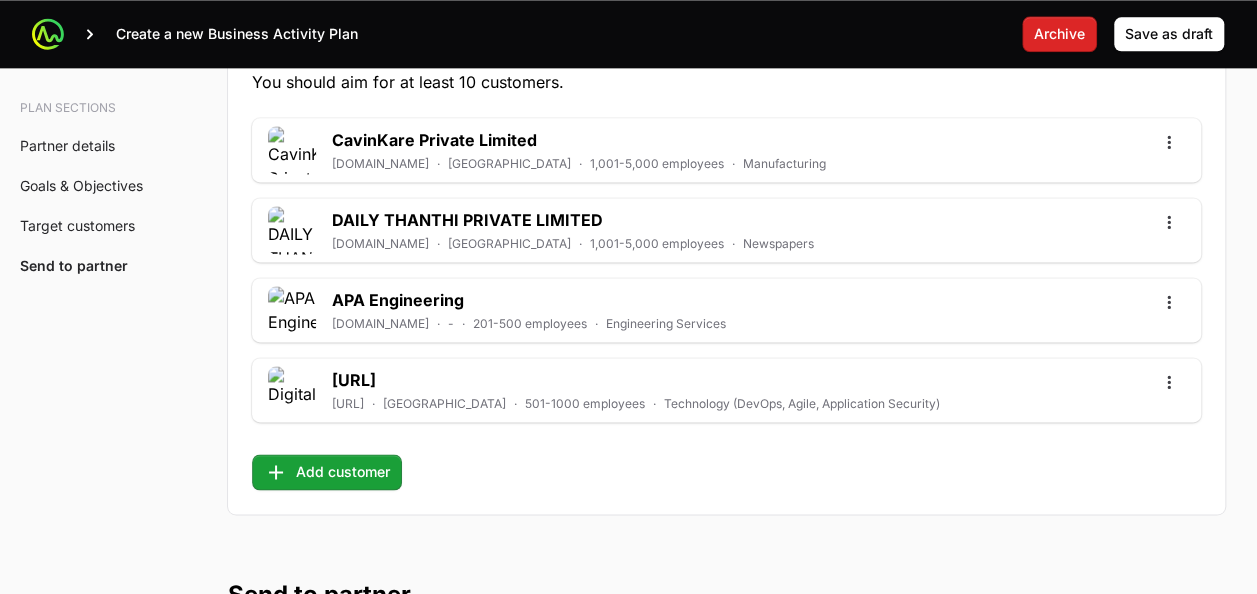 scroll, scrollTop: 5064, scrollLeft: 0, axis: vertical 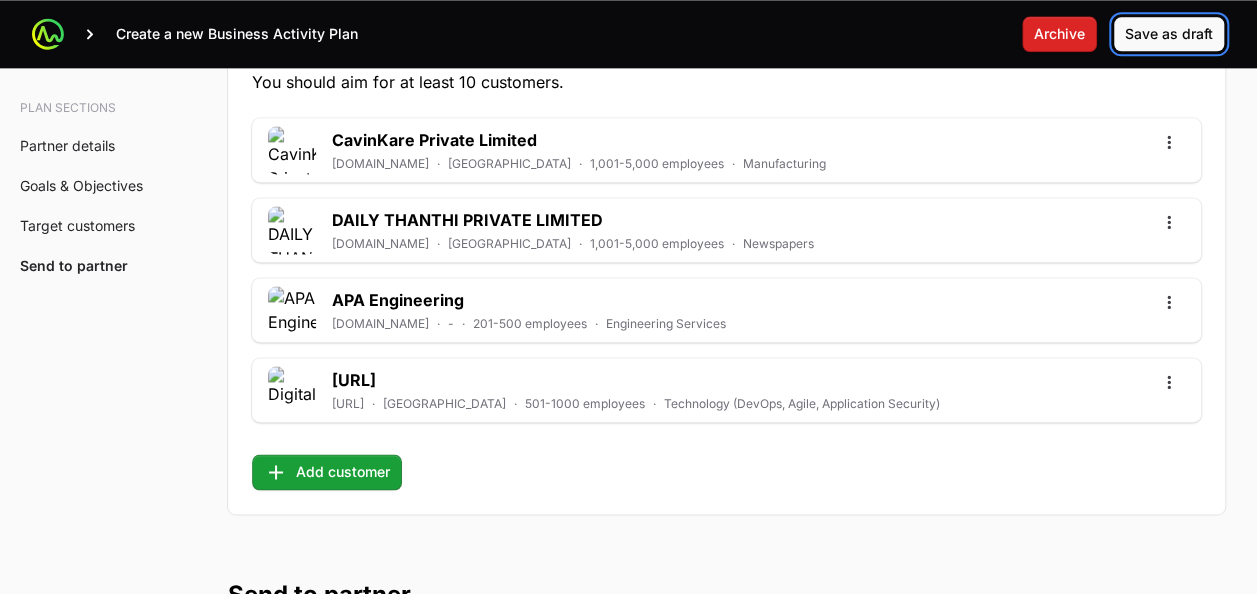 click on "Save as draft" 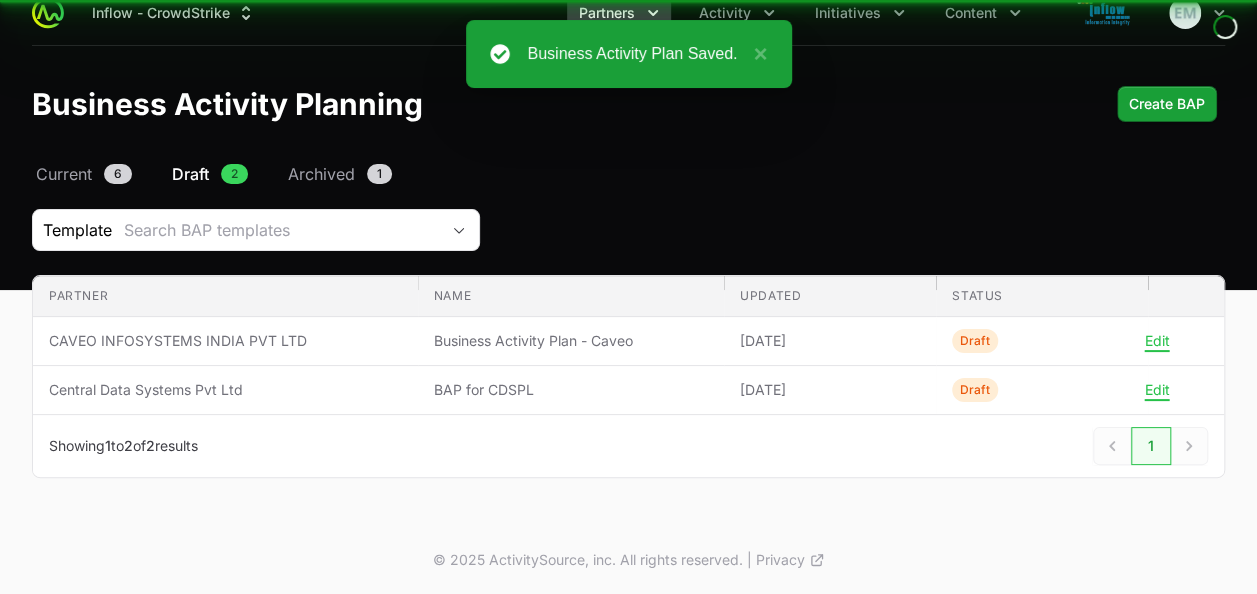 scroll, scrollTop: 16, scrollLeft: 0, axis: vertical 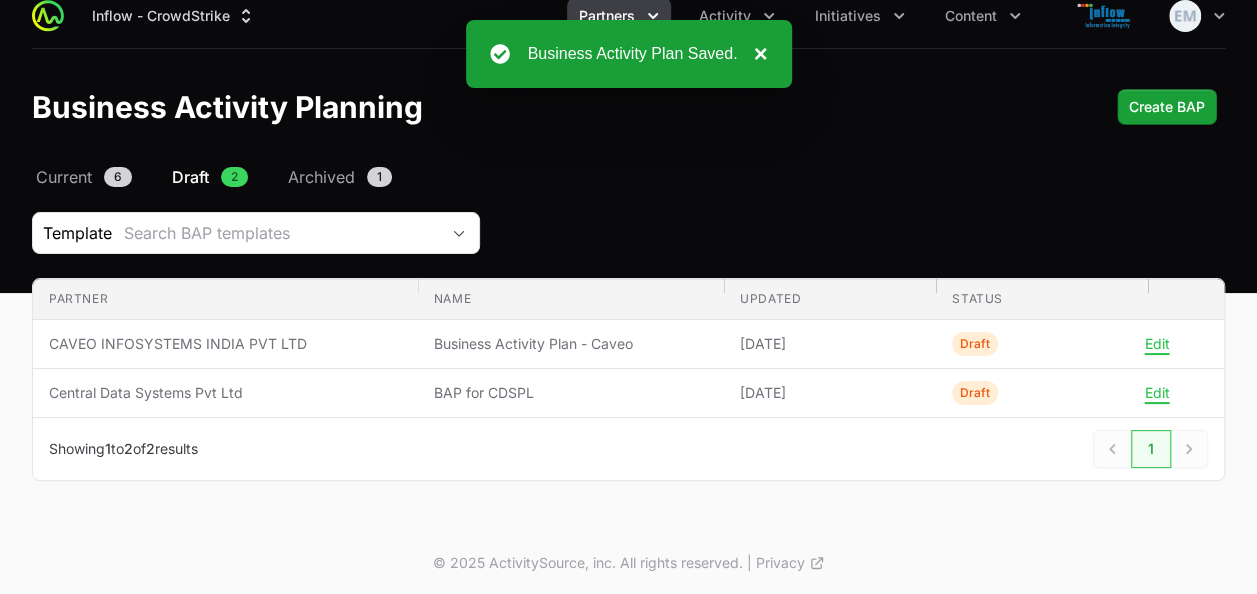 click on "×" at bounding box center [755, 54] 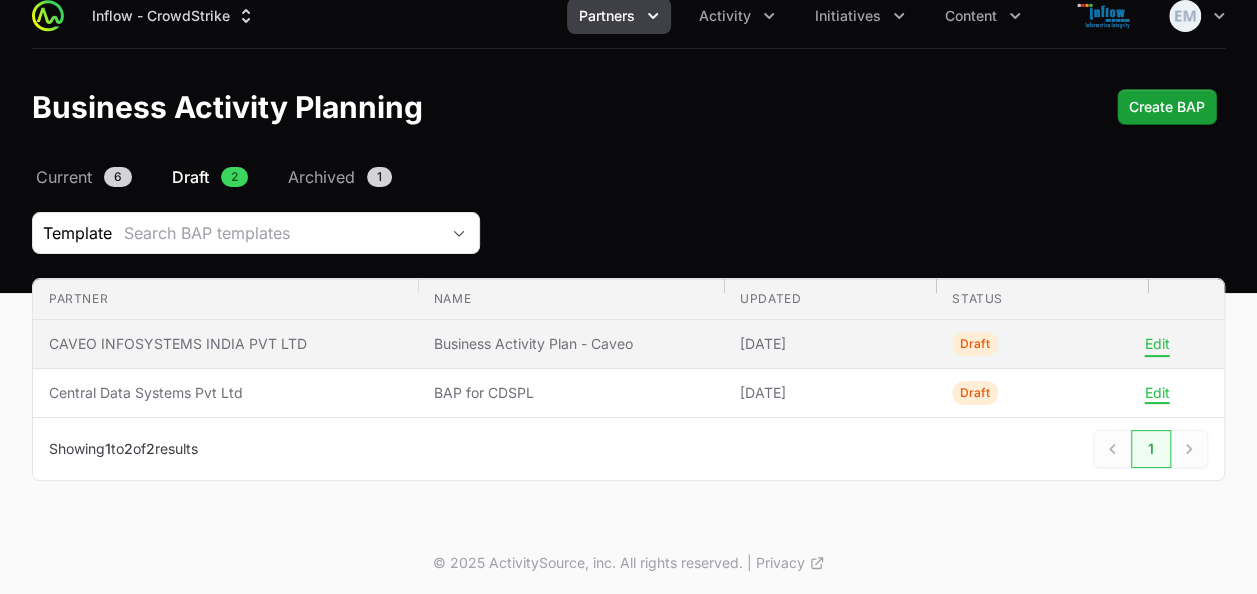 click on "Edit" 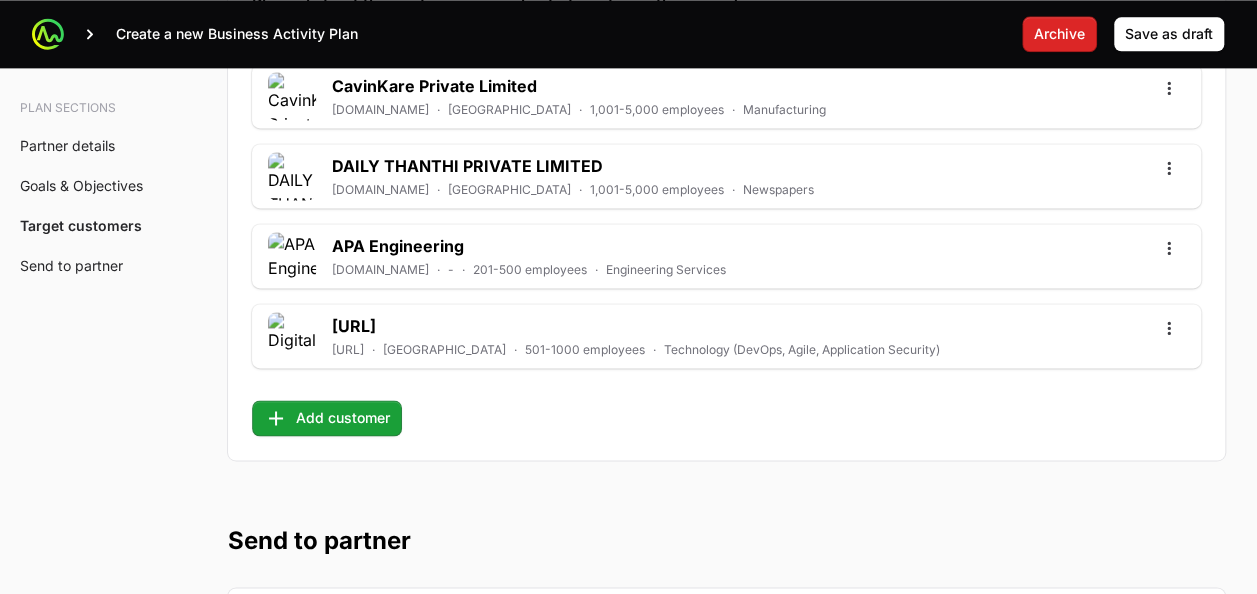 scroll, scrollTop: 5087, scrollLeft: 0, axis: vertical 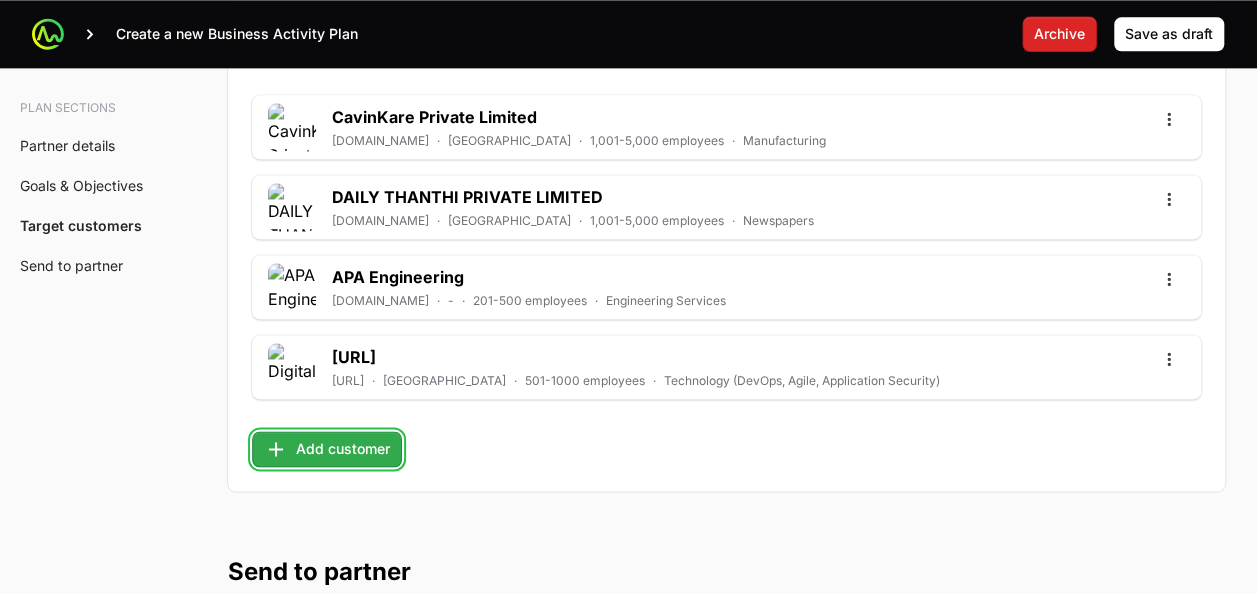 click on "Add customer" 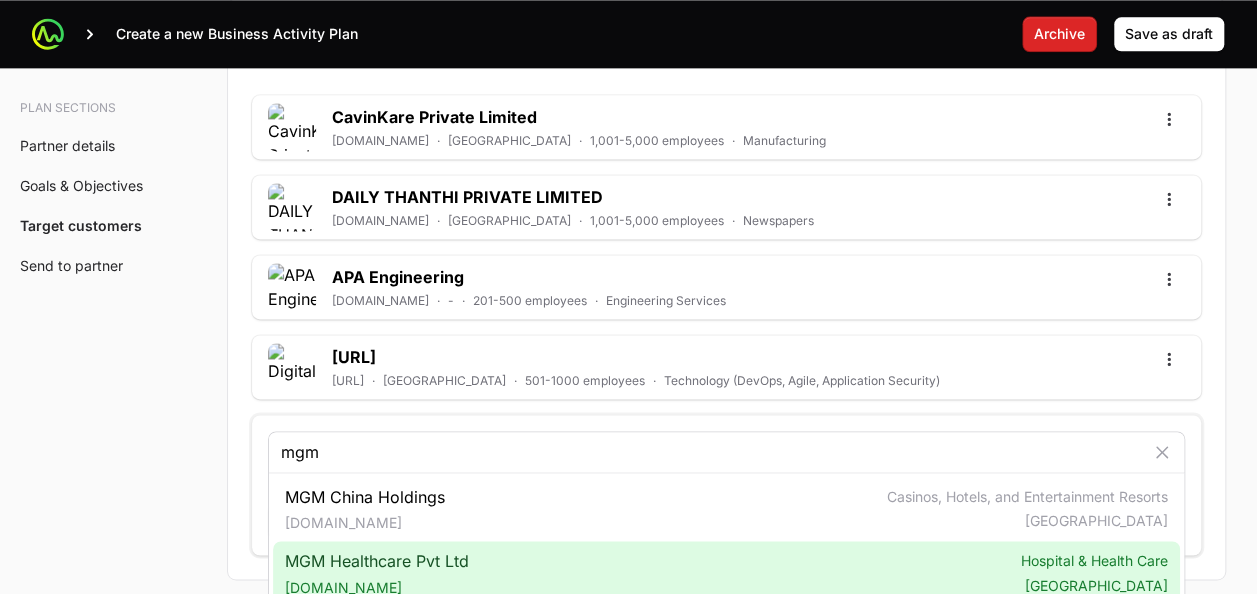 type on "mgm" 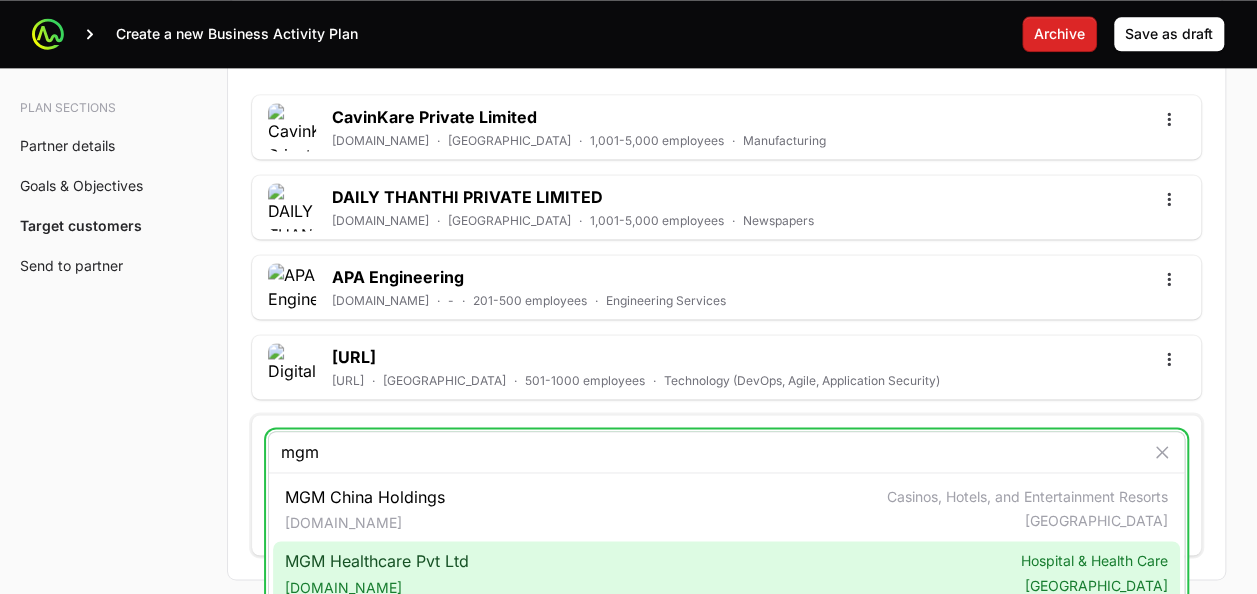 click on "MGM Healthcare Pvt Ltd  [DOMAIN_NAME]" 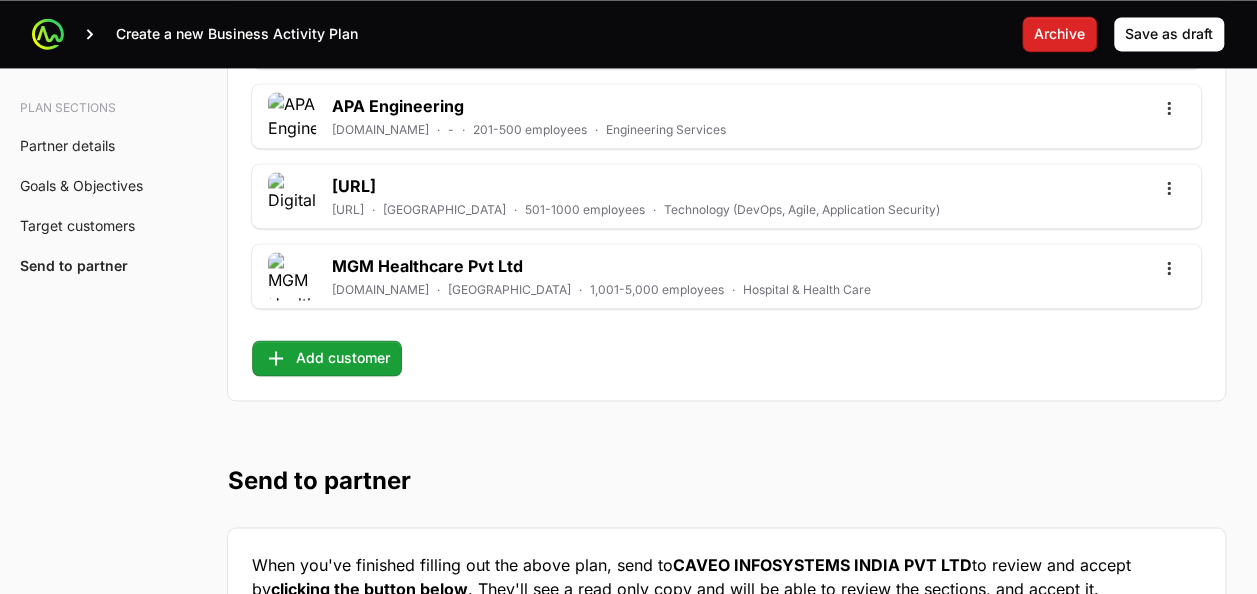 scroll, scrollTop: 5259, scrollLeft: 0, axis: vertical 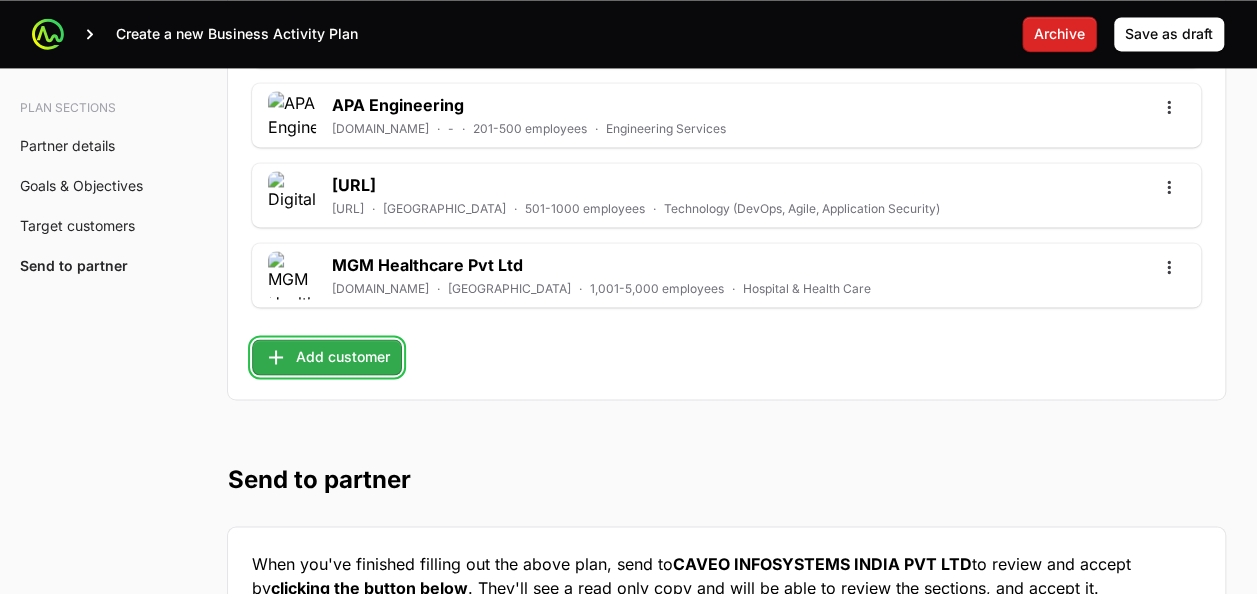 click 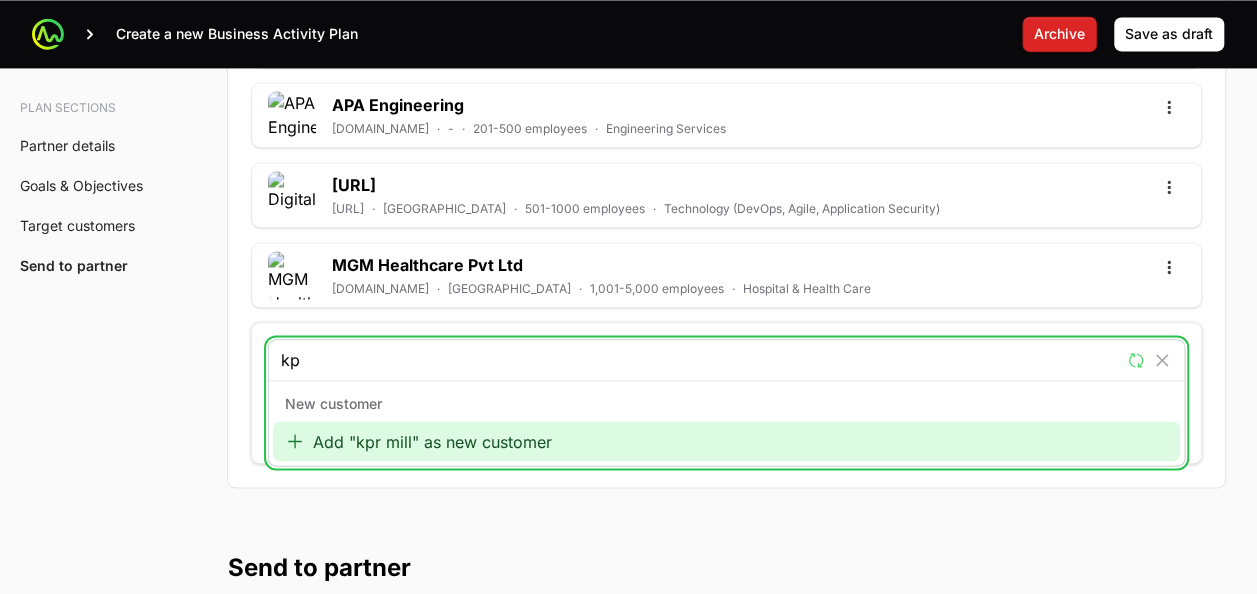 type on "k" 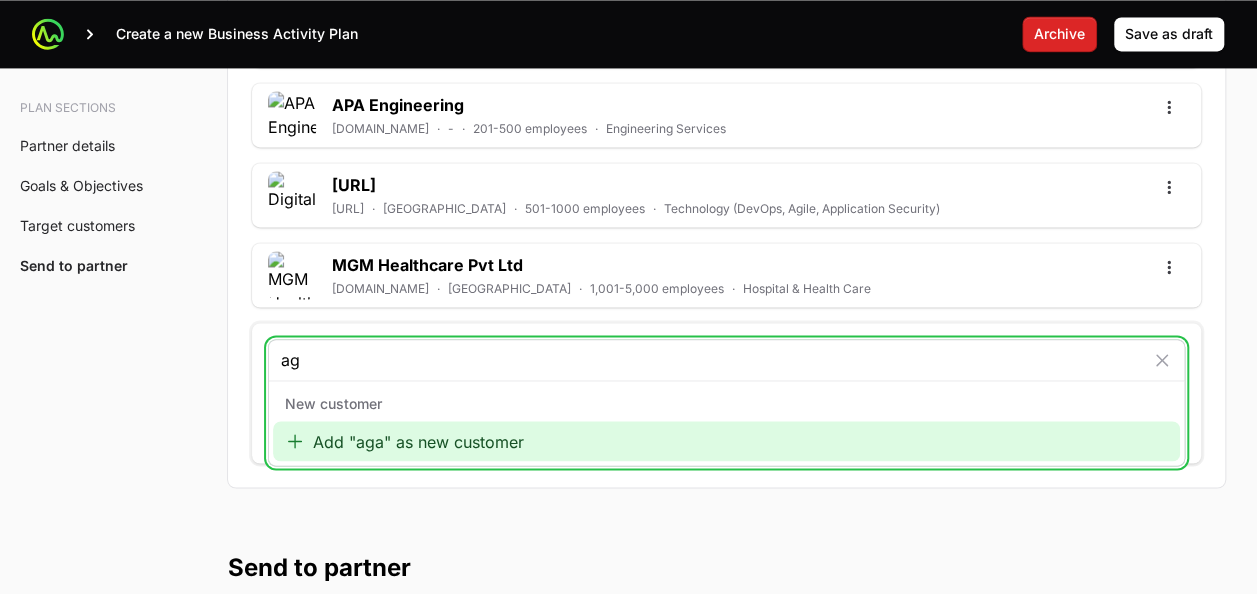 type on "a" 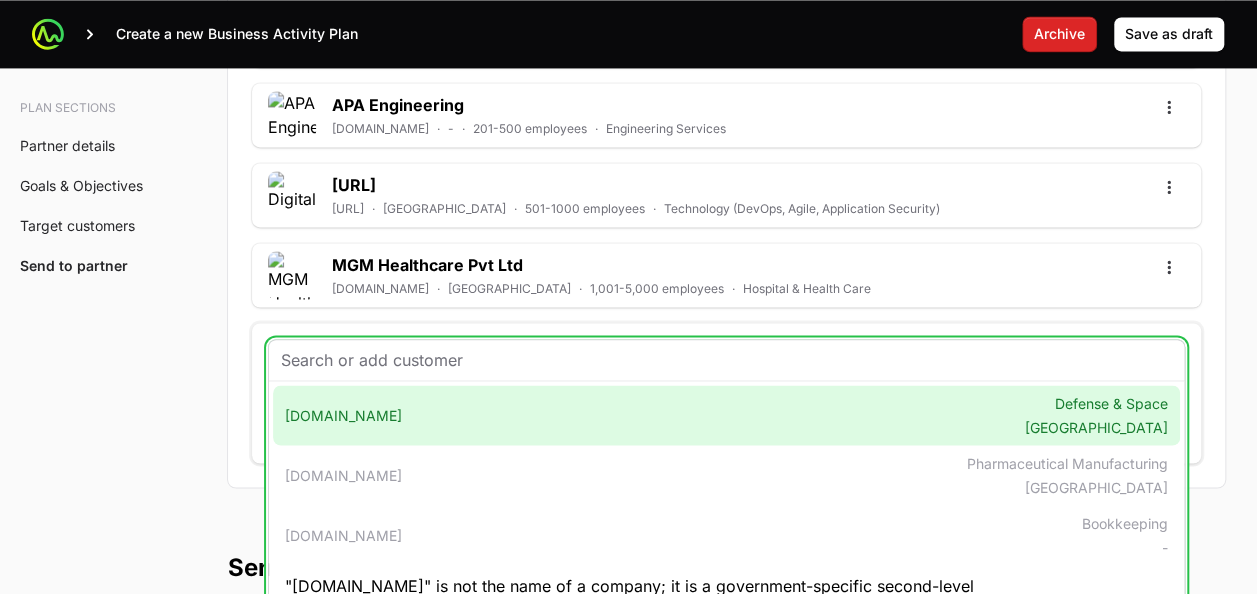 paste on "[URL][DOMAIN_NAME]" 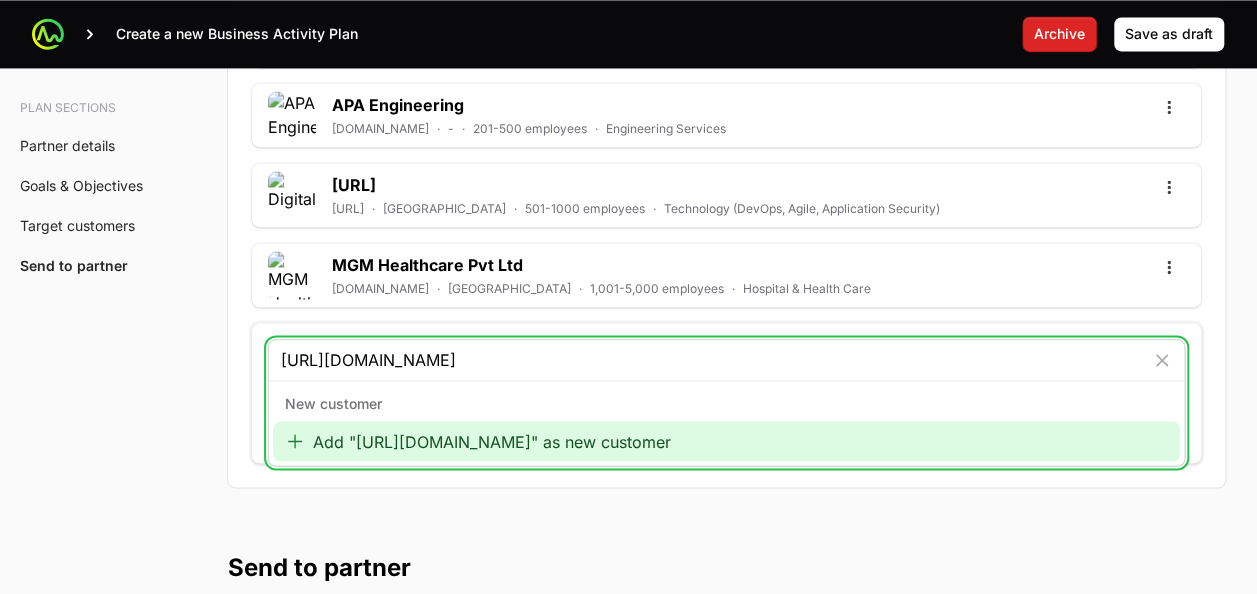 click on "Add "[URL][DOMAIN_NAME]" as new customer" 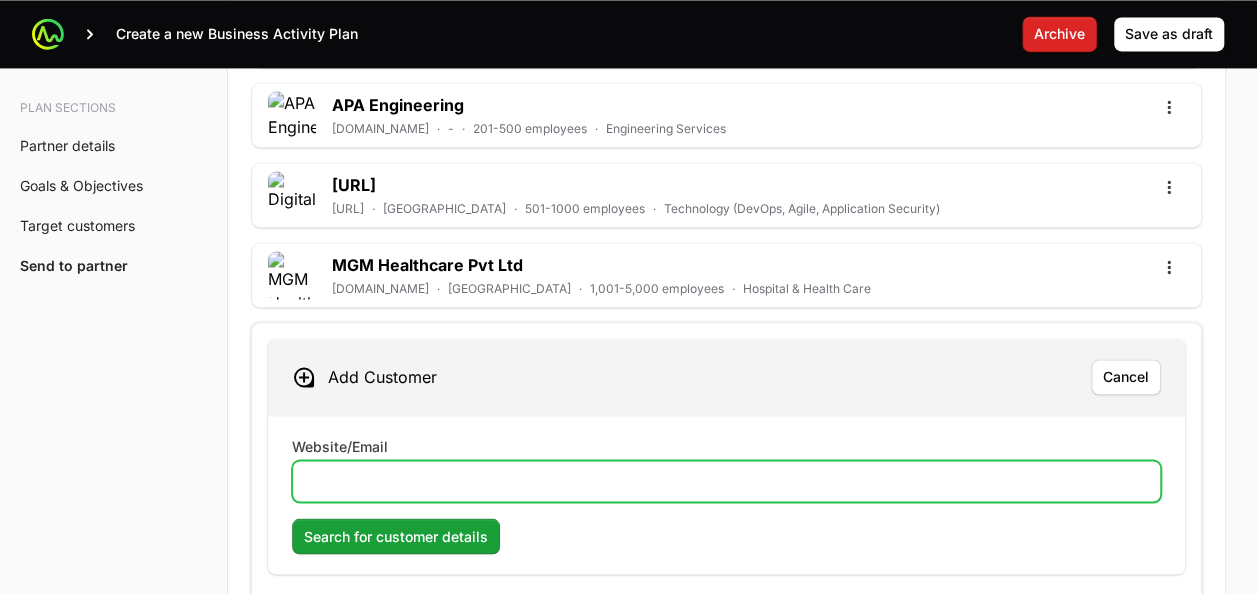 click on "Website/Email" 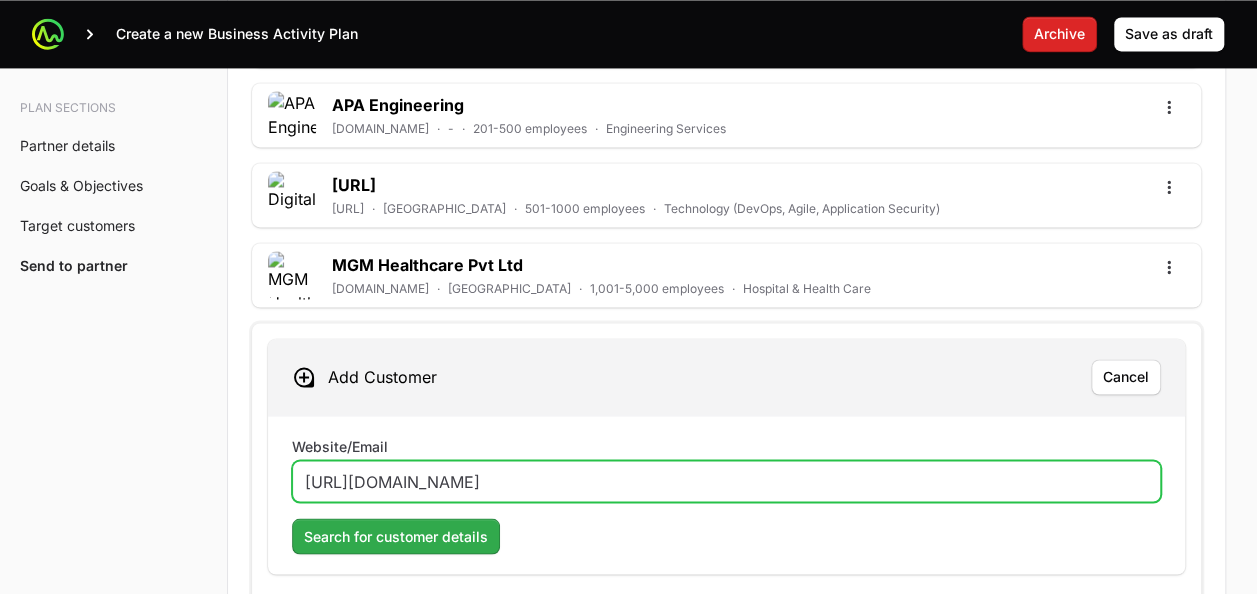 type on "[URL][DOMAIN_NAME]" 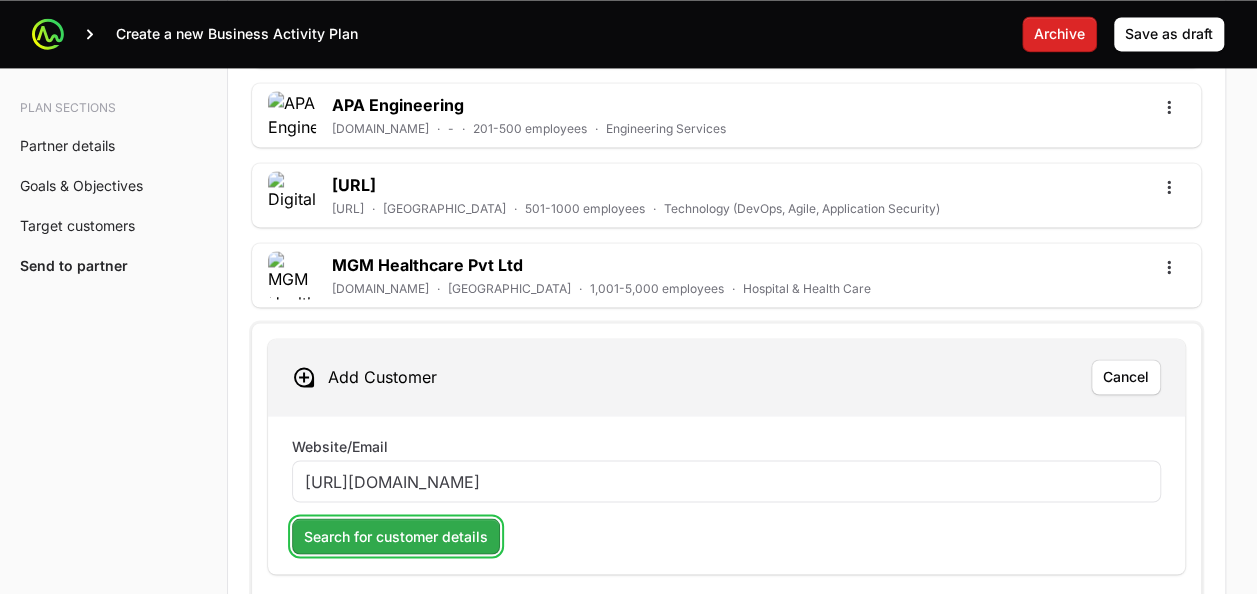 click on "Search for customer details" 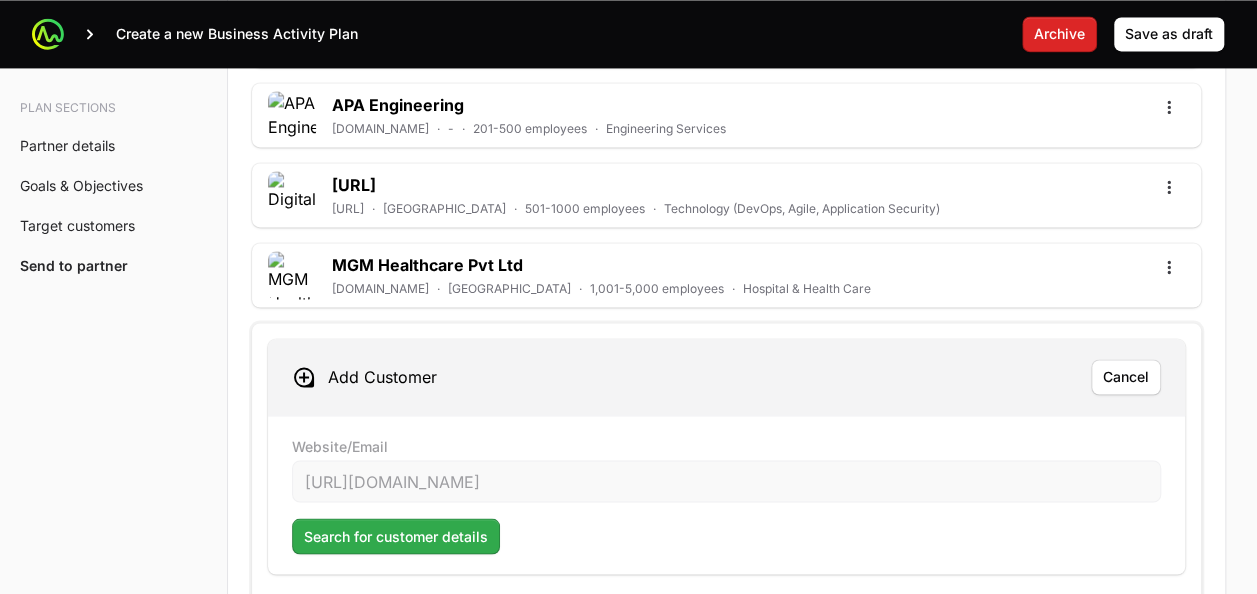 click on "Search for customer details" 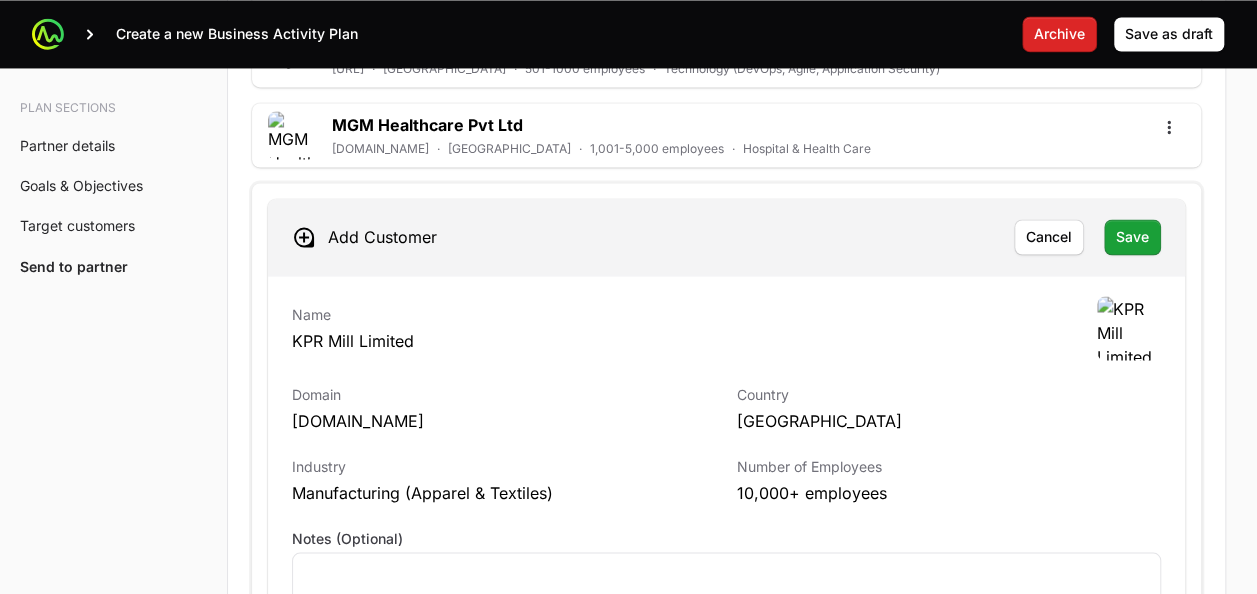 scroll, scrollTop: 5401, scrollLeft: 0, axis: vertical 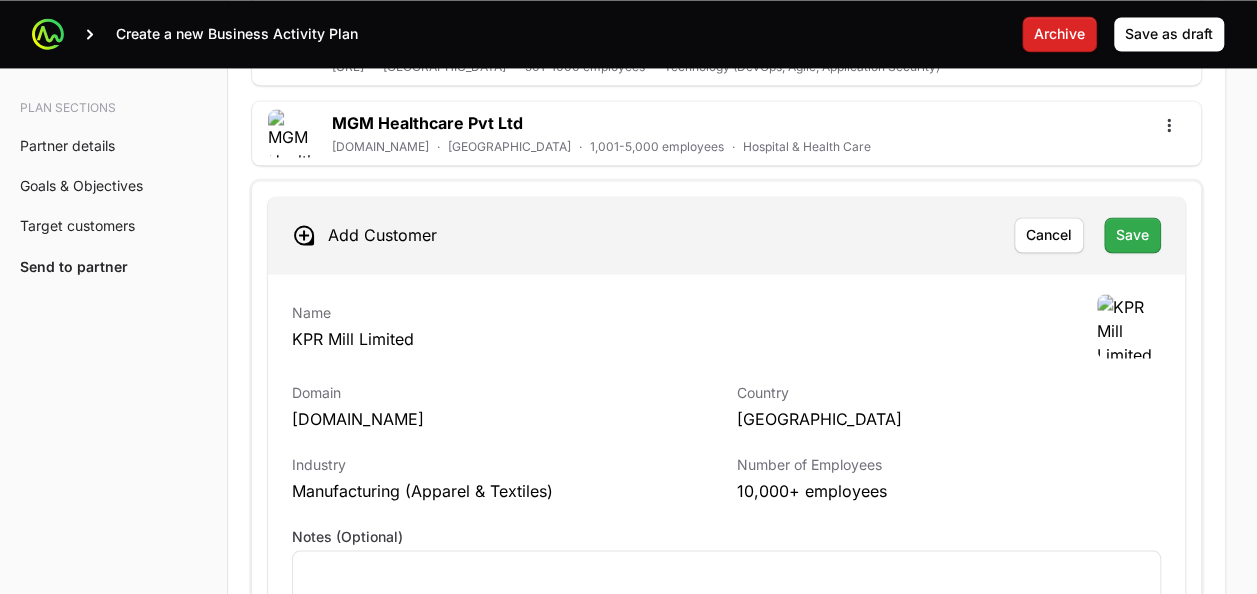 click on "Add Customer Cancel Save" 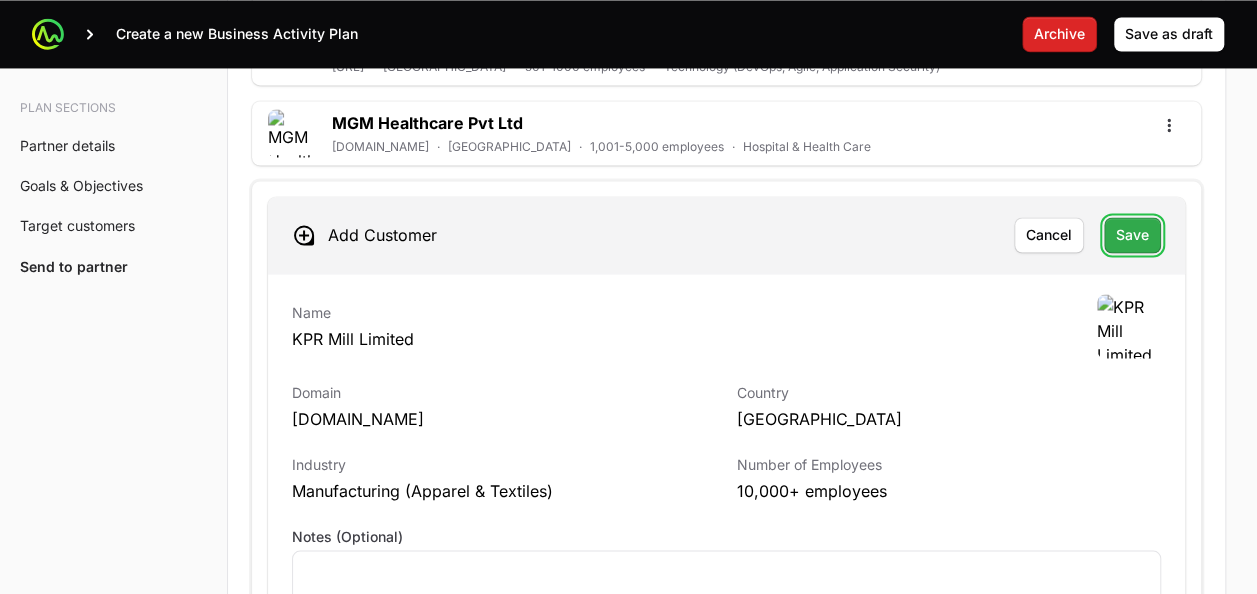 click on "Save" 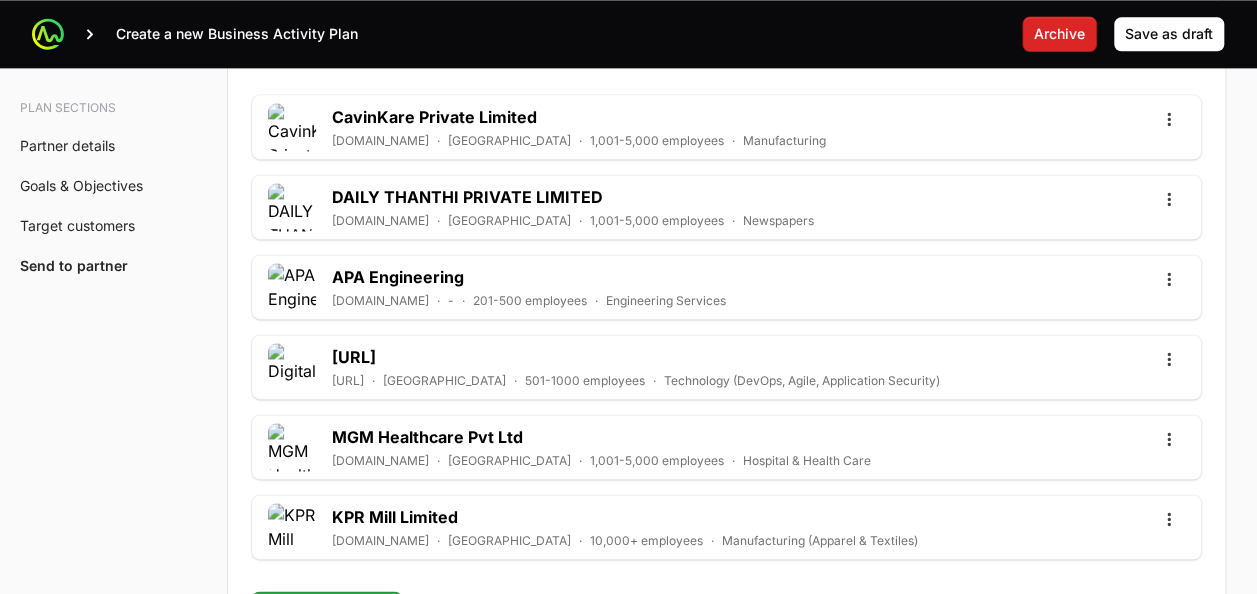 scroll, scrollTop: 5123, scrollLeft: 0, axis: vertical 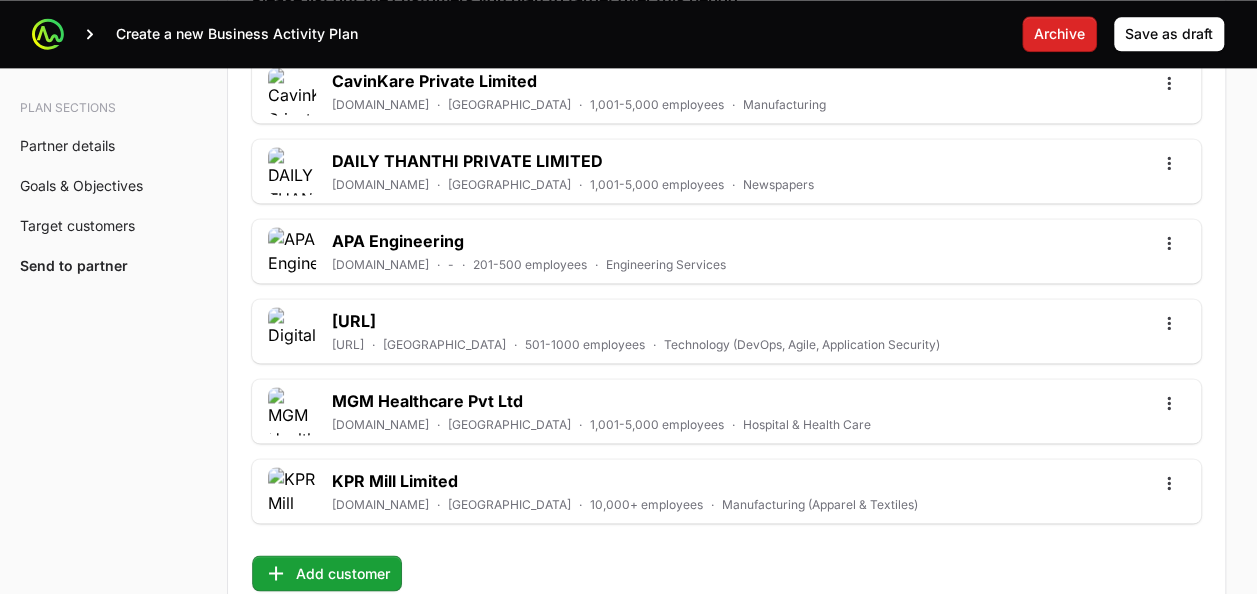 click on "Add customer" 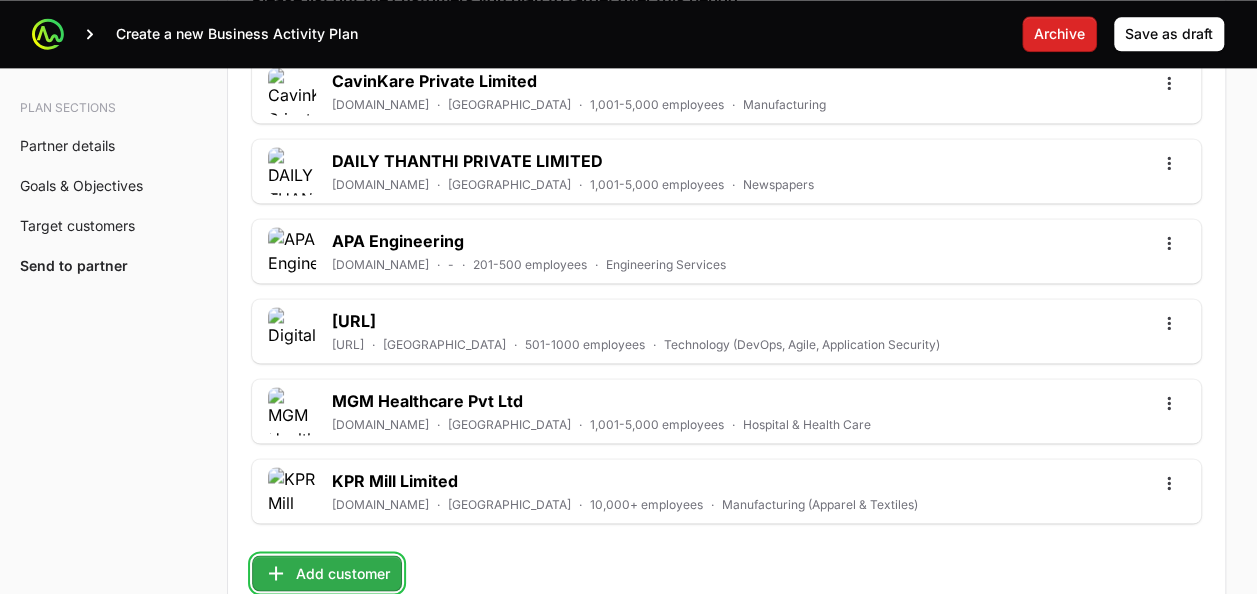 click on "Add customer" 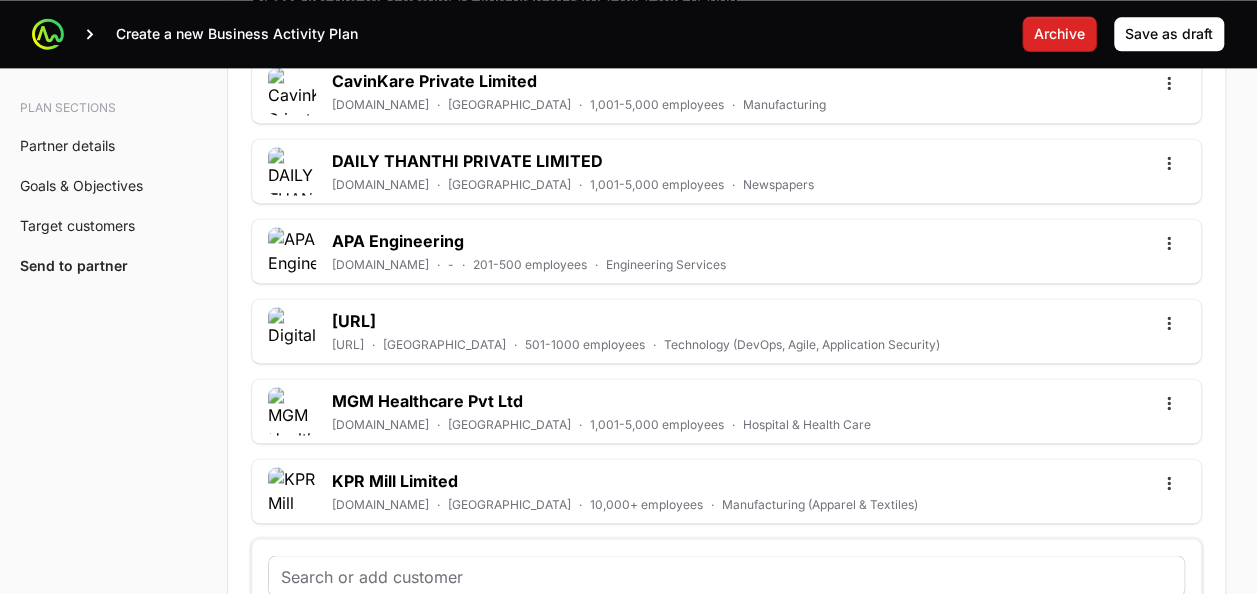 type on "[URL][DOMAIN_NAME]" 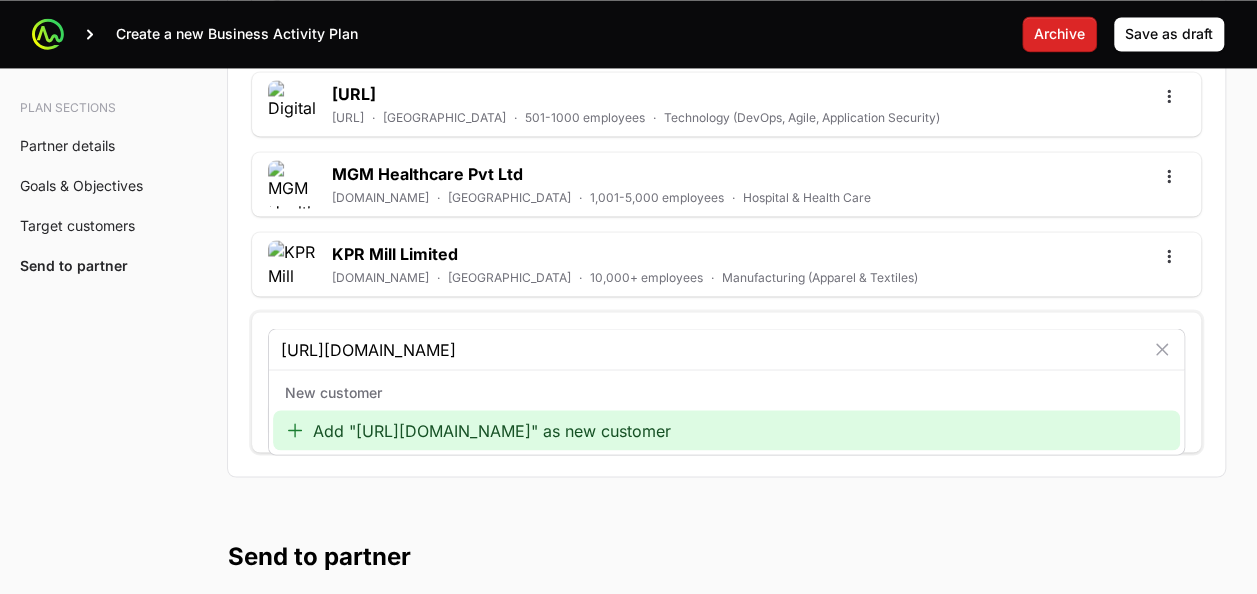 scroll, scrollTop: 5384, scrollLeft: 0, axis: vertical 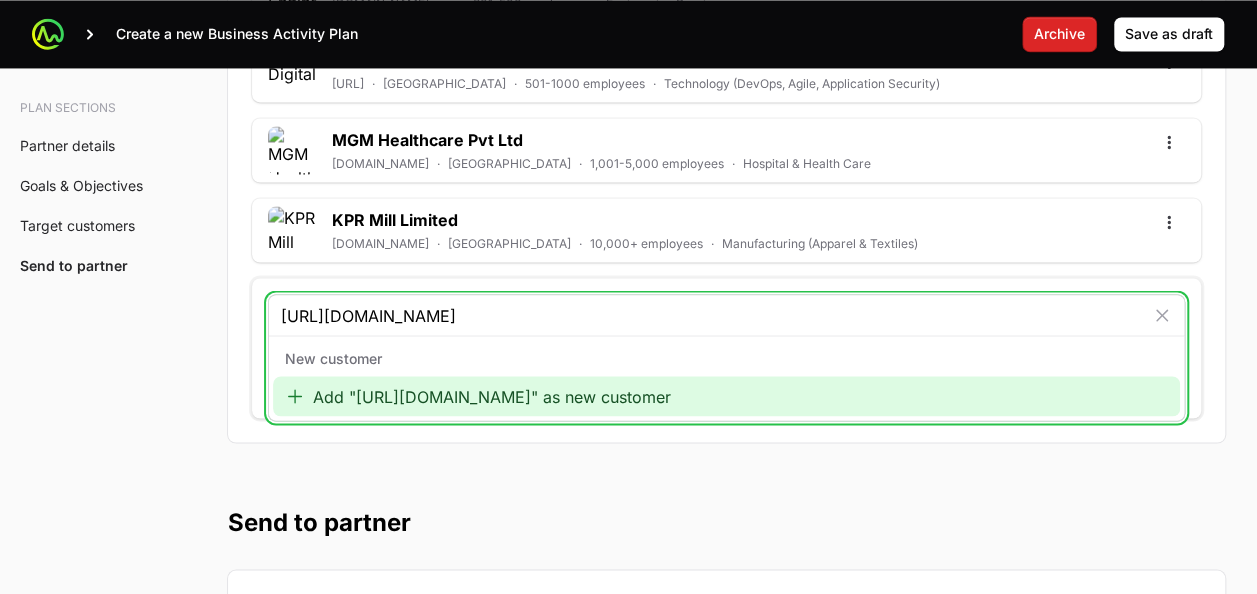 click on "Add "[URL][DOMAIN_NAME]" as new customer" 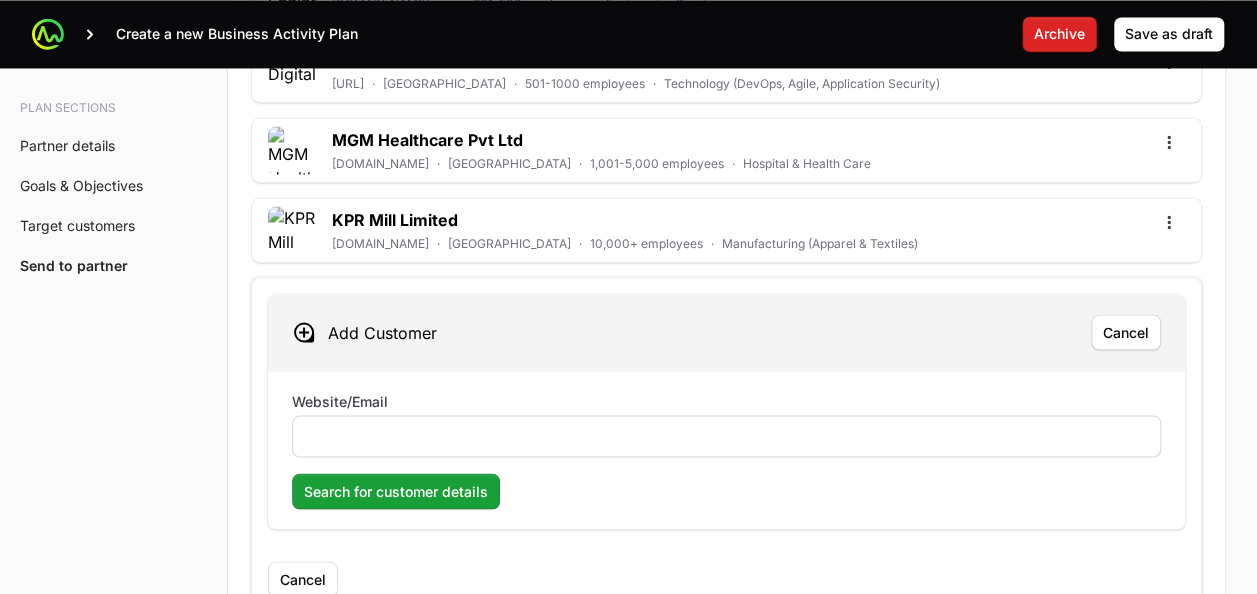 click 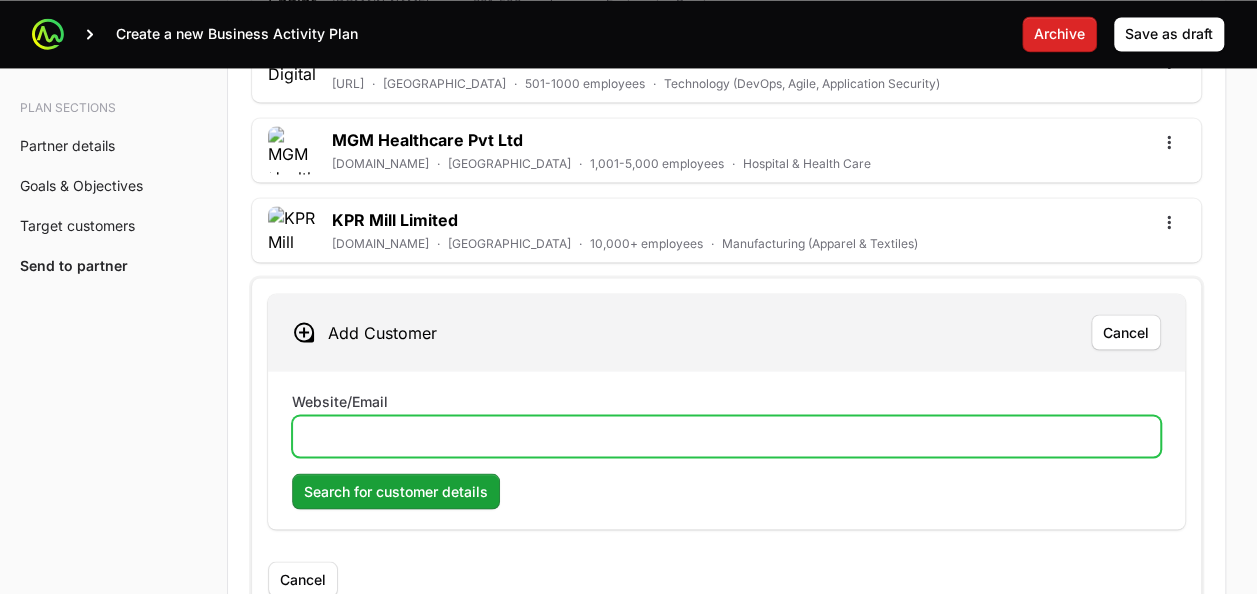 click on "Website/Email" 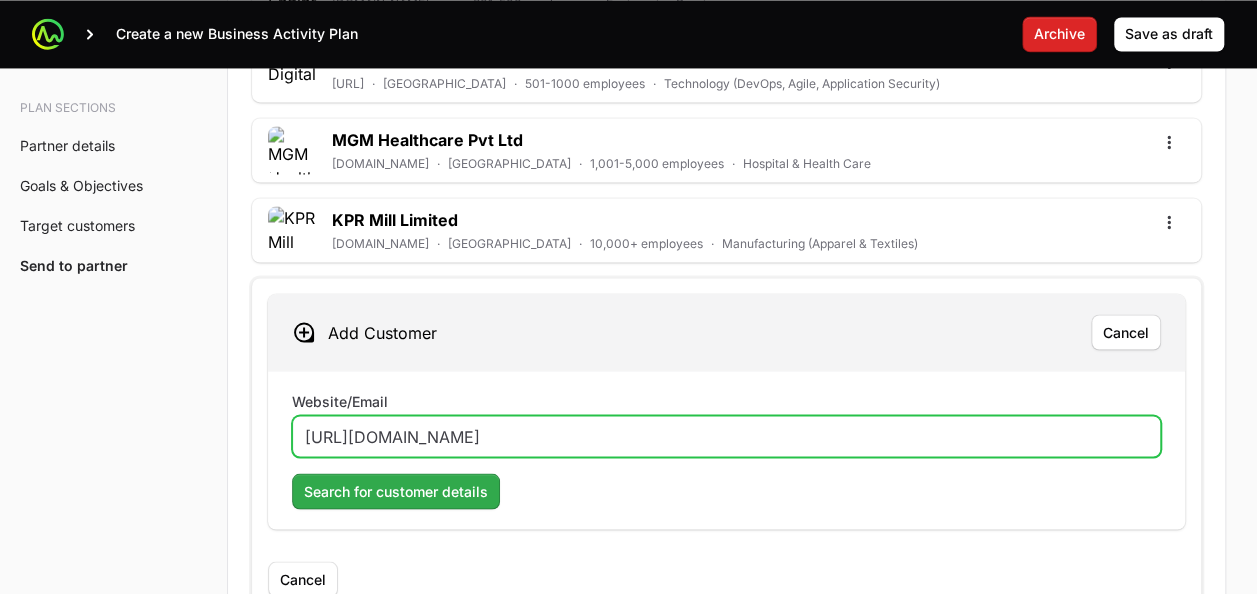type on "[URL][DOMAIN_NAME]" 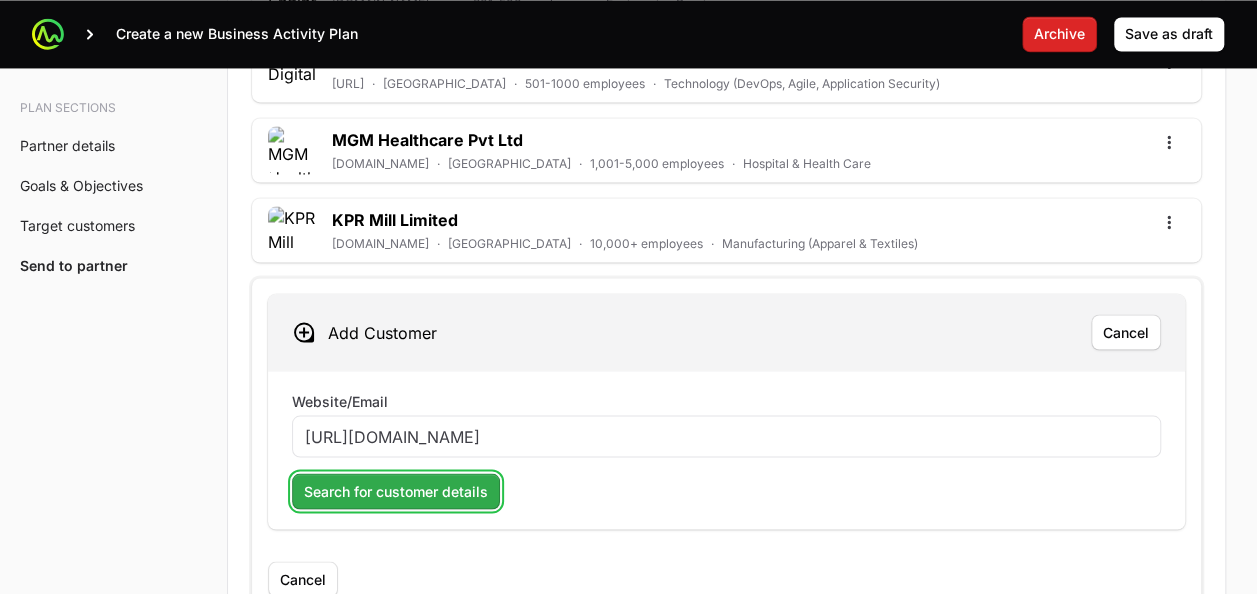 click on "Search for customer details" 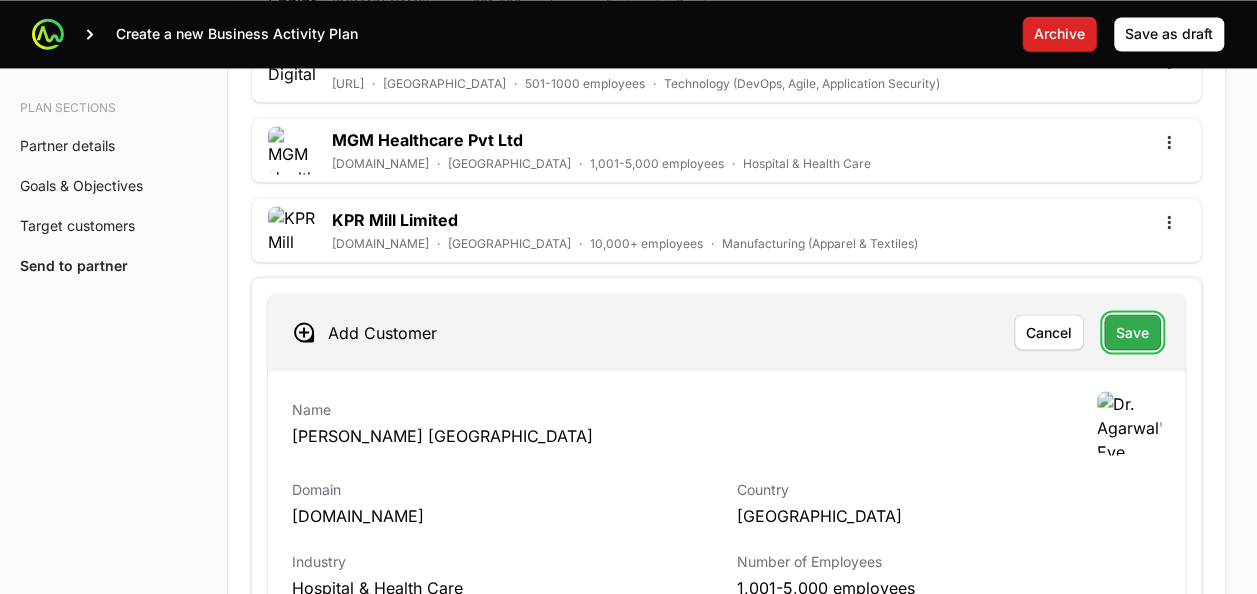click on "Save" 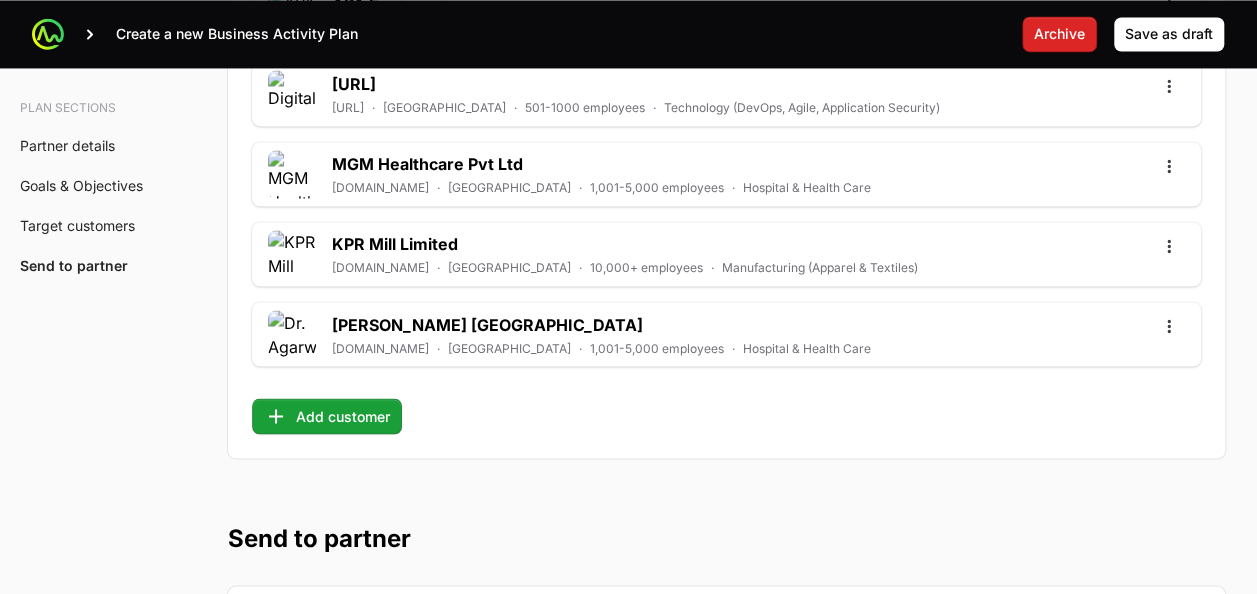 scroll, scrollTop: 5362, scrollLeft: 0, axis: vertical 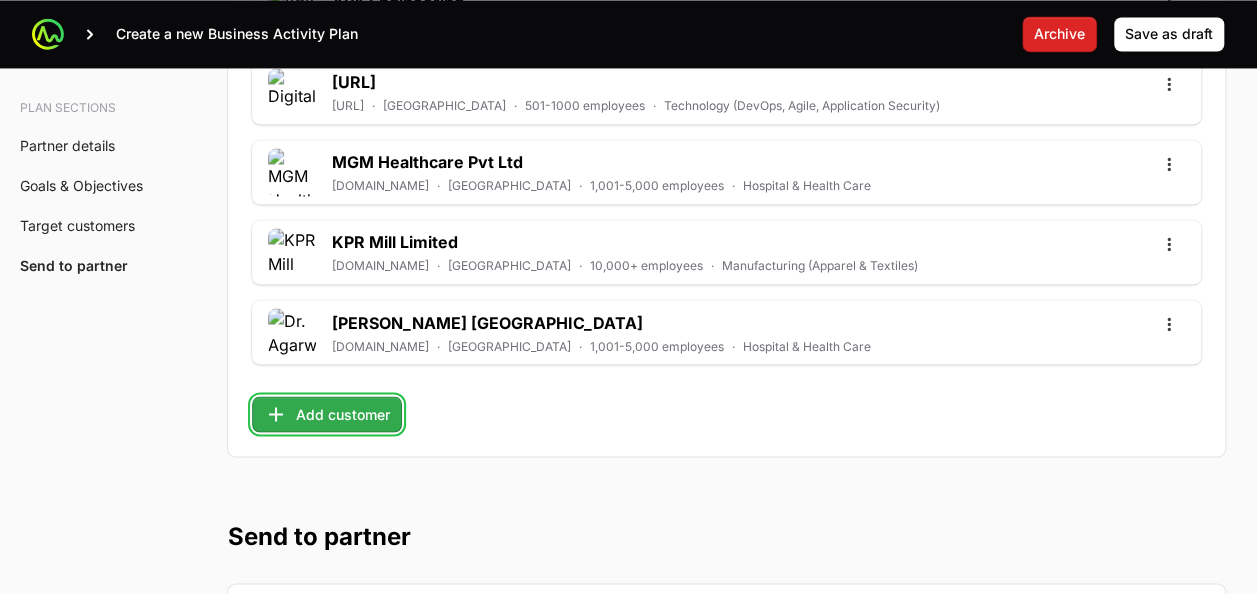 click on "Add customer" 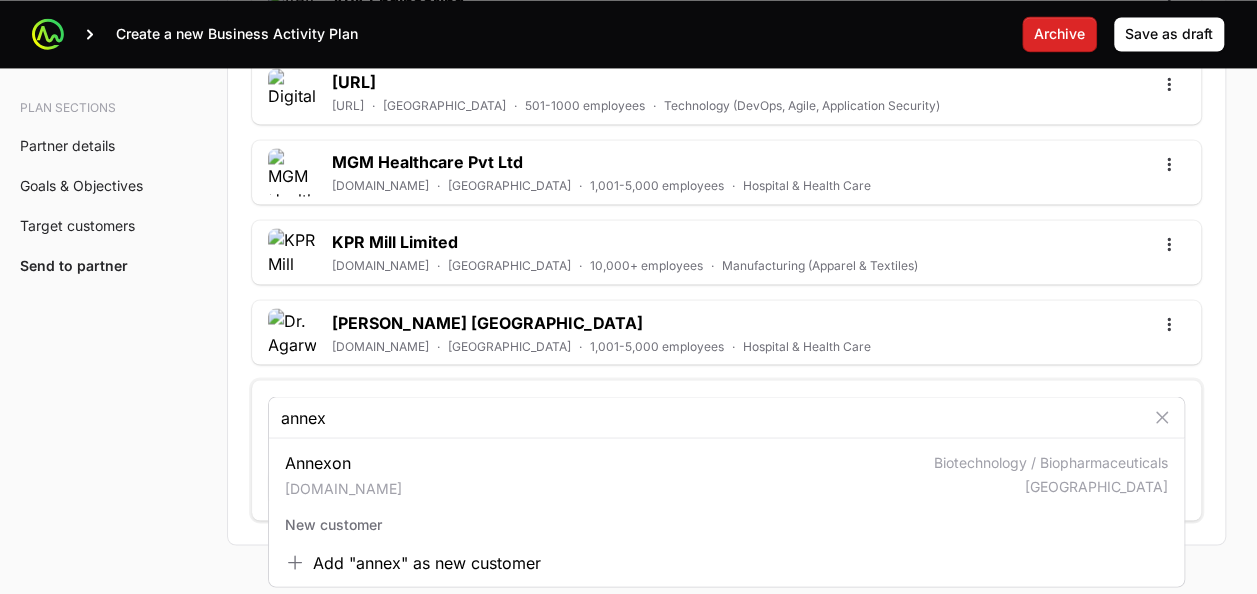 click on "annex" 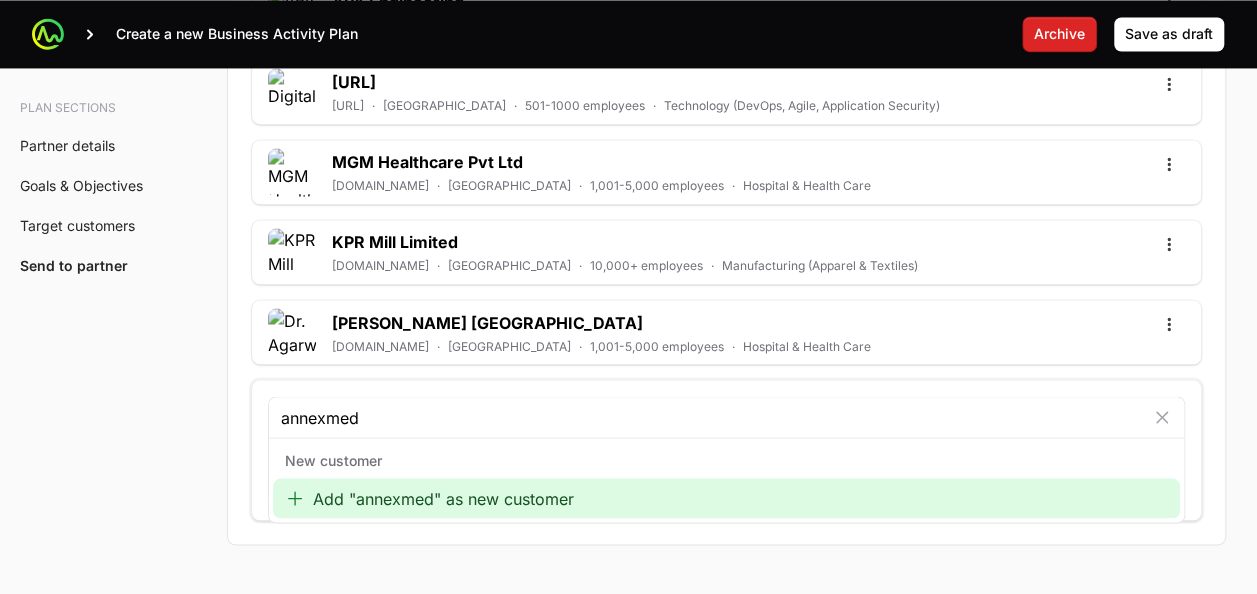 drag, startPoint x: 380, startPoint y: 402, endPoint x: 194, endPoint y: 400, distance: 186.01076 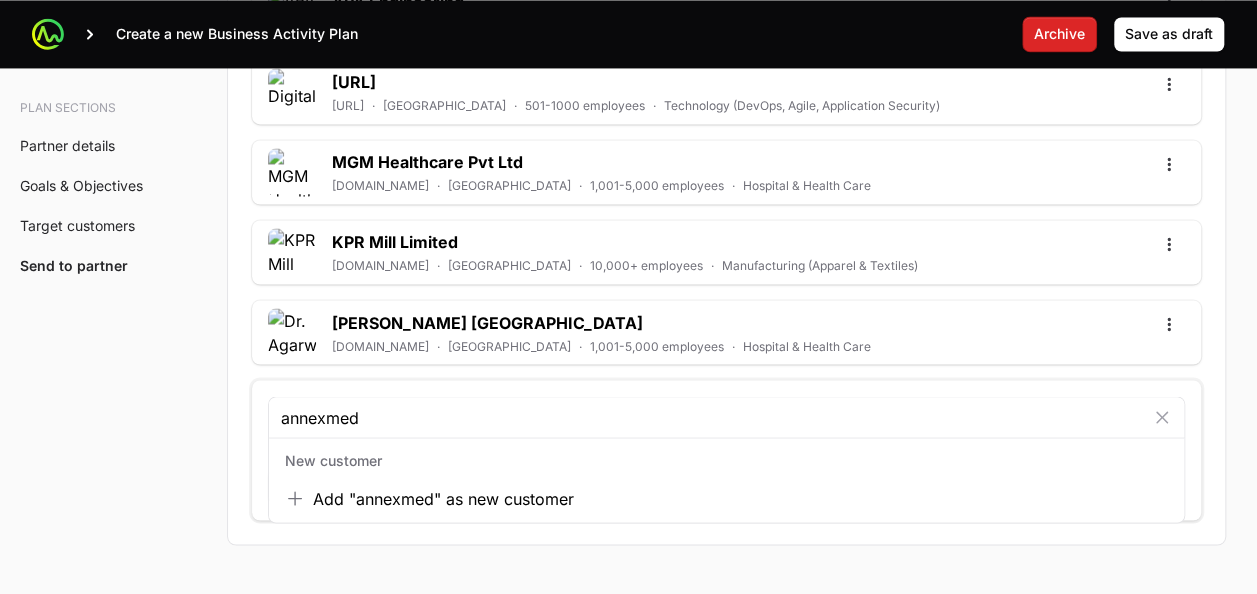 type on "annexmed" 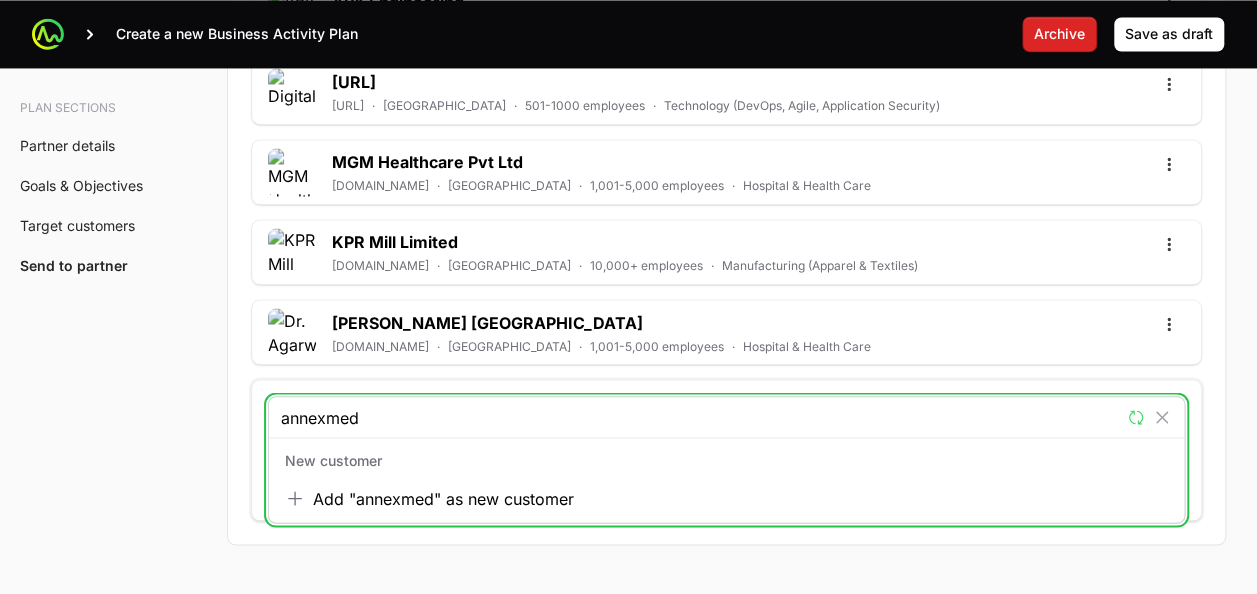 click on "annexmed" 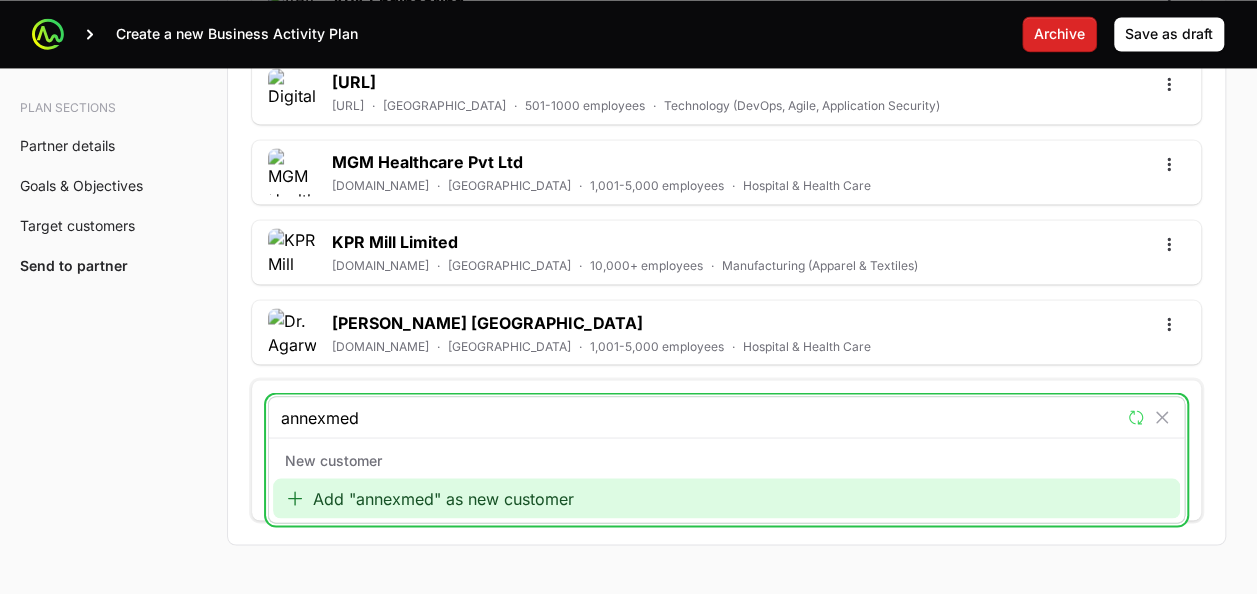 click on "Add "annexmed" as new customer" 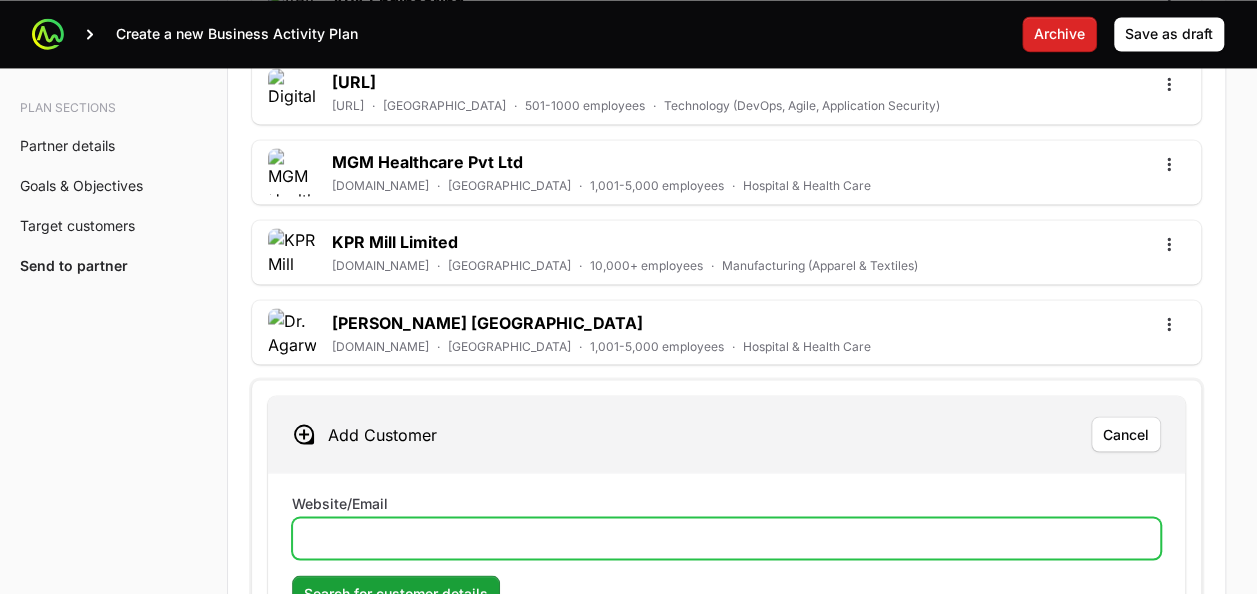 click on "Website/Email" 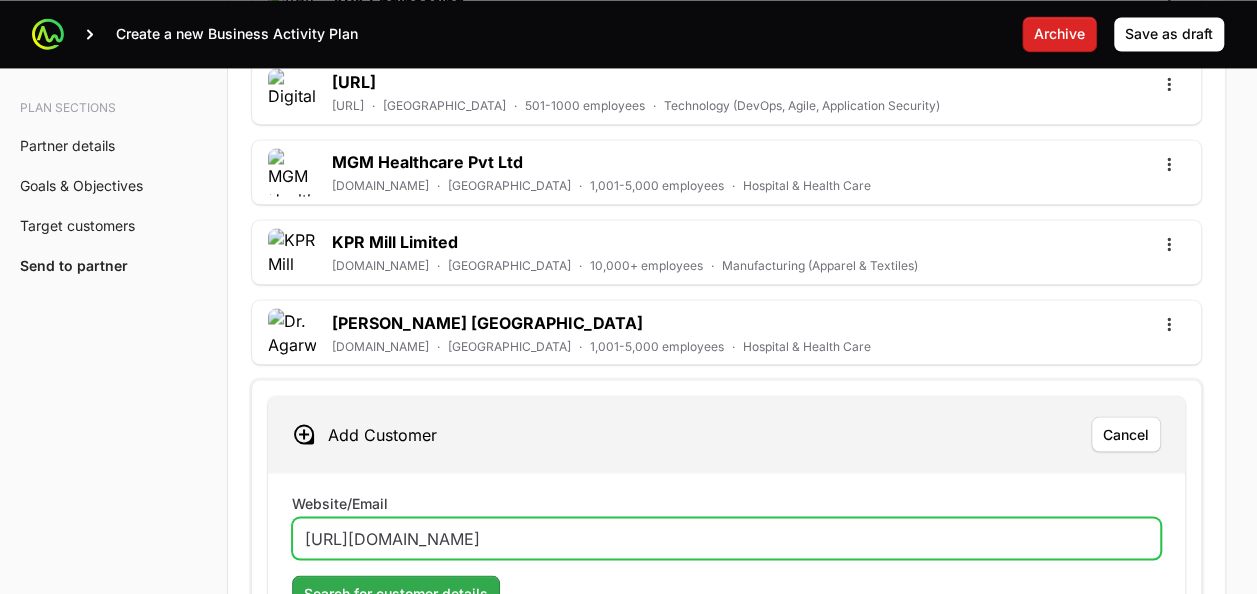 type on "[URL][DOMAIN_NAME]" 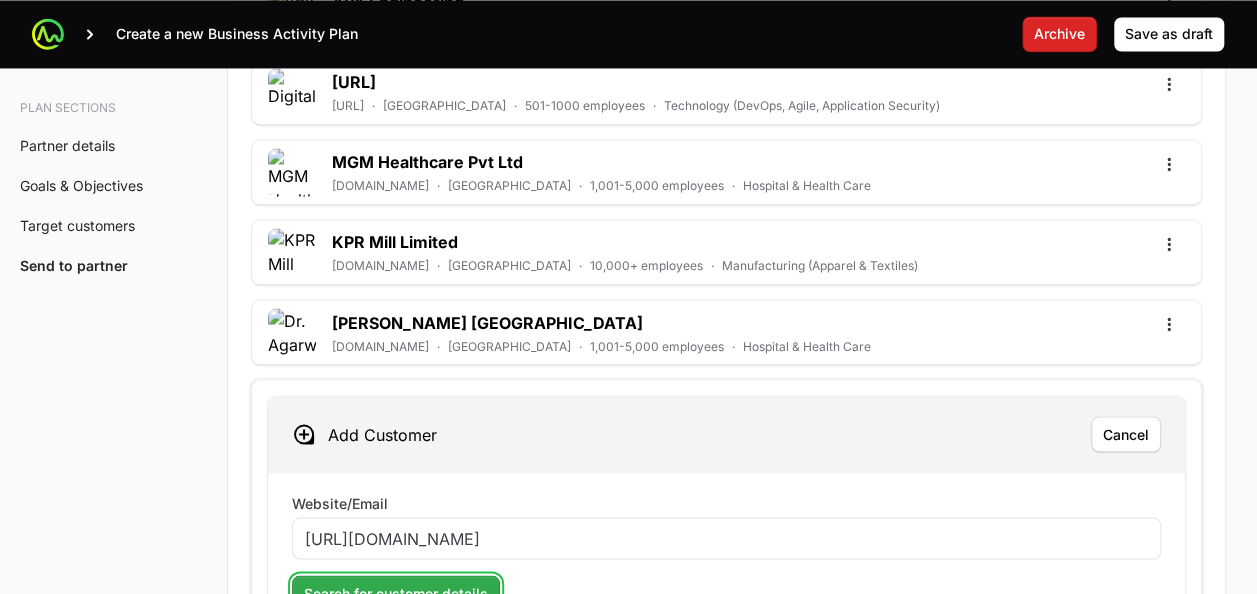 click on "Search for customer details" 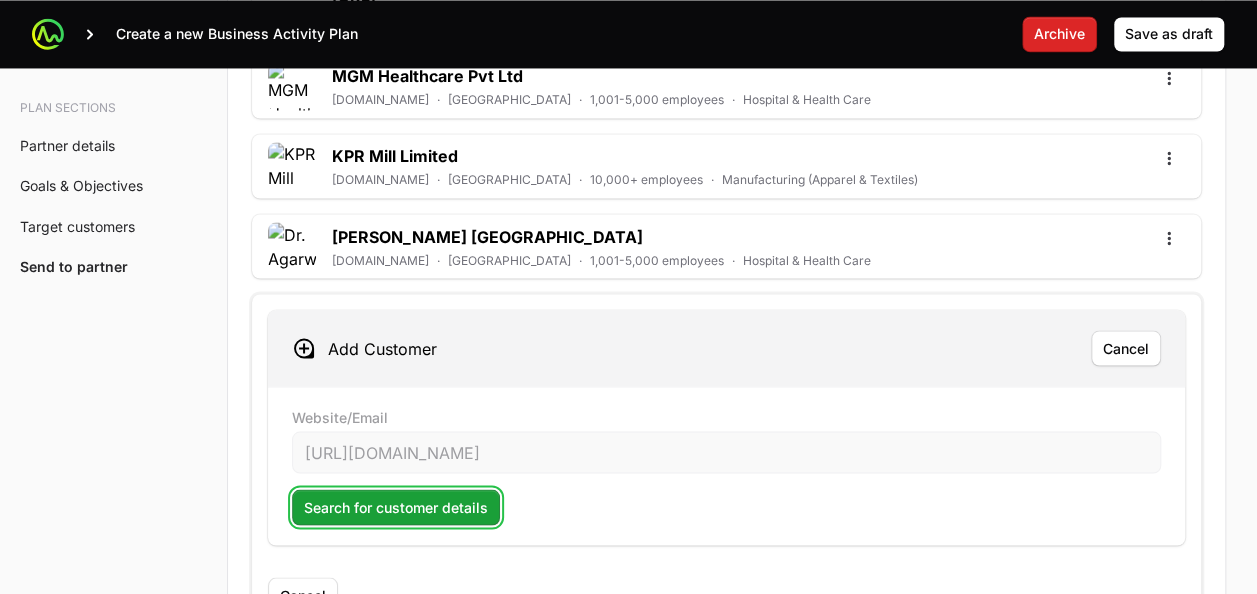 scroll, scrollTop: 5450, scrollLeft: 0, axis: vertical 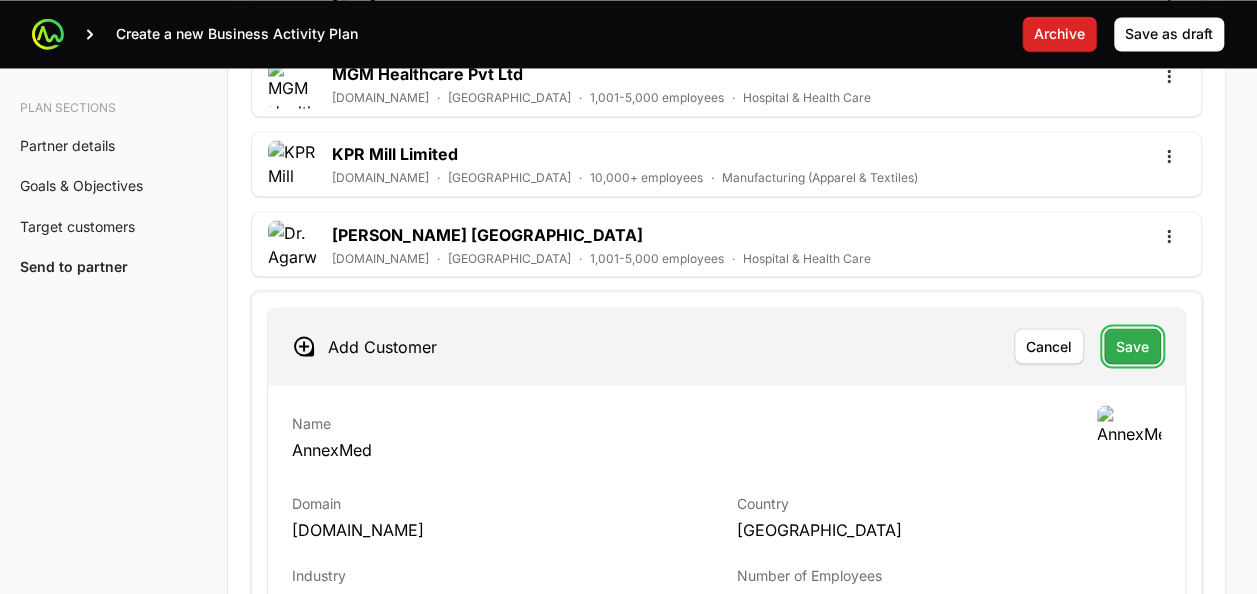click on "Save" 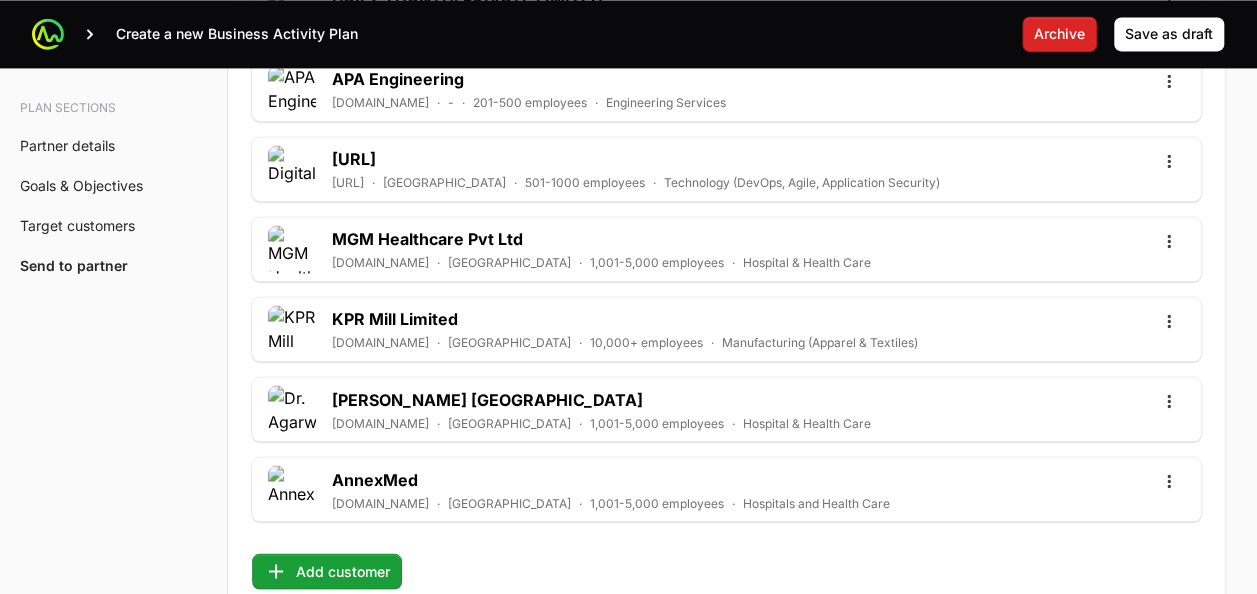 scroll, scrollTop: 5353, scrollLeft: 0, axis: vertical 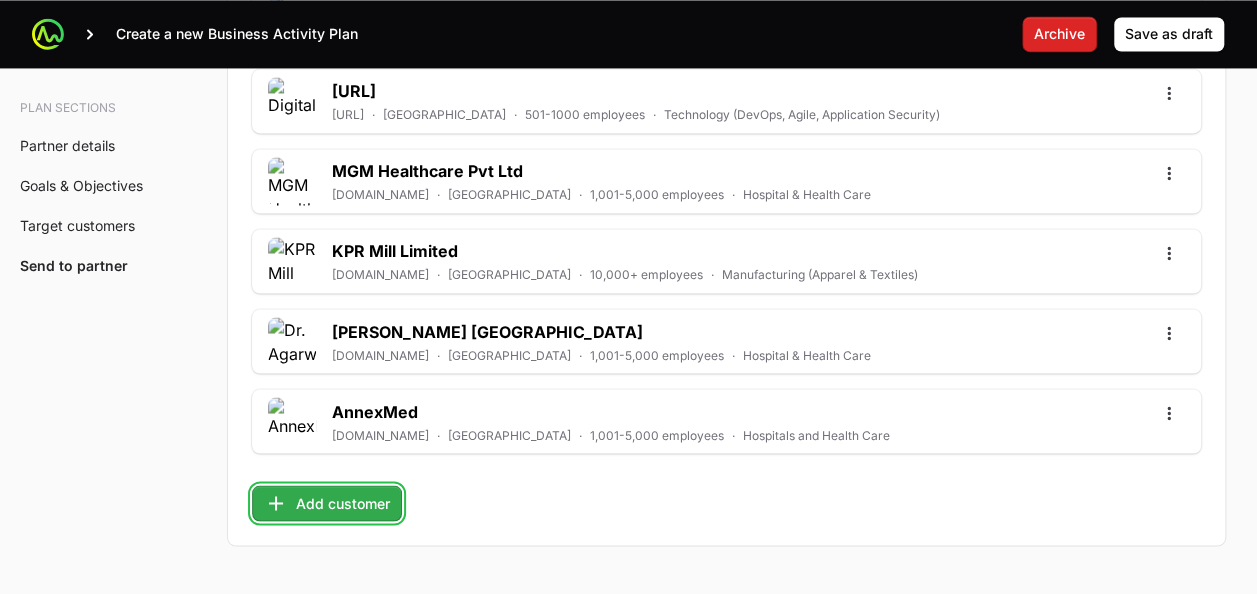 click on "Add customer" 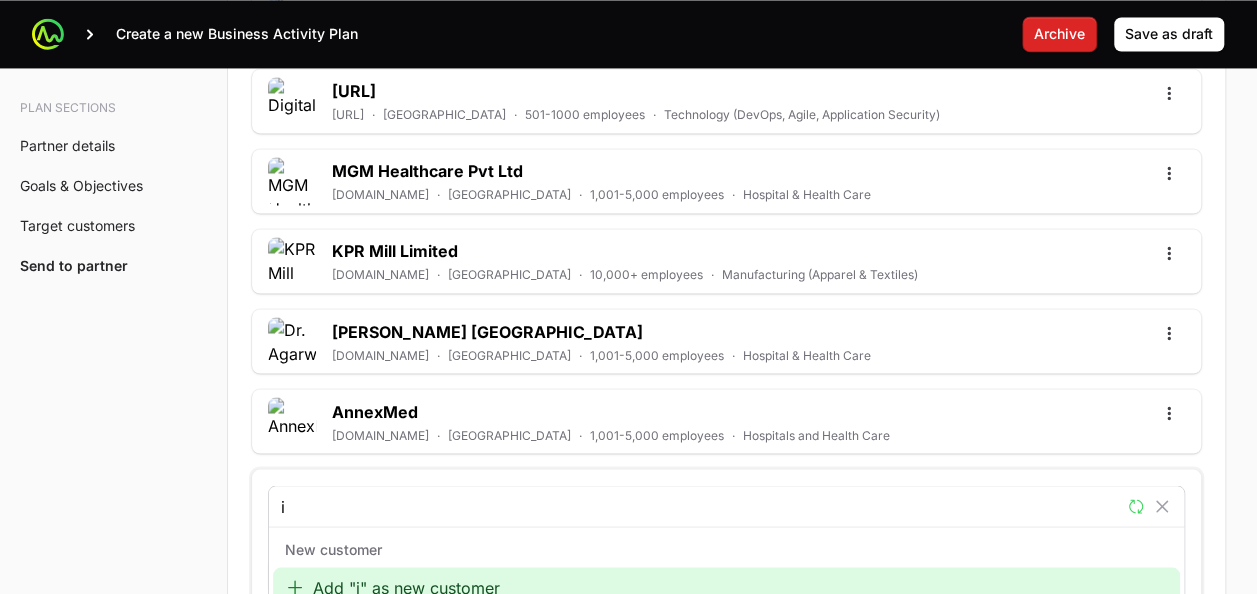 scroll, scrollTop: 5354, scrollLeft: 0, axis: vertical 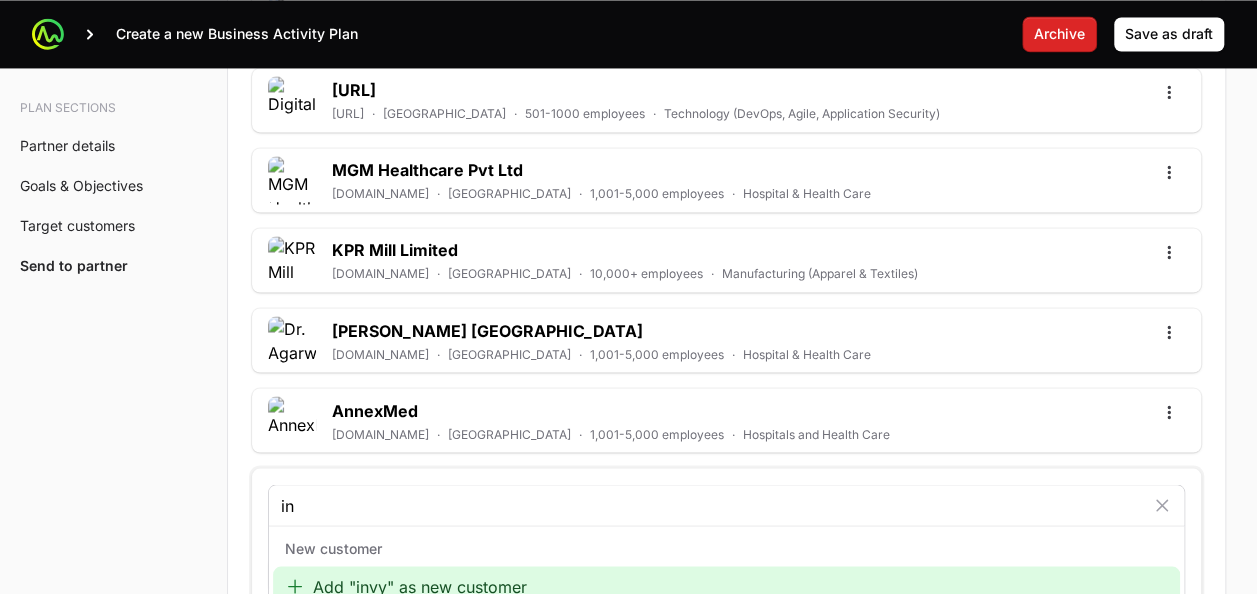 type on "i" 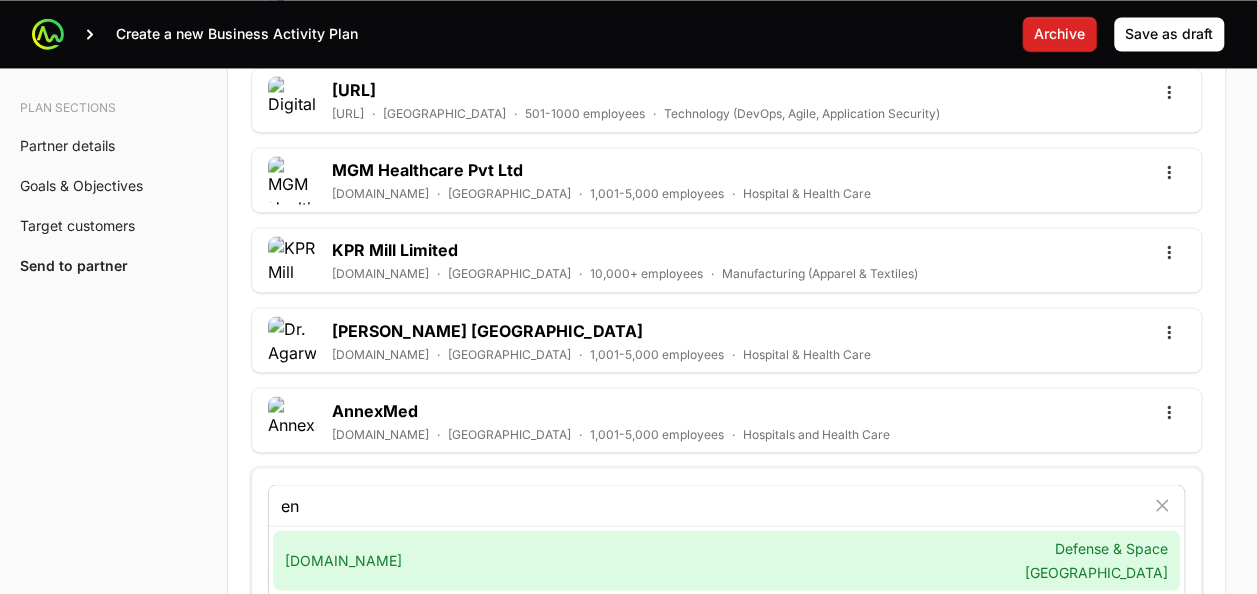 type on "e" 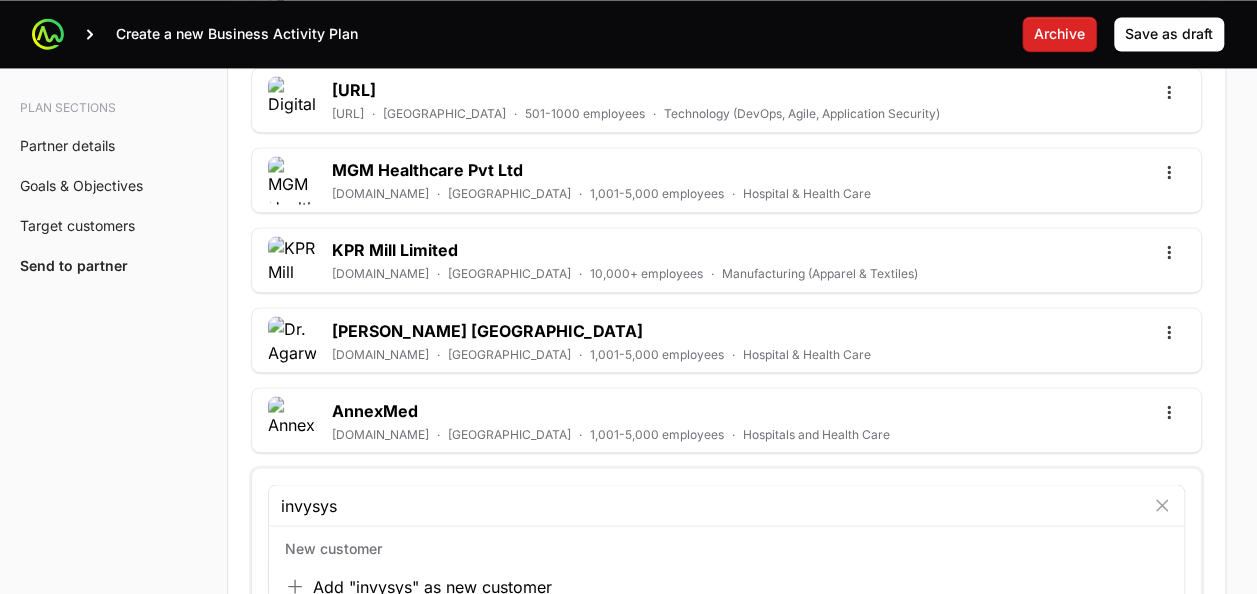 drag, startPoint x: 361, startPoint y: 503, endPoint x: 209, endPoint y: 496, distance: 152.1611 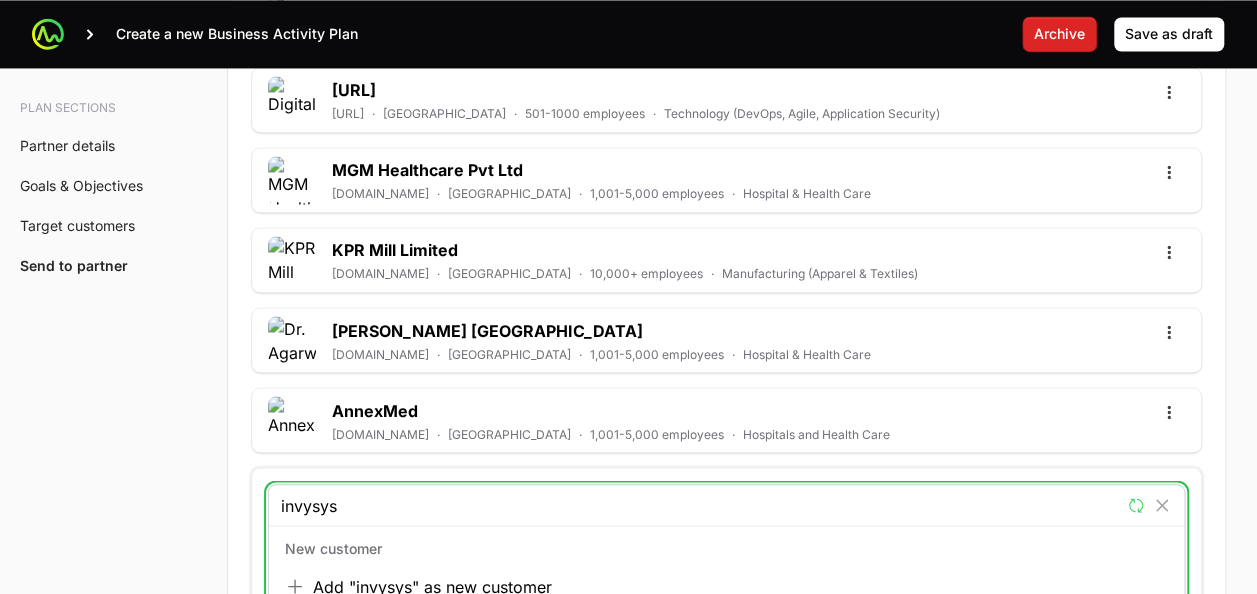scroll, scrollTop: 5418, scrollLeft: 0, axis: vertical 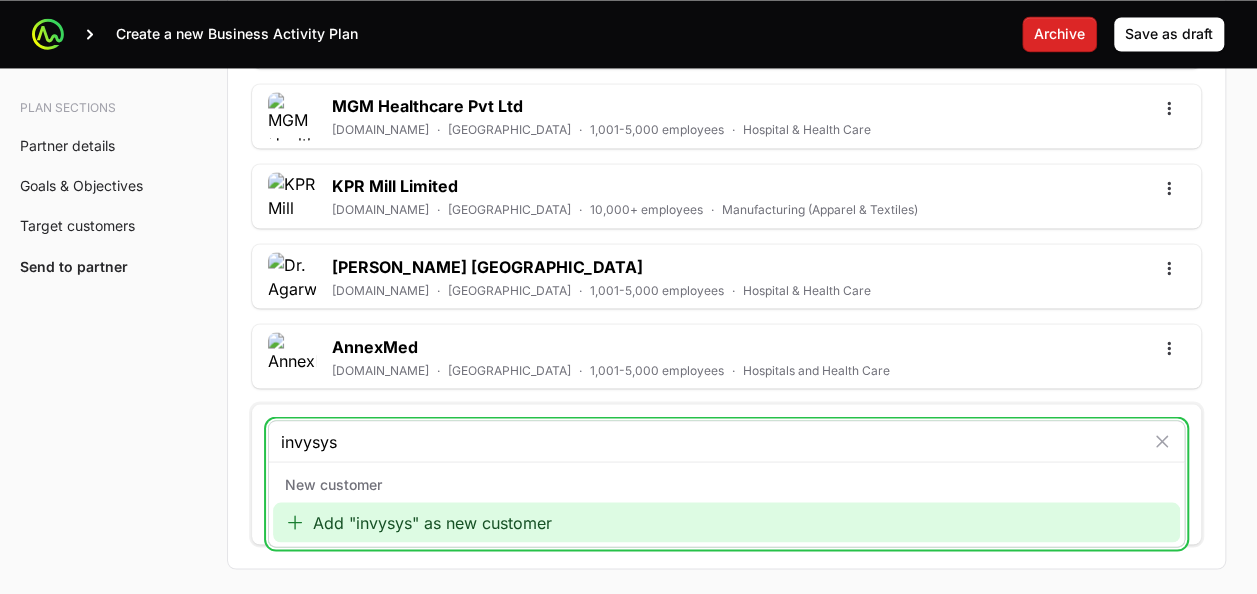 click on "Add "invysys" as new customer" 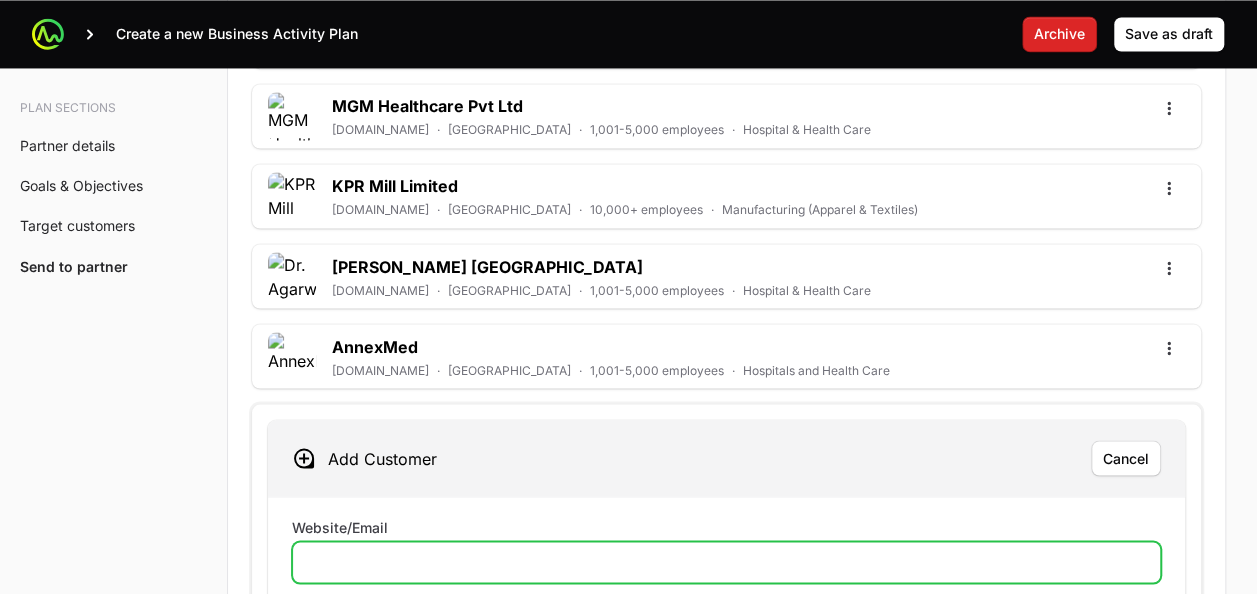 click on "Website/Email" 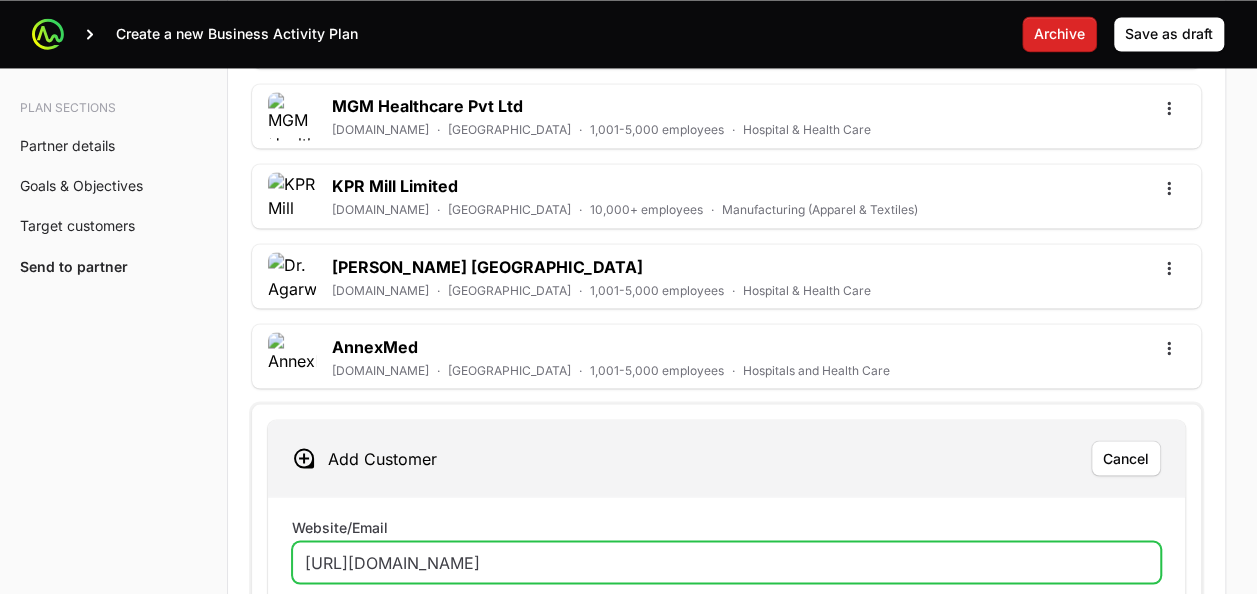 scroll, scrollTop: 5482, scrollLeft: 0, axis: vertical 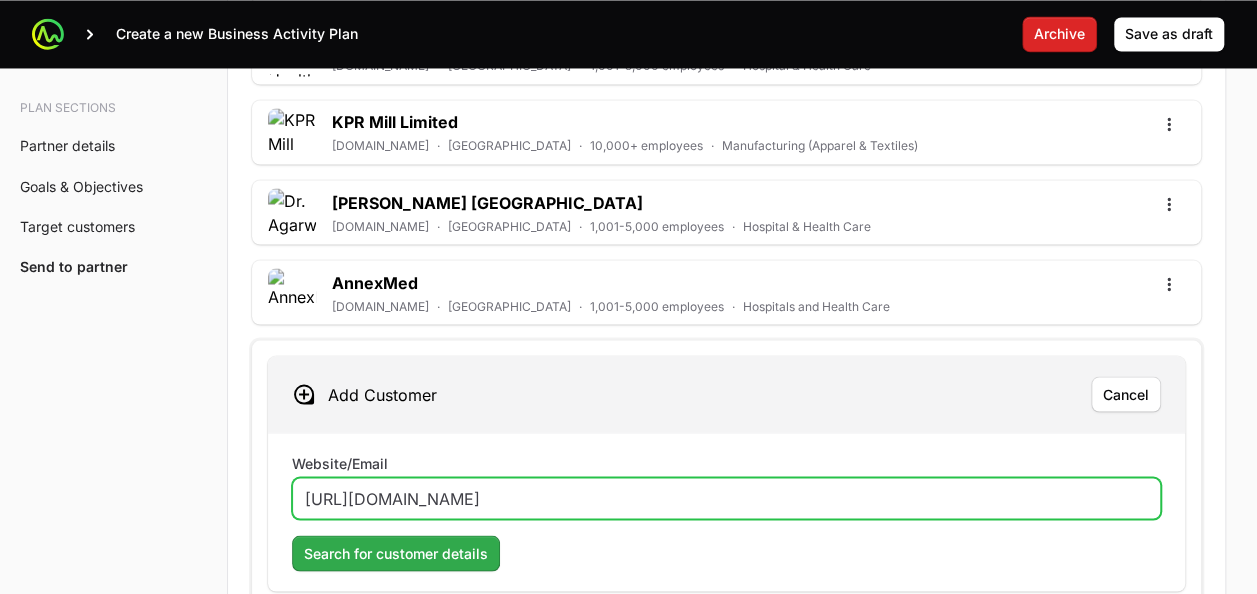 type on "[URL][DOMAIN_NAME]" 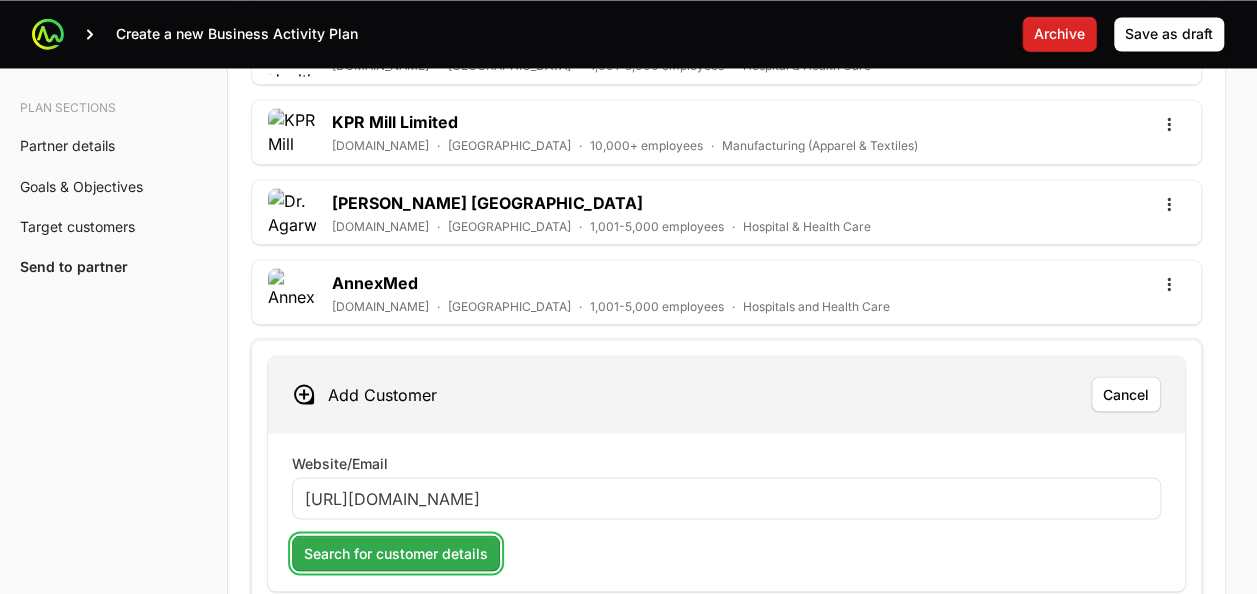 click on "Search for customer details" 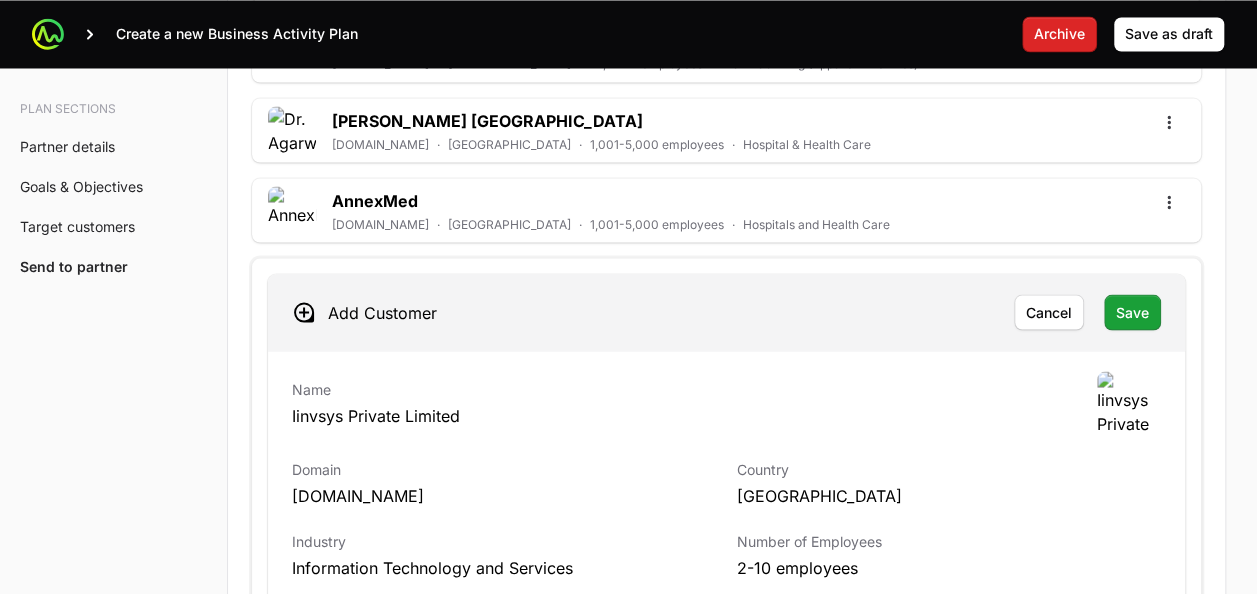 scroll, scrollTop: 5574, scrollLeft: 0, axis: vertical 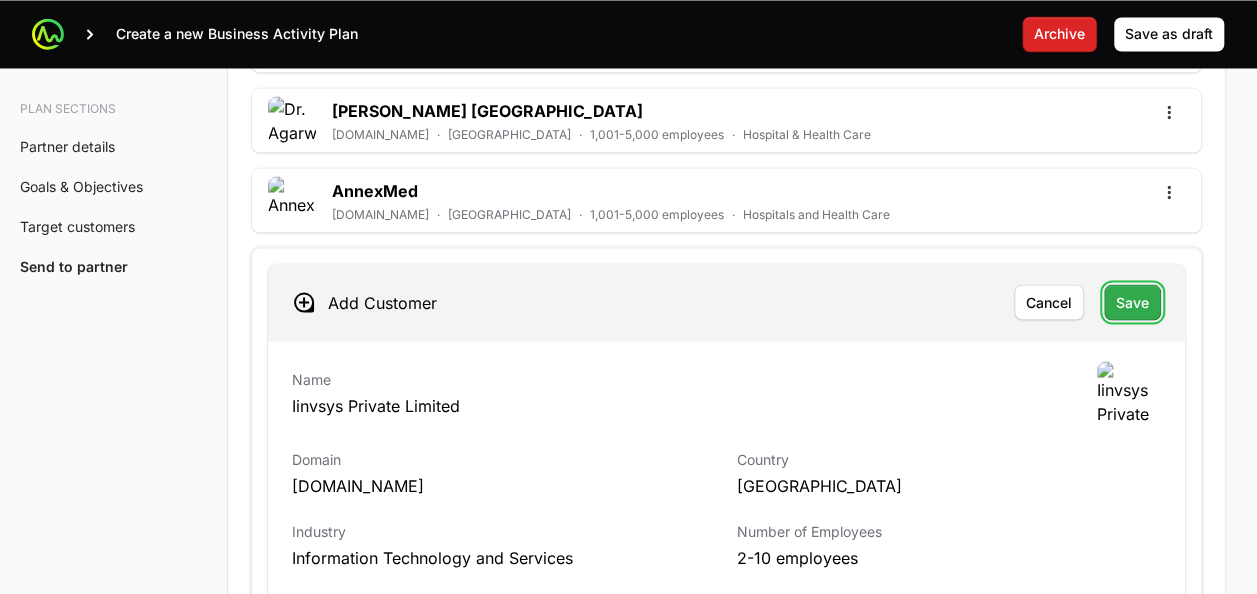 click on "Save" 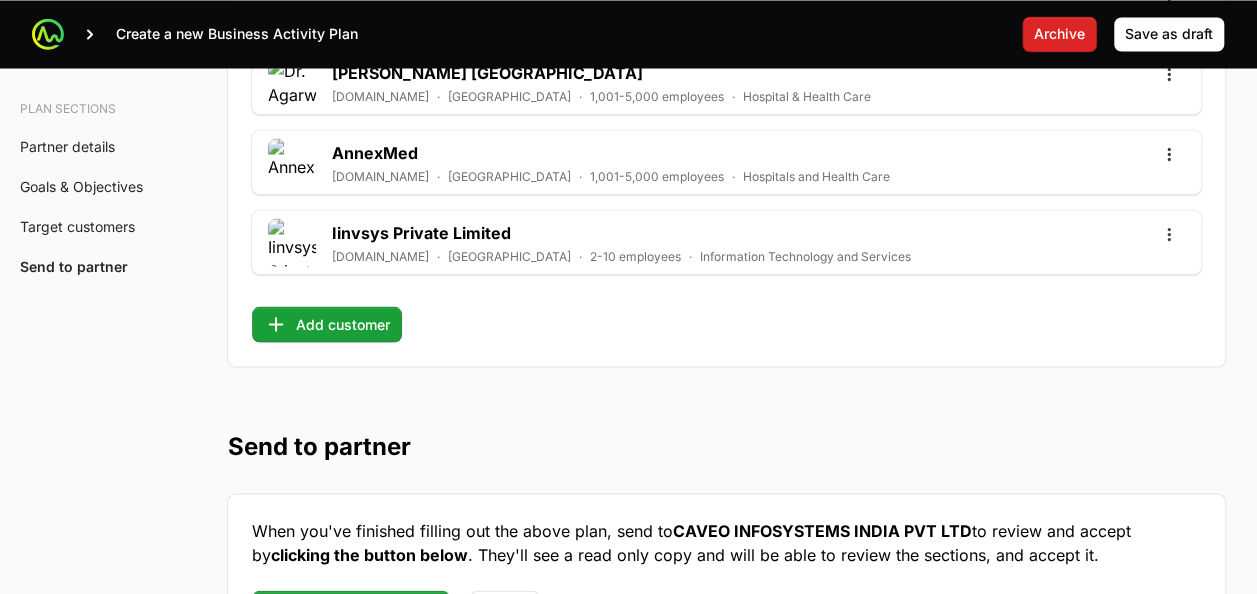 scroll, scrollTop: 5612, scrollLeft: 0, axis: vertical 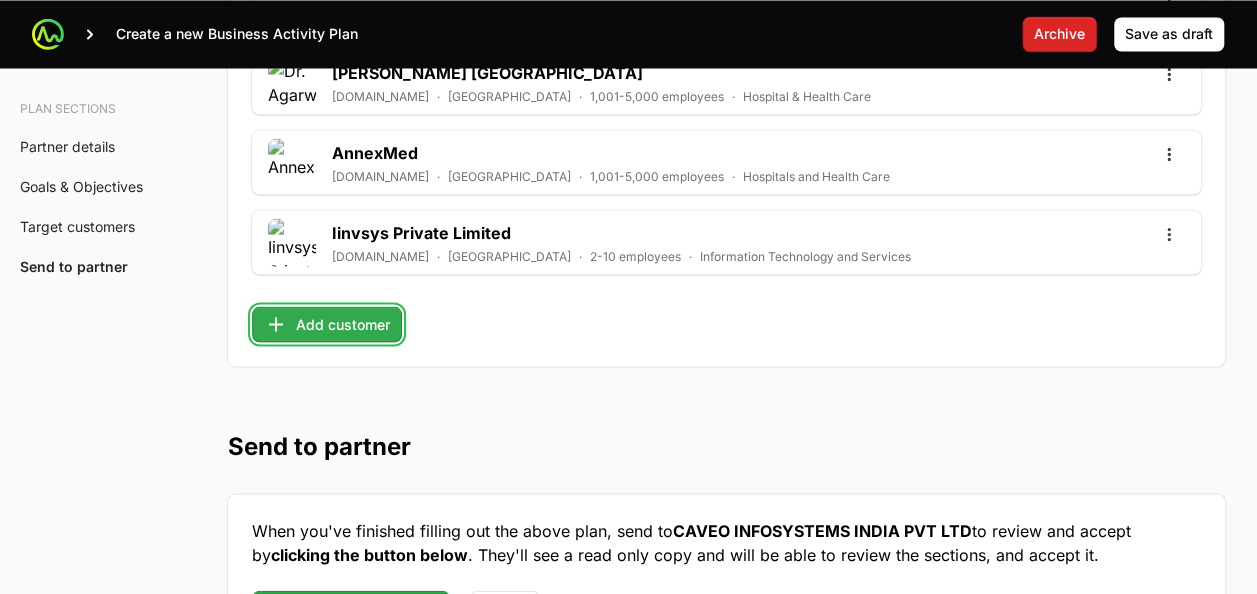click on "Add customer" 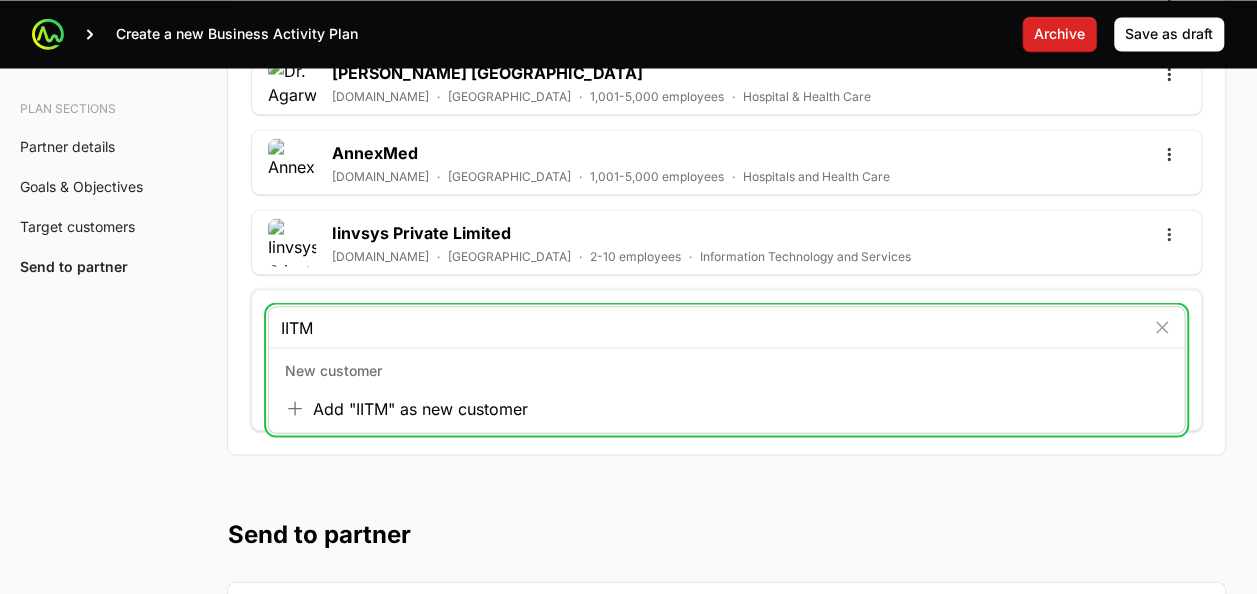 type on "IITM" 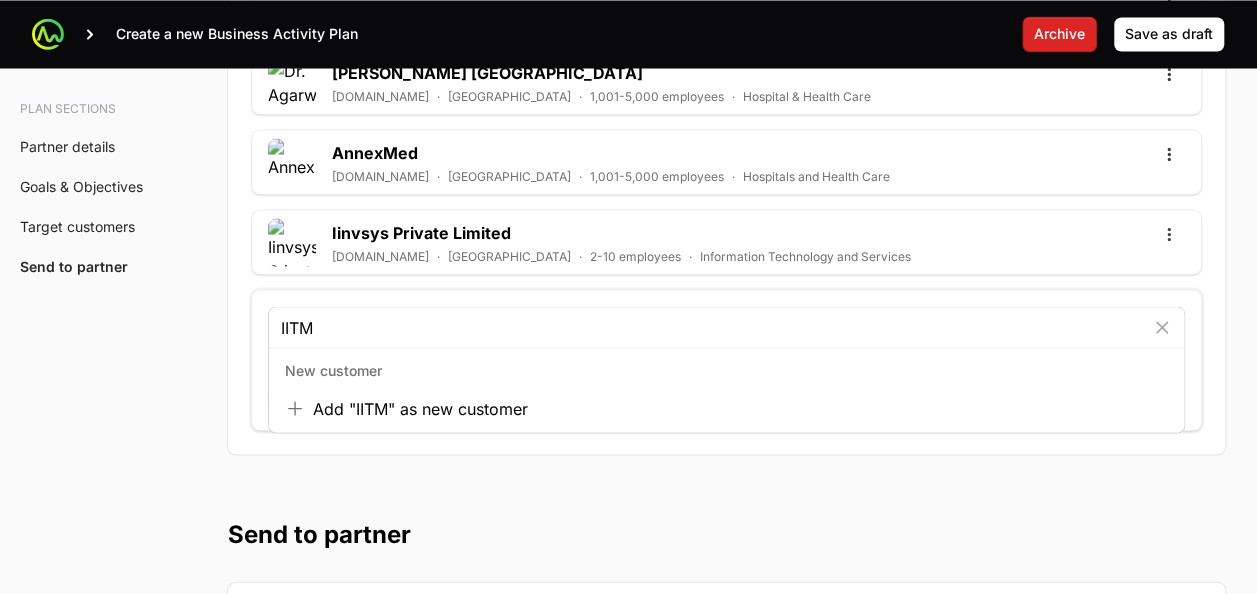drag, startPoint x: 319, startPoint y: 300, endPoint x: 326, endPoint y: 310, distance: 12.206555 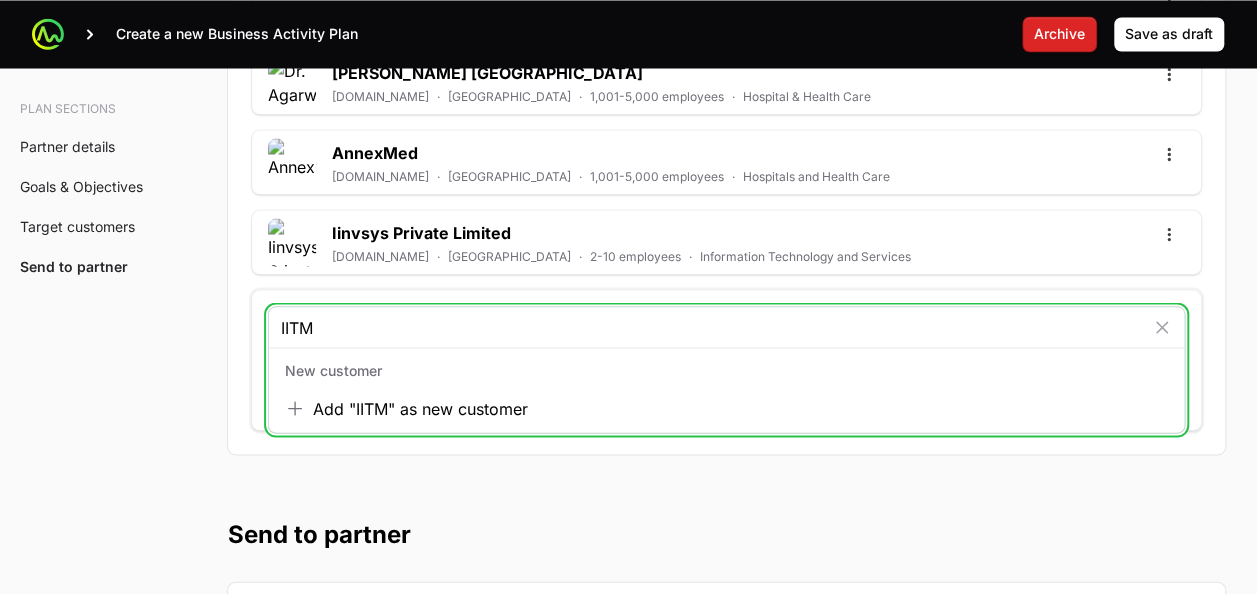 drag, startPoint x: 326, startPoint y: 310, endPoint x: 233, endPoint y: 304, distance: 93.193344 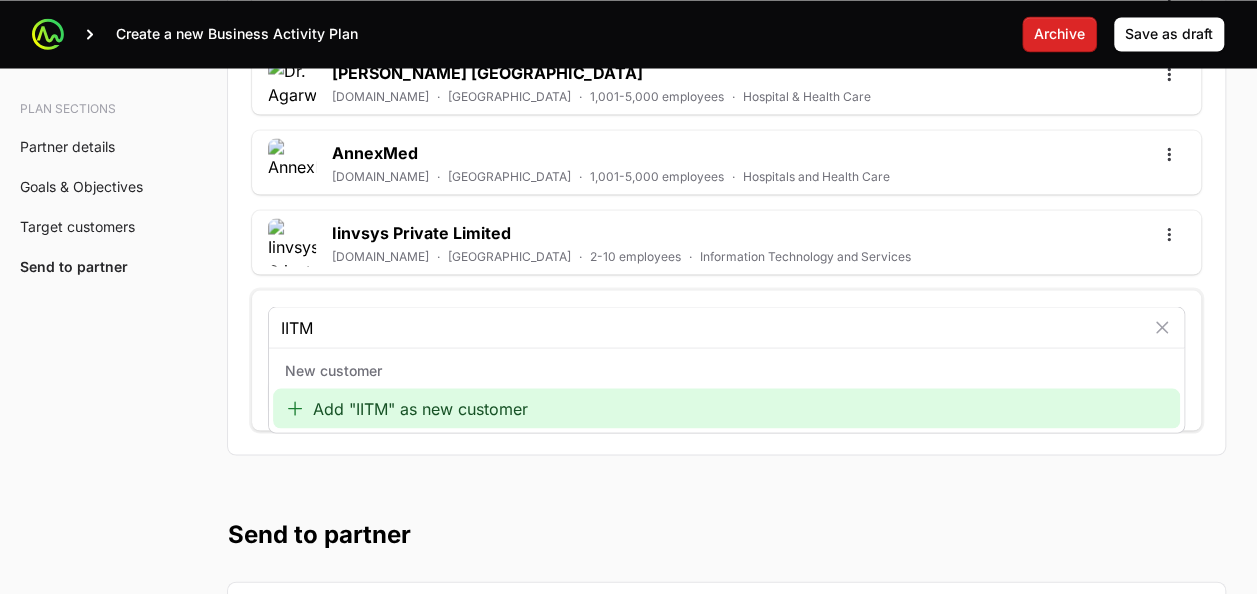 drag, startPoint x: 369, startPoint y: 294, endPoint x: 369, endPoint y: 312, distance: 18 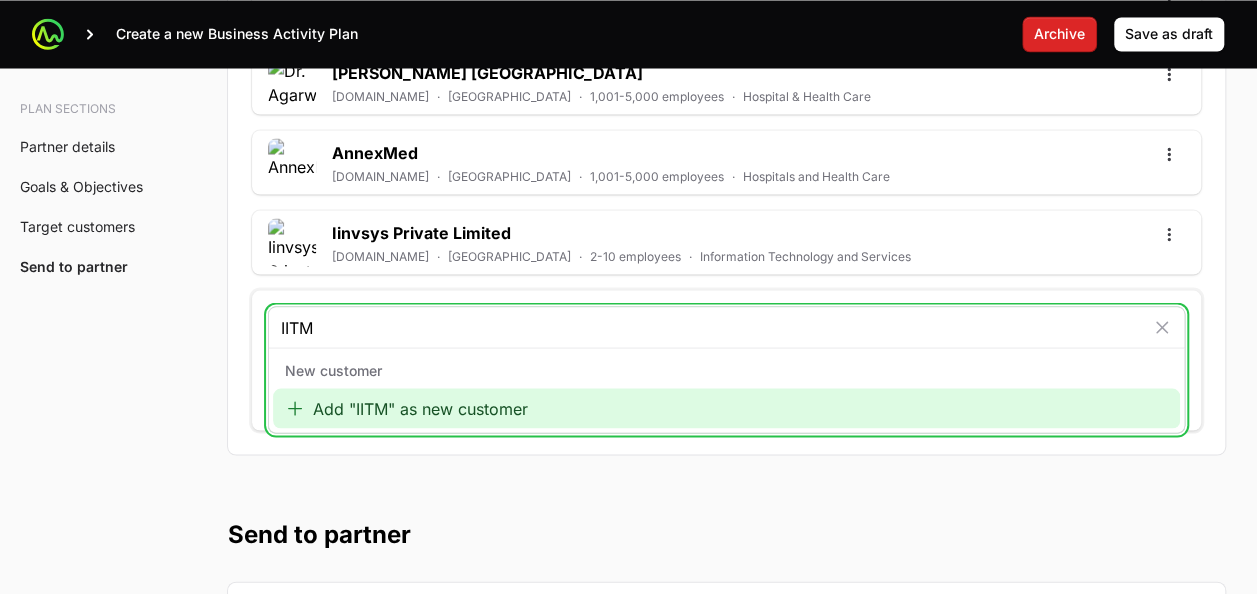 drag, startPoint x: 369, startPoint y: 312, endPoint x: 290, endPoint y: 316, distance: 79.101204 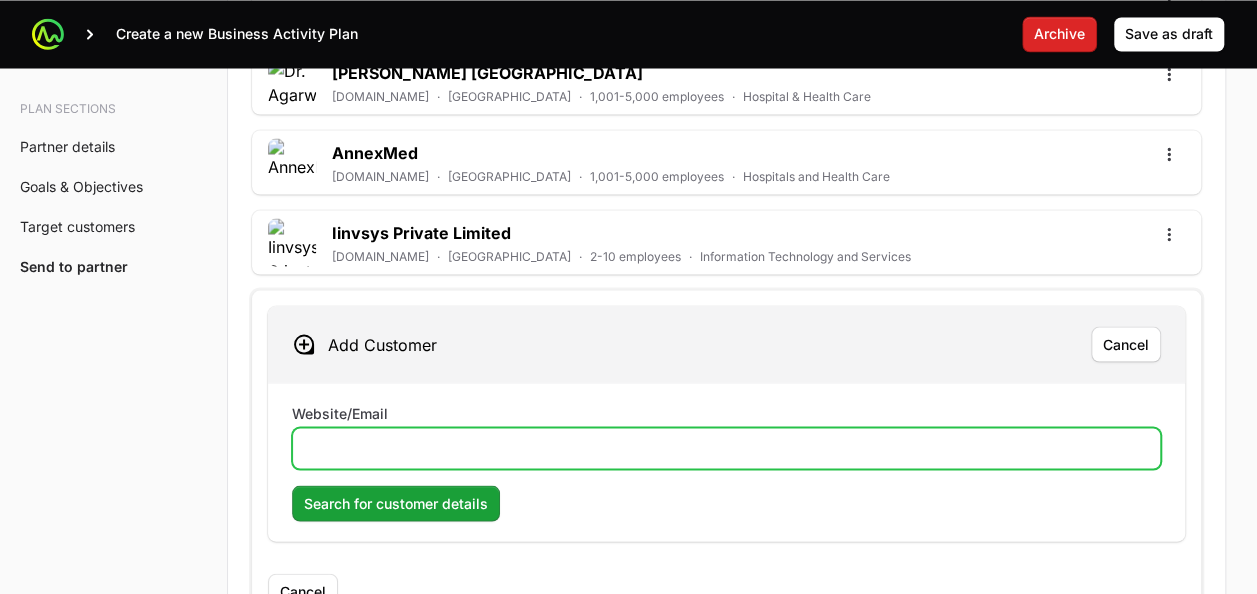 click on "Website/Email" 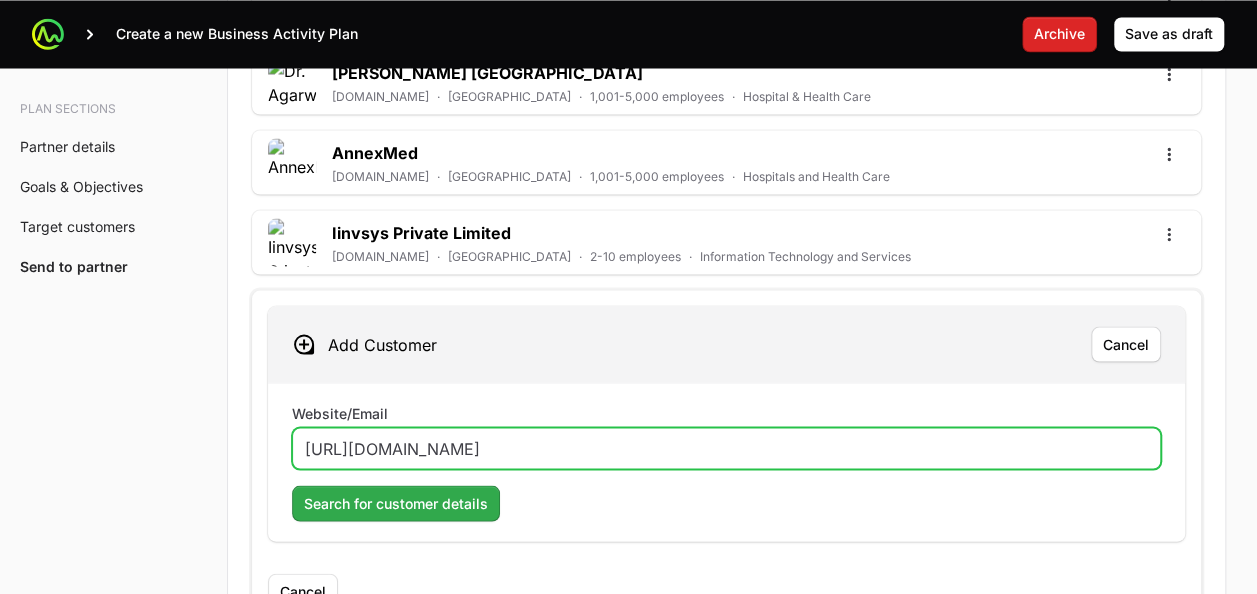 type on "[URL][DOMAIN_NAME]" 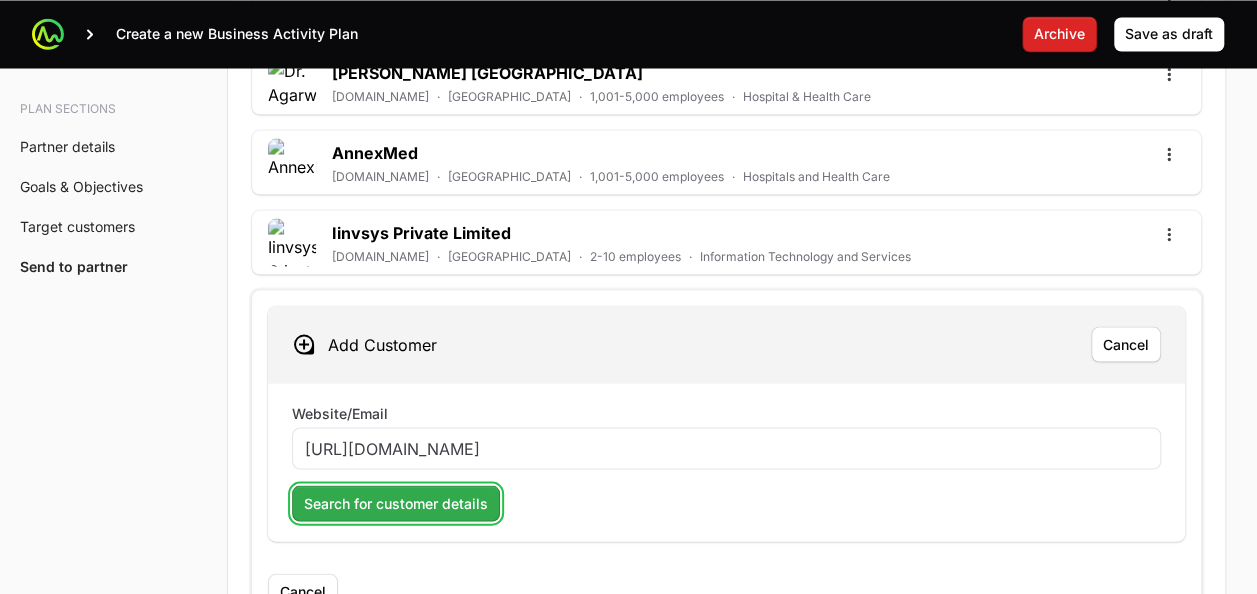 click on "Search for customer details" 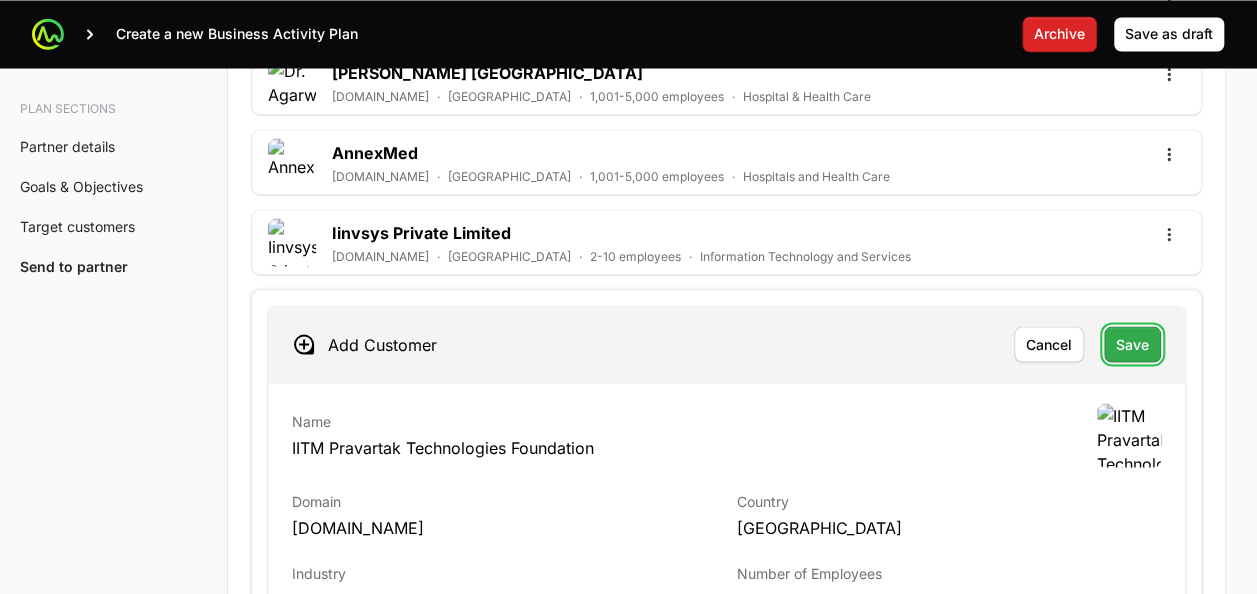 click on "Save" 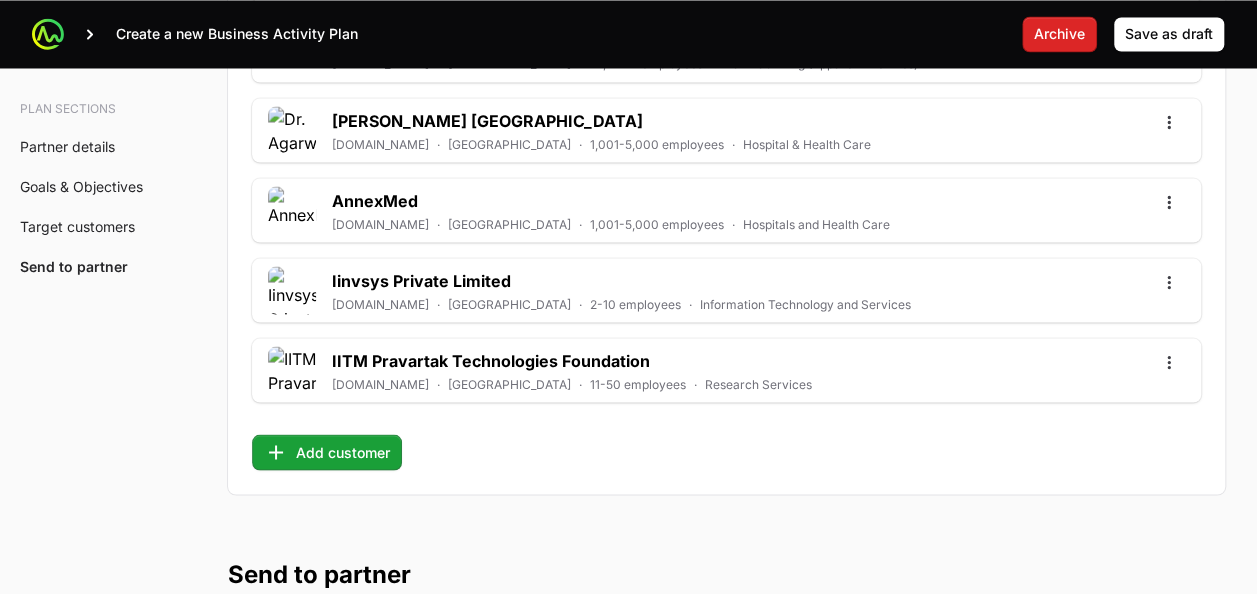 scroll, scrollTop: 5868, scrollLeft: 0, axis: vertical 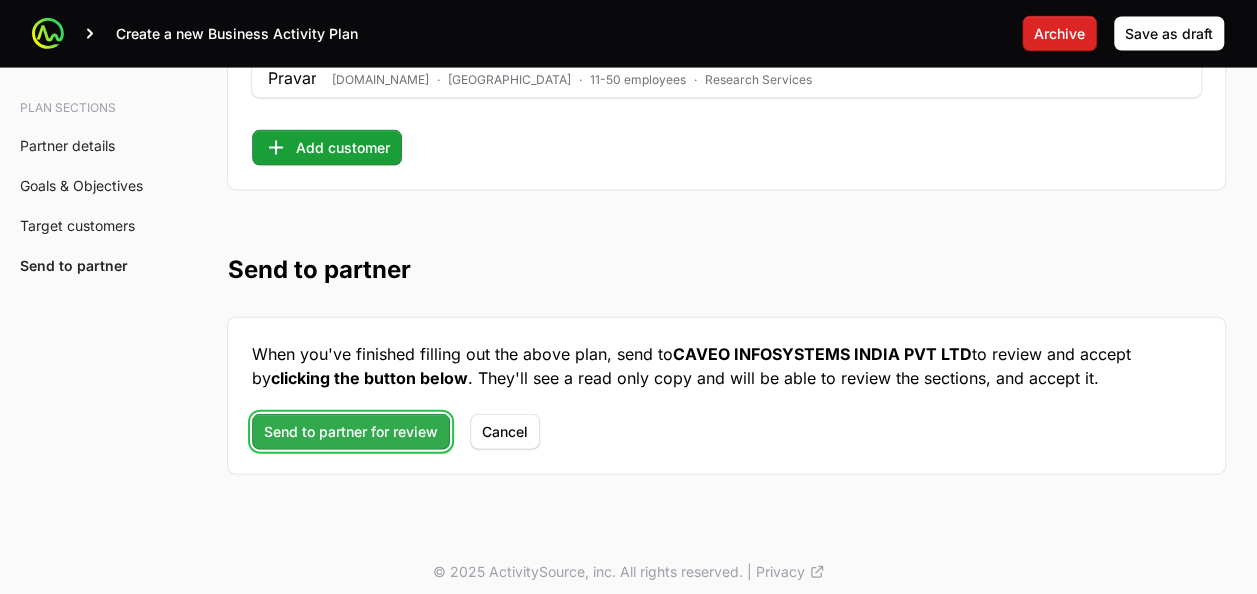 click on "Send to partner for review" 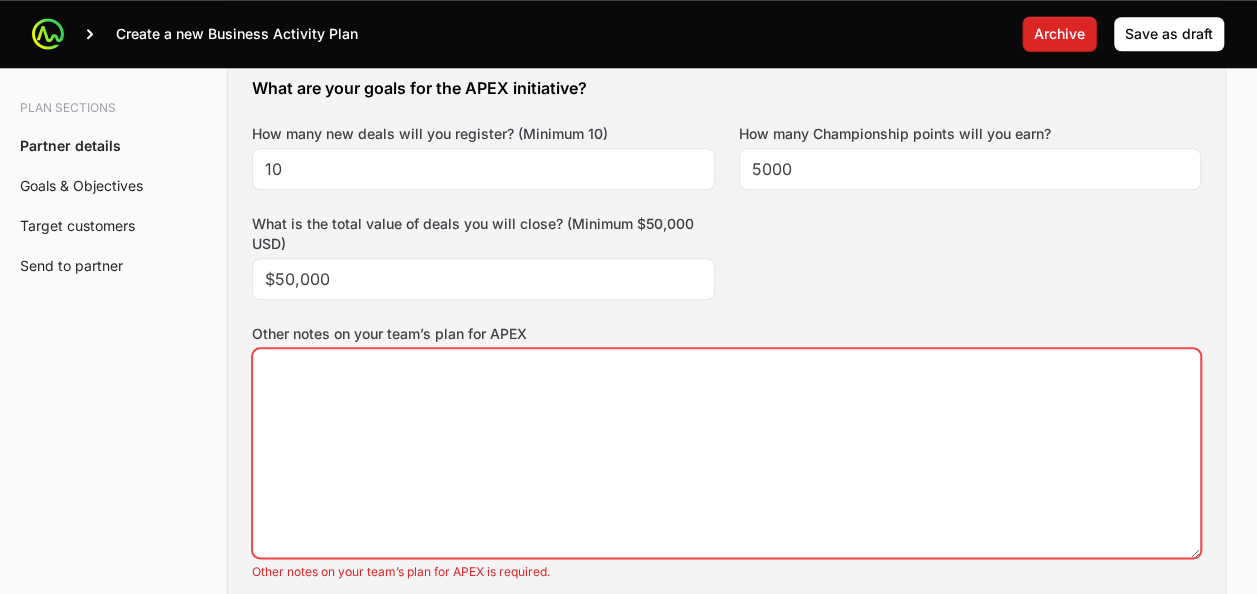 scroll, scrollTop: 1087, scrollLeft: 0, axis: vertical 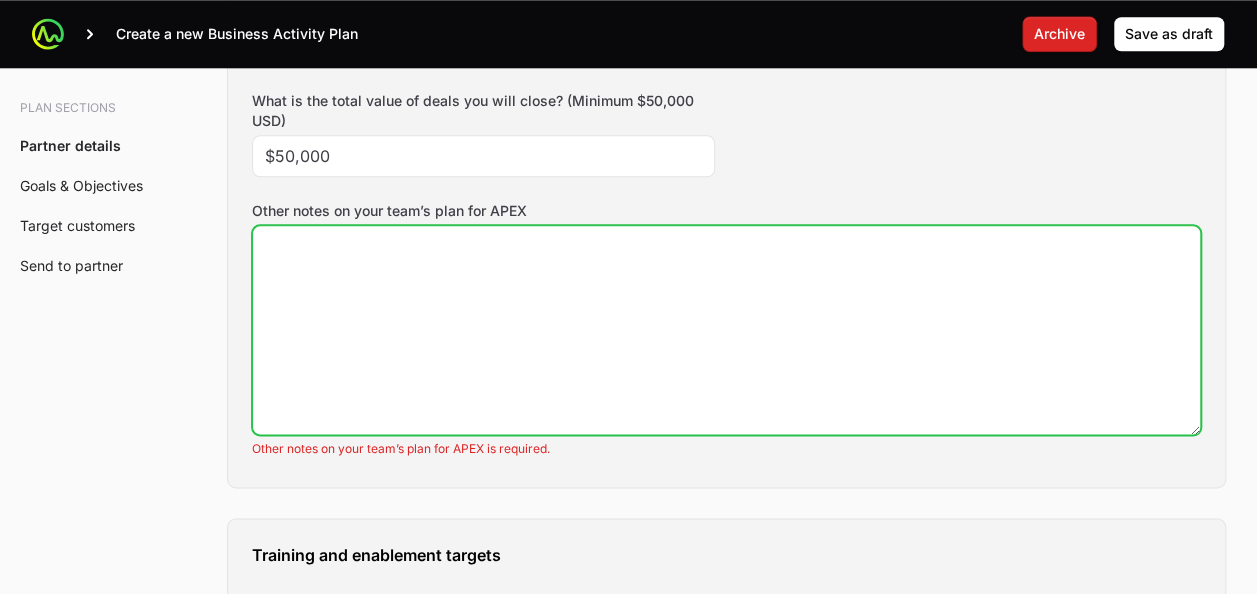 click on "Other notes on your team’s plan for APEX" 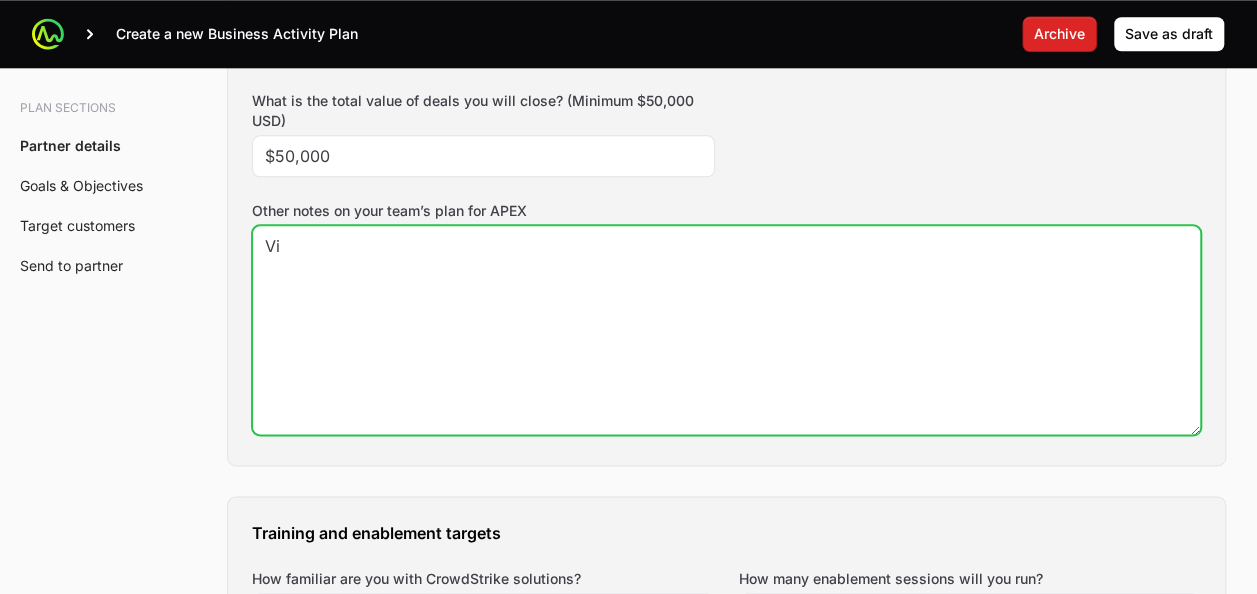 type on "V" 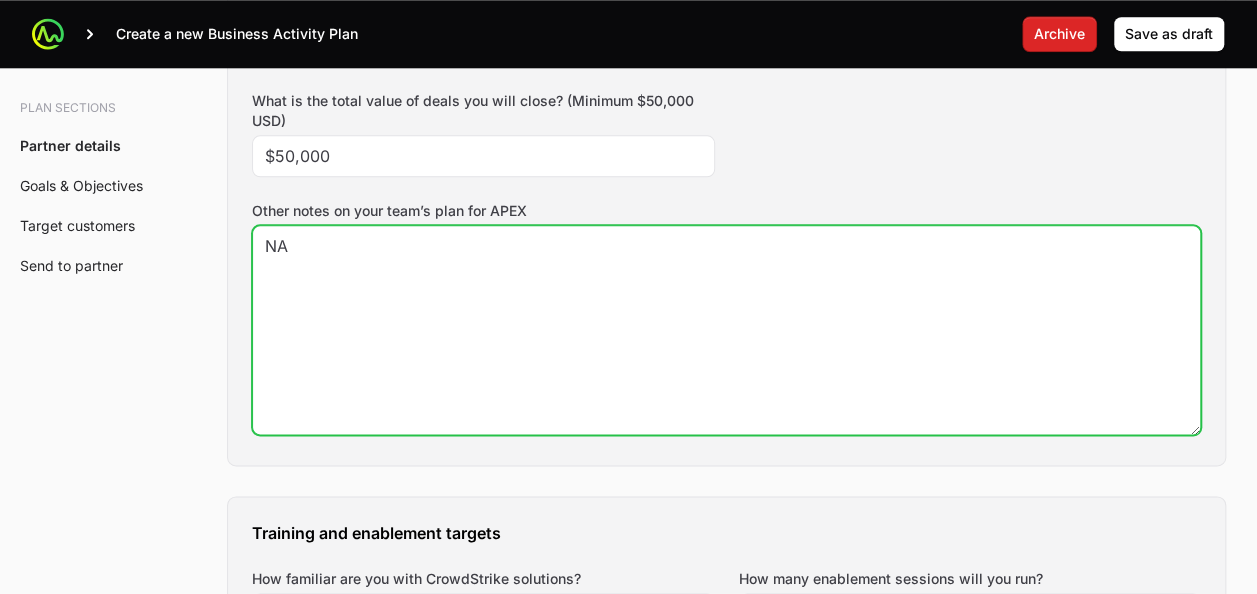 type on "NA" 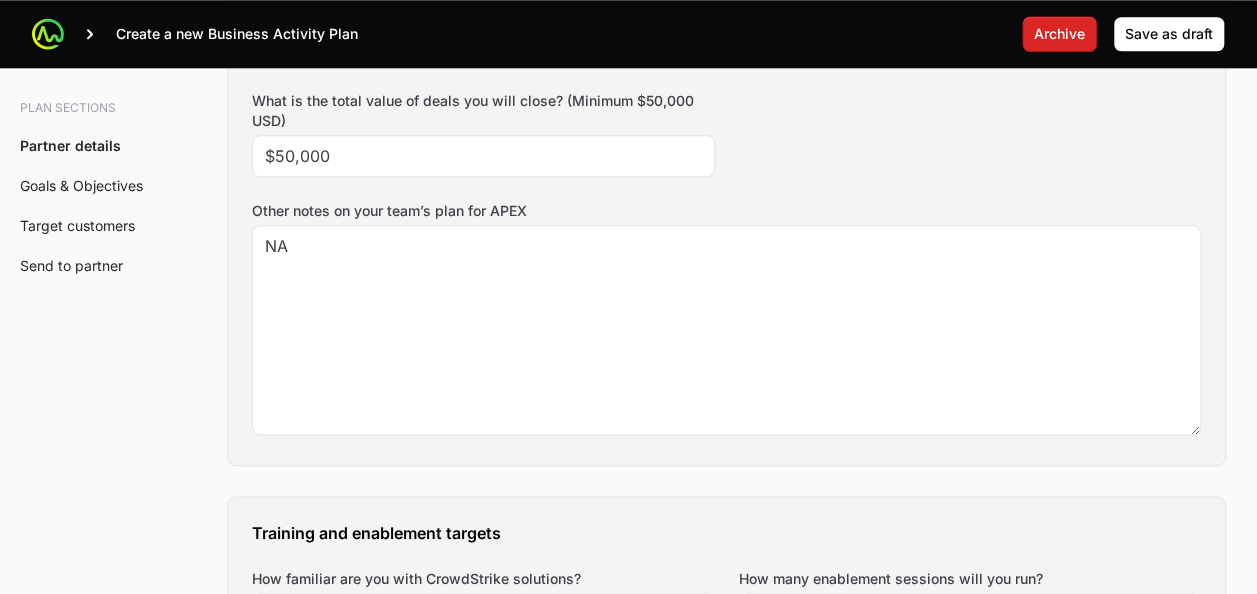 click on "Other notes on your team’s plan for APEX" 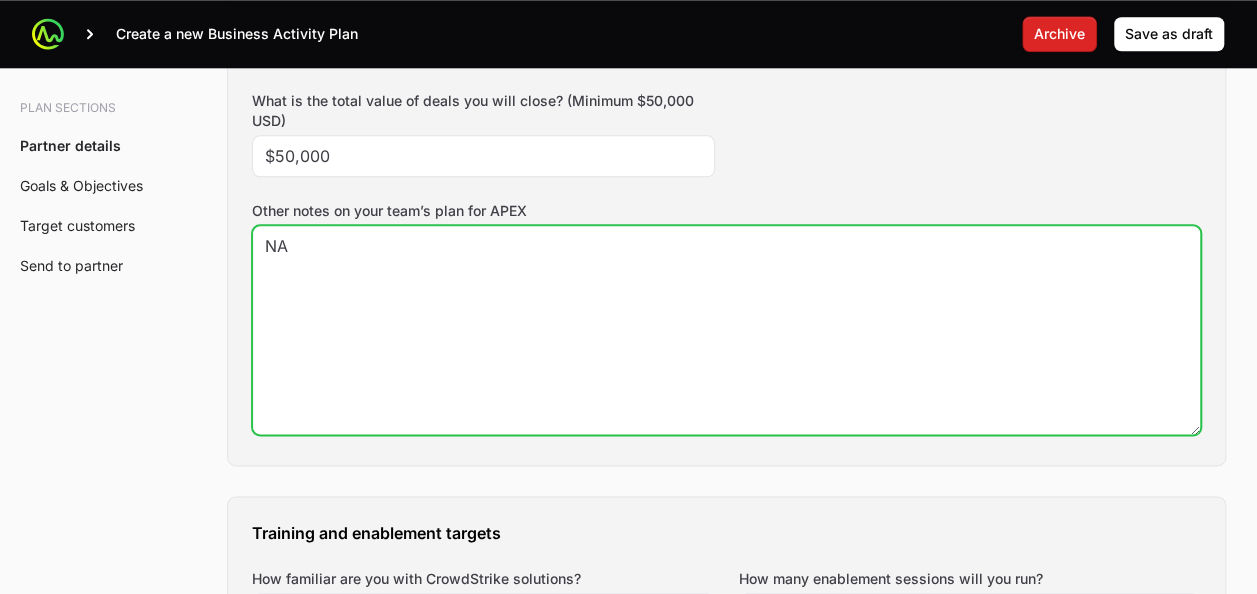 click on "NA" 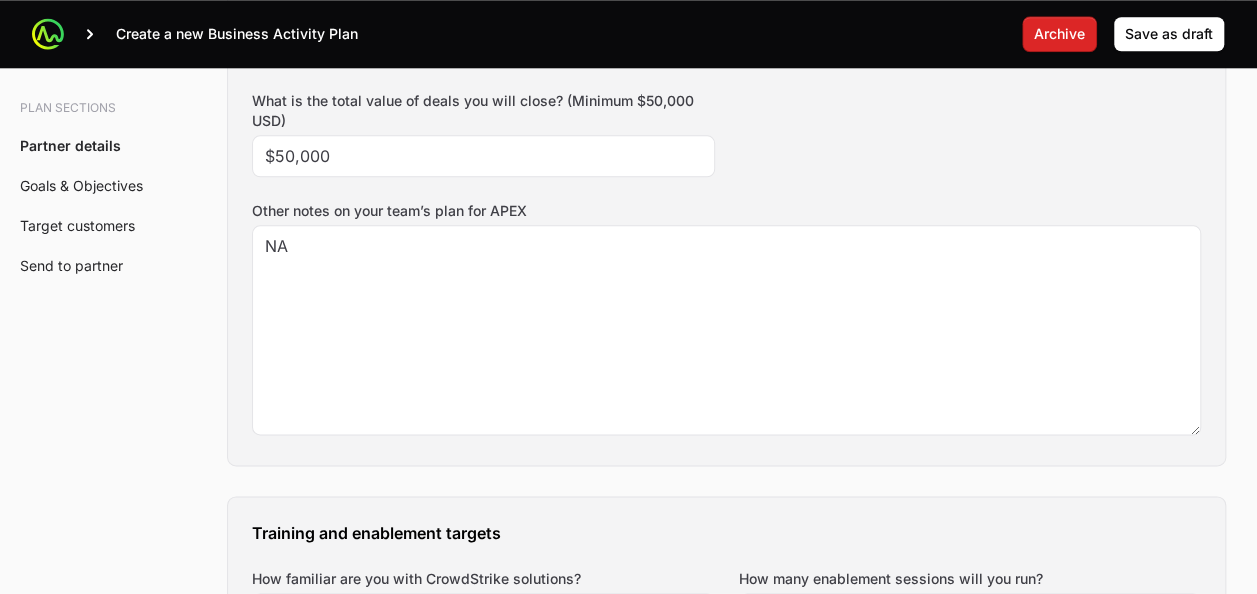 click on "What are your goals for the APEX initiative? How many new deals will you register? (Minimum 10) 10 How many Championship points will you earn? 5000 What is the total value of deals you will close? (Minimum $50,000 USD) $50,000 Other notes on your team’s plan for APEX NA" 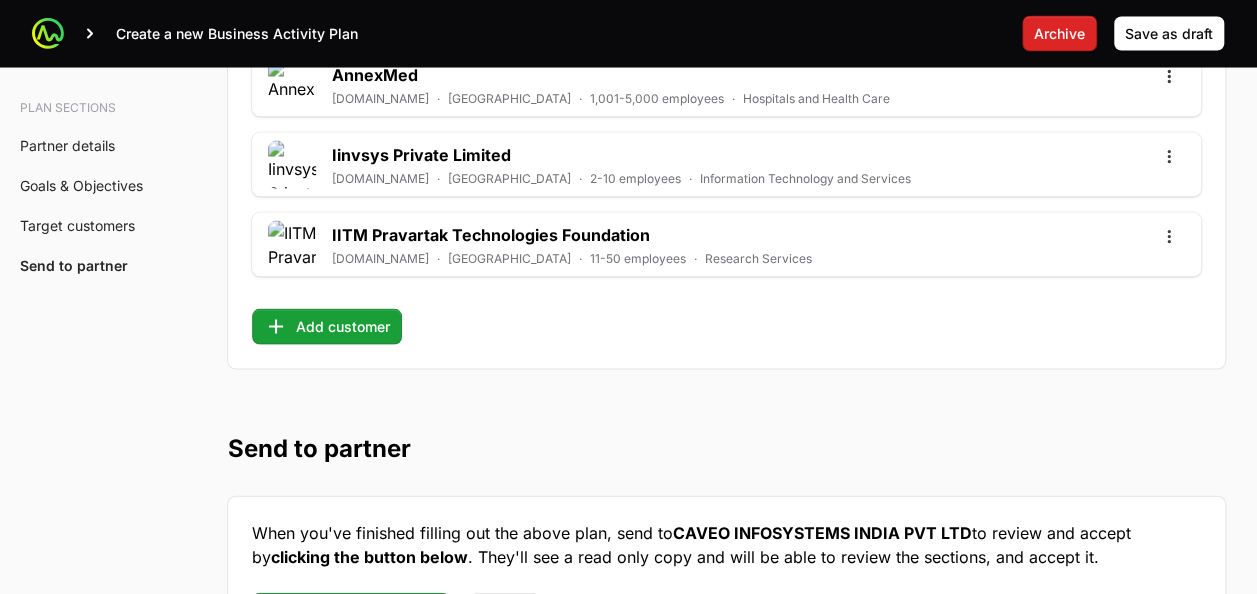 scroll, scrollTop: 5868, scrollLeft: 0, axis: vertical 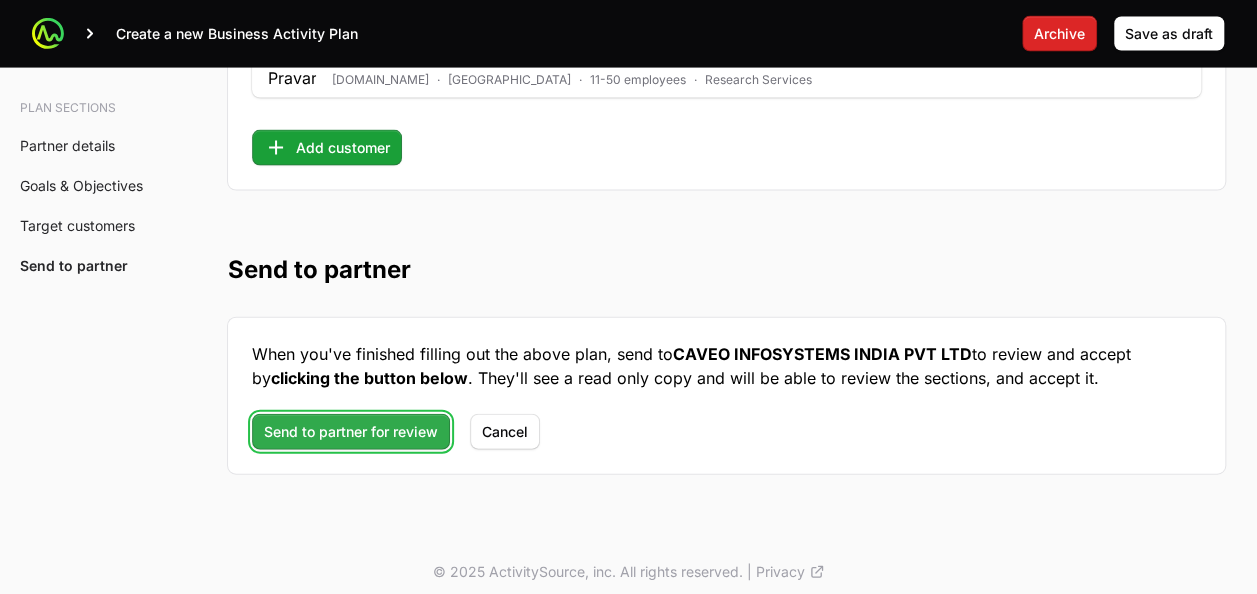 click on "Send to partner for review" 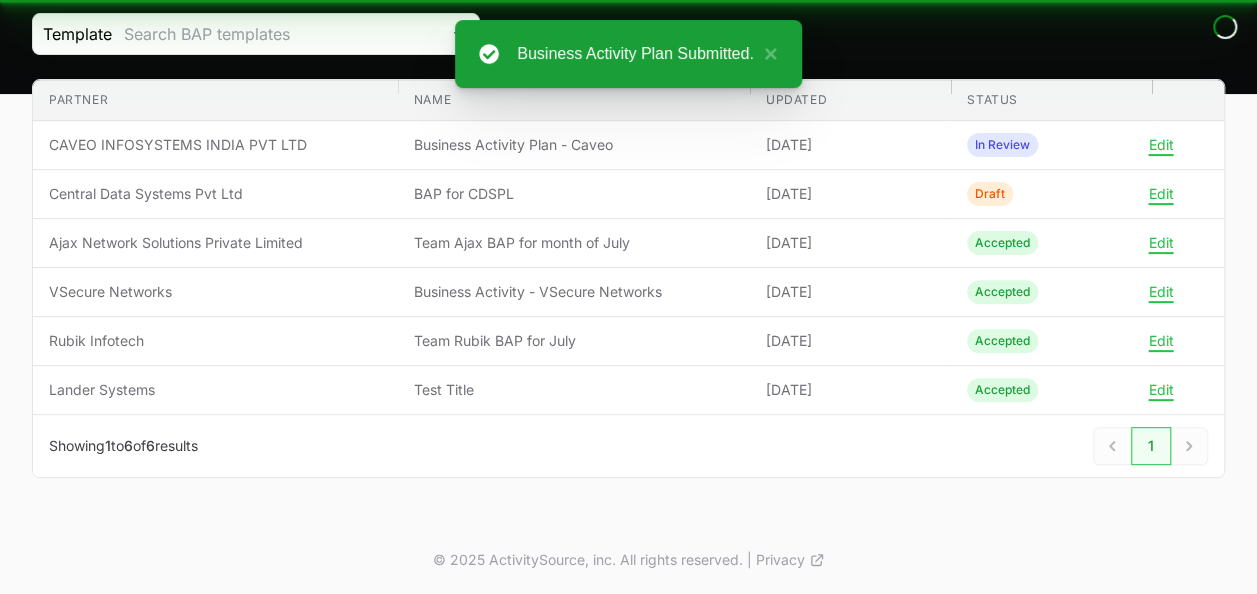 scroll, scrollTop: 210, scrollLeft: 0, axis: vertical 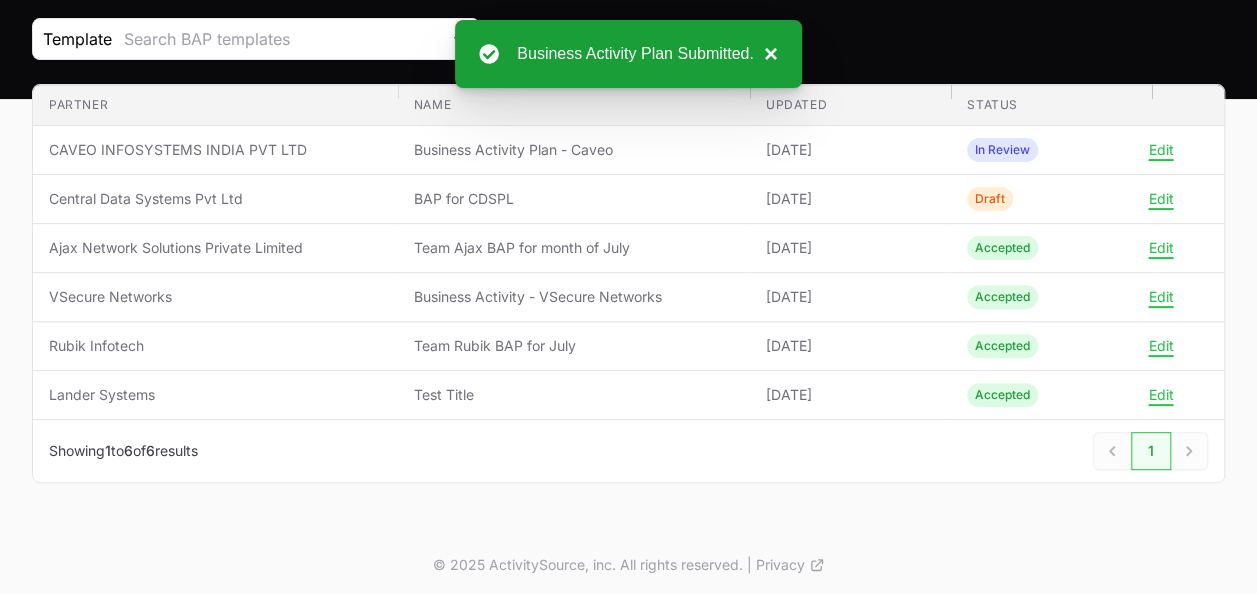 click on "×" at bounding box center [766, 54] 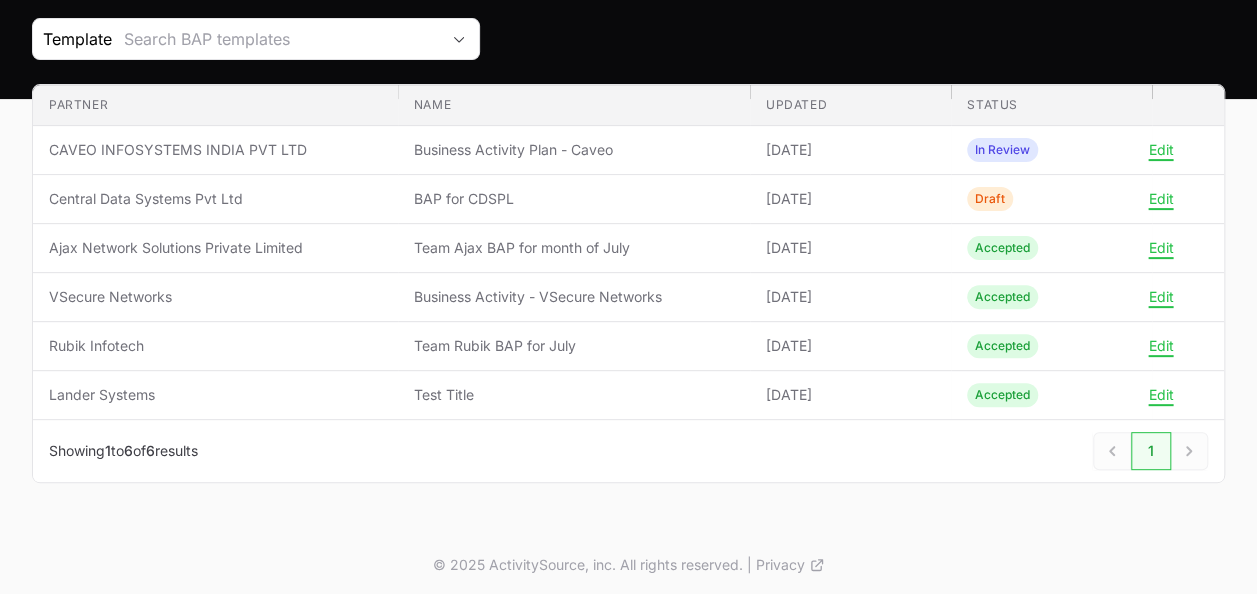 scroll, scrollTop: 0, scrollLeft: 0, axis: both 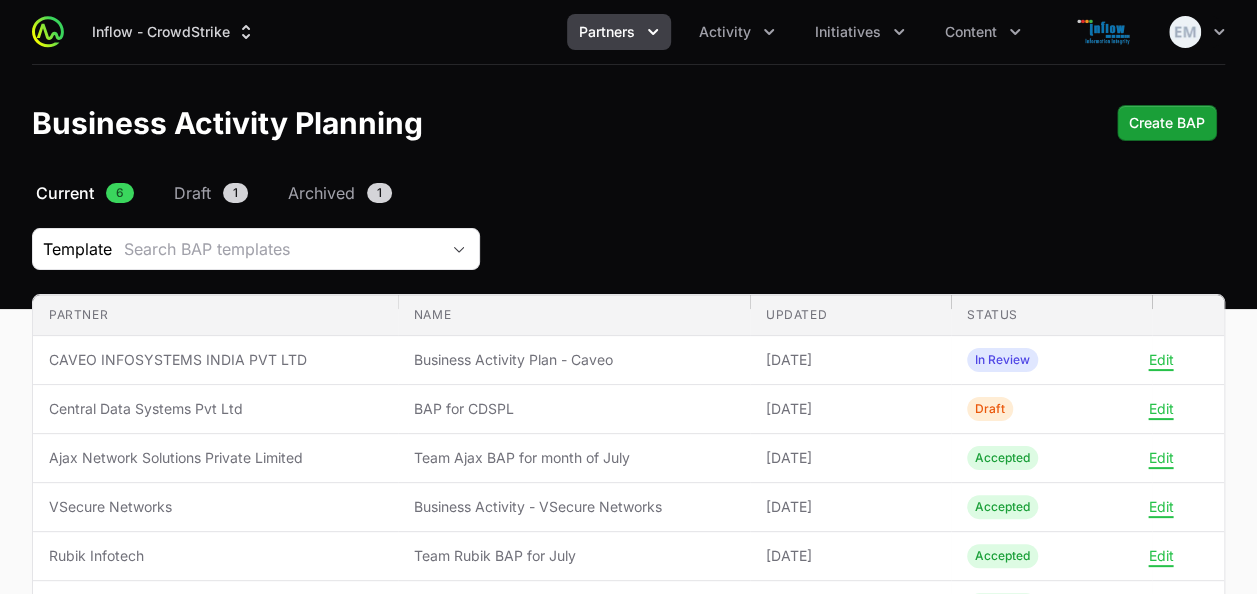 click on "Partners" 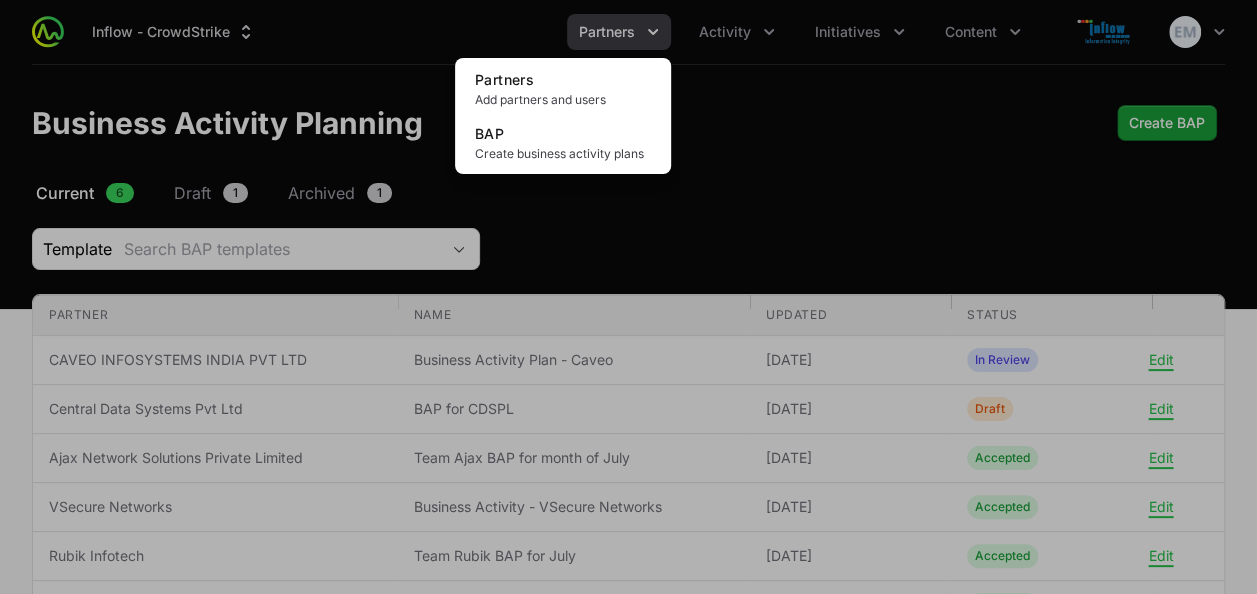 click 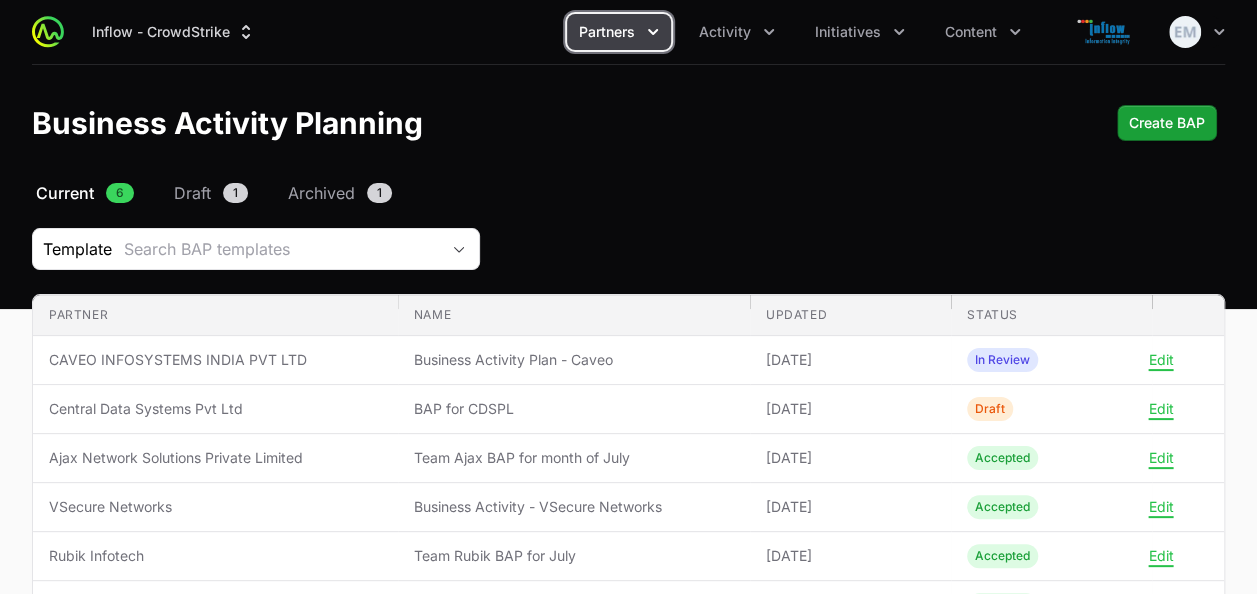 click on "Activity" 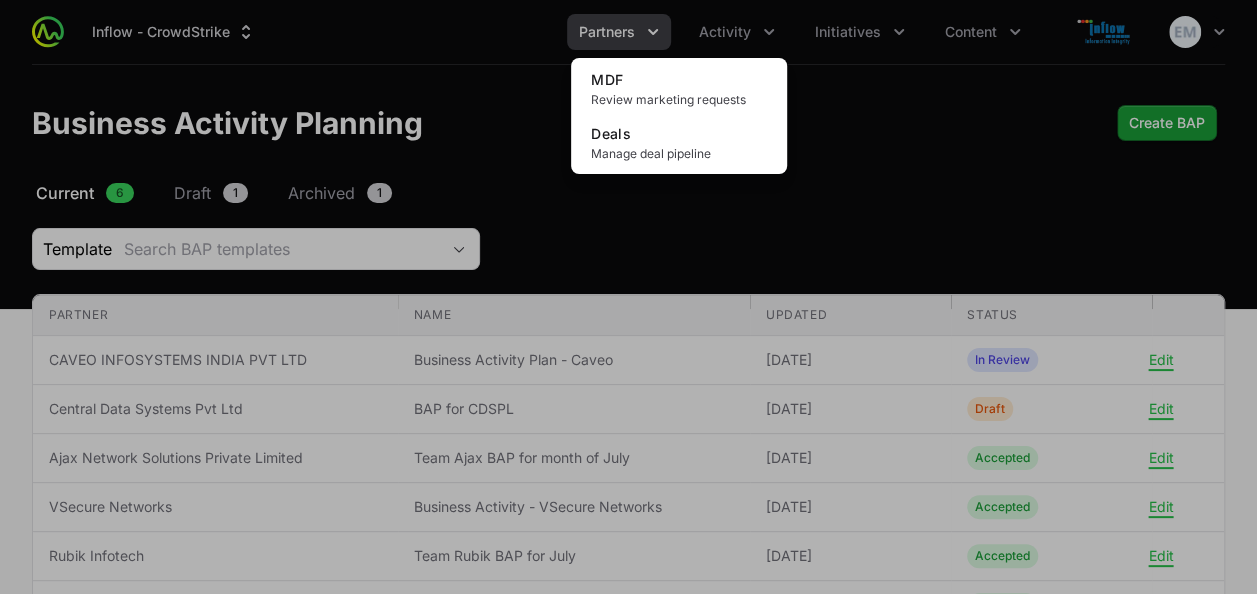 click 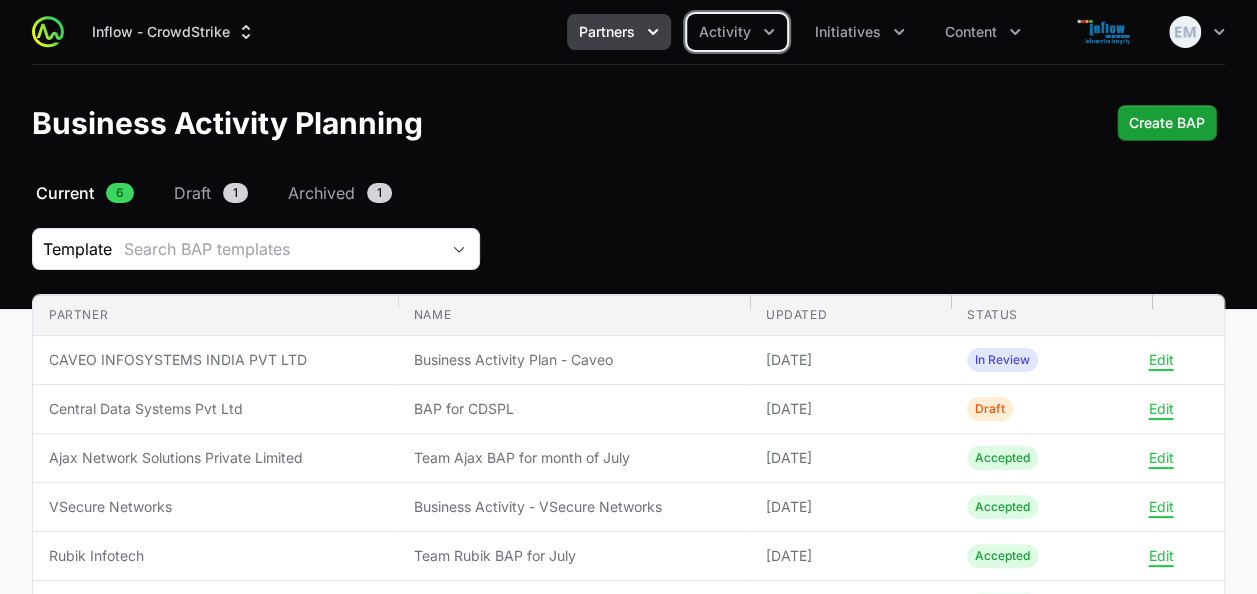 click on "Initiatives" 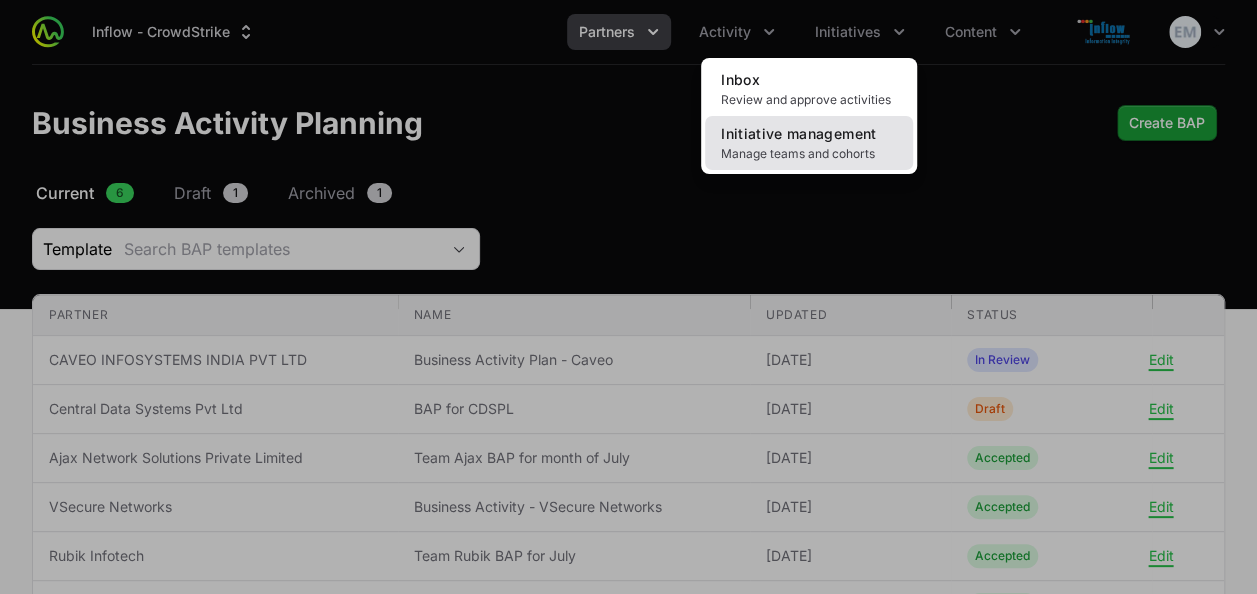 click on "Initiative management Manage teams and cohorts" 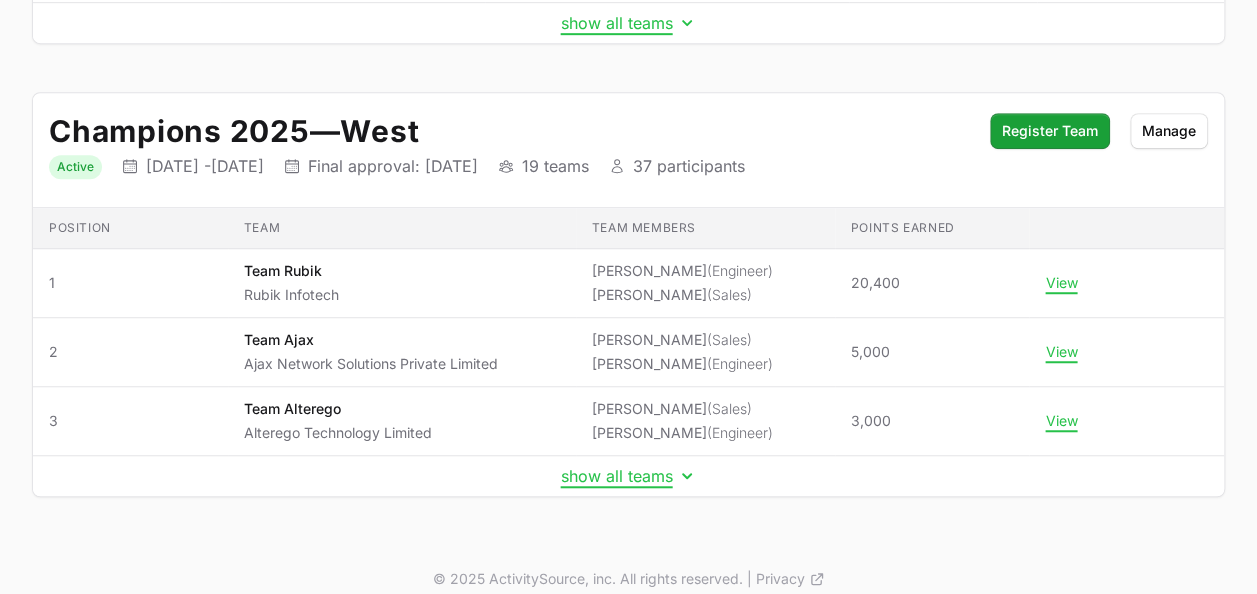scroll, scrollTop: 602, scrollLeft: 0, axis: vertical 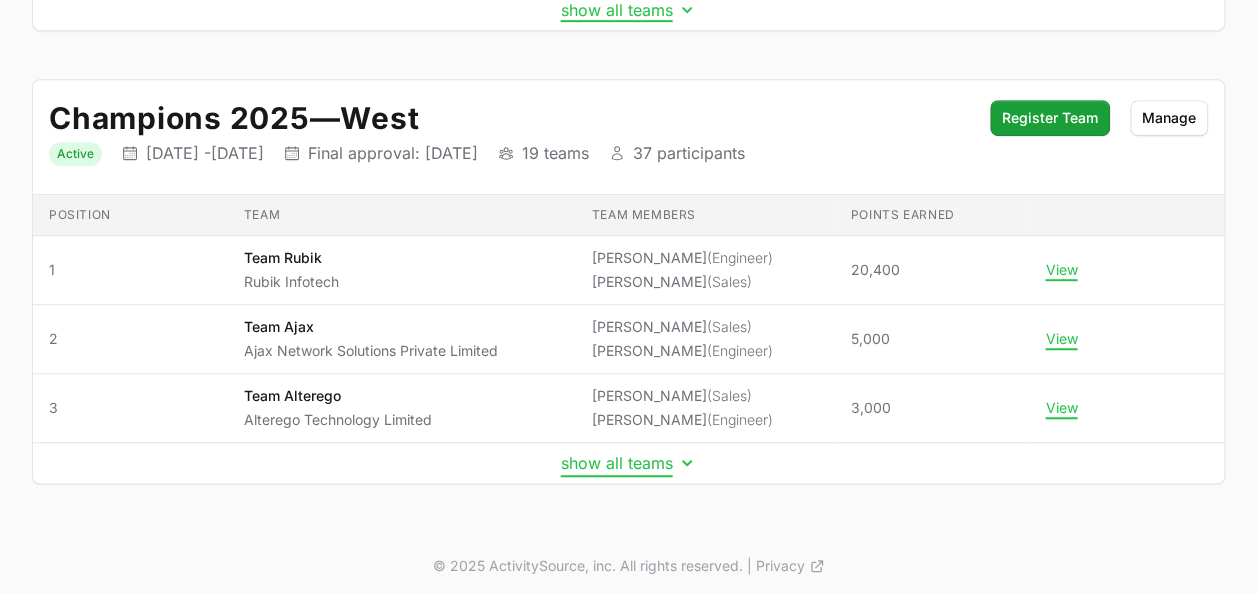 click on "show all teams" 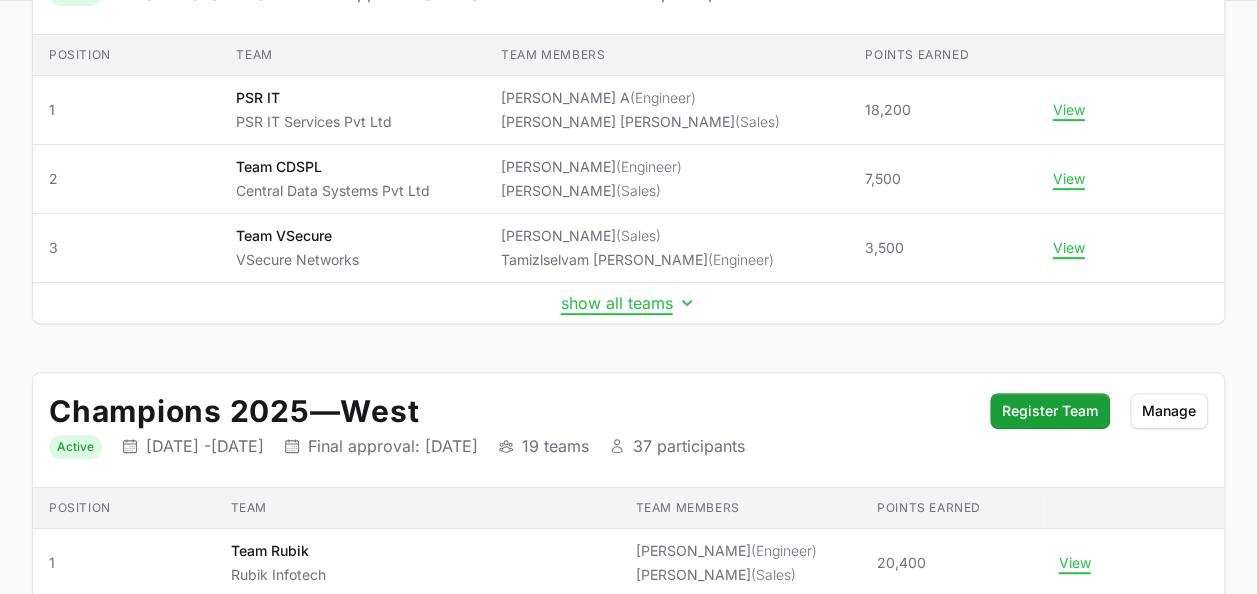 scroll, scrollTop: 180, scrollLeft: 0, axis: vertical 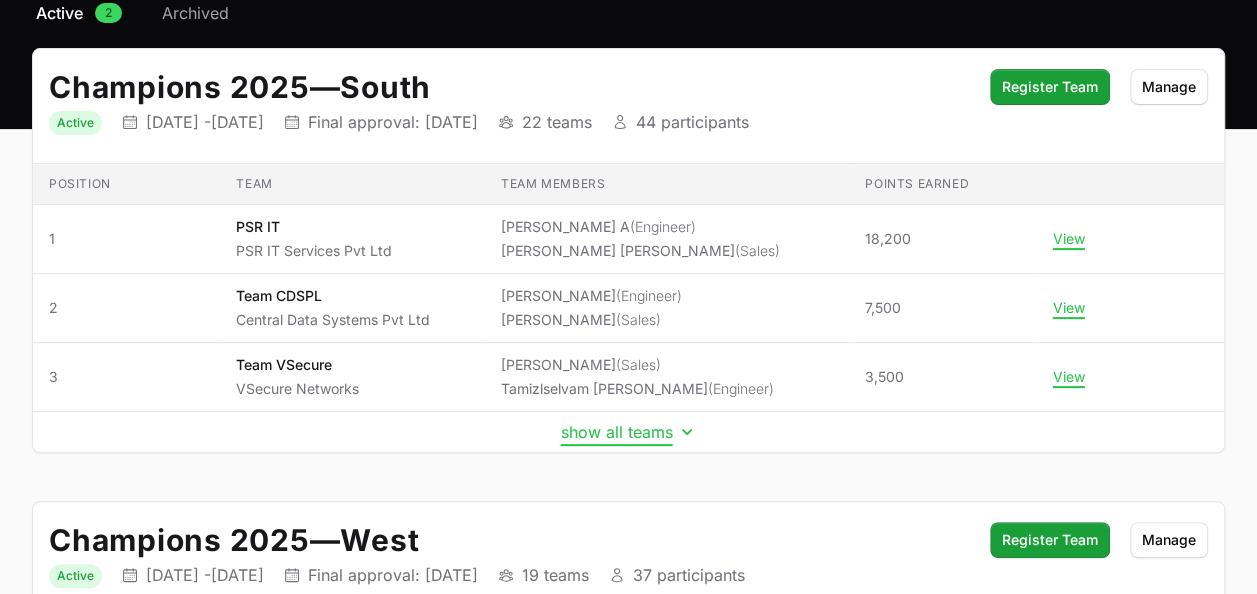 click on "show all teams" 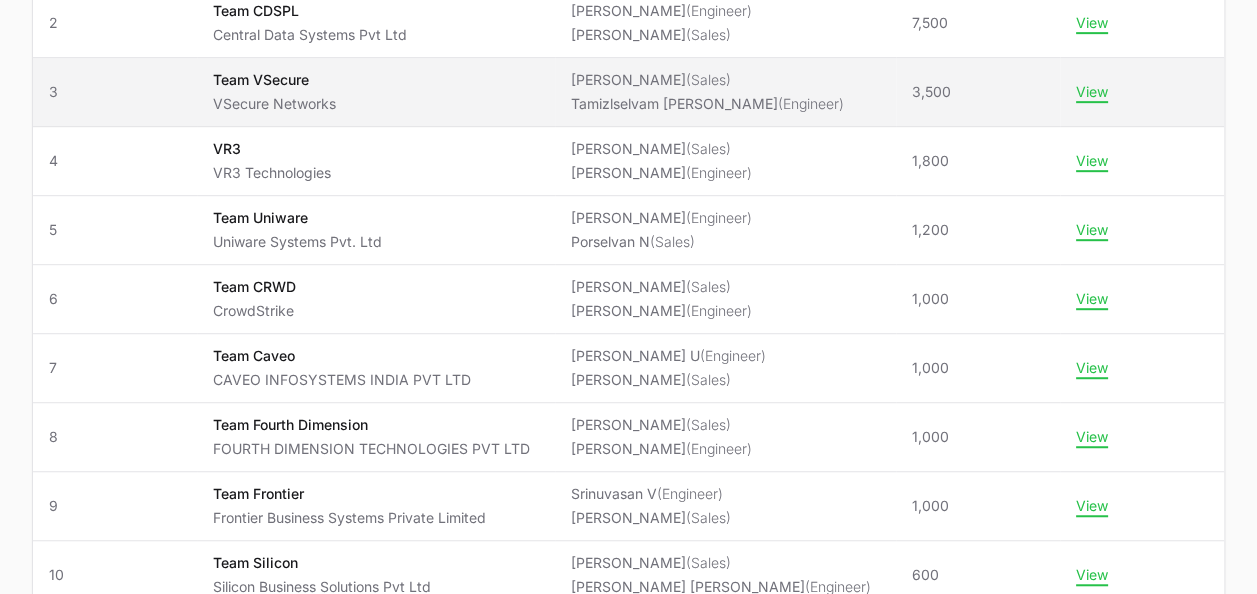 scroll, scrollTop: 484, scrollLeft: 0, axis: vertical 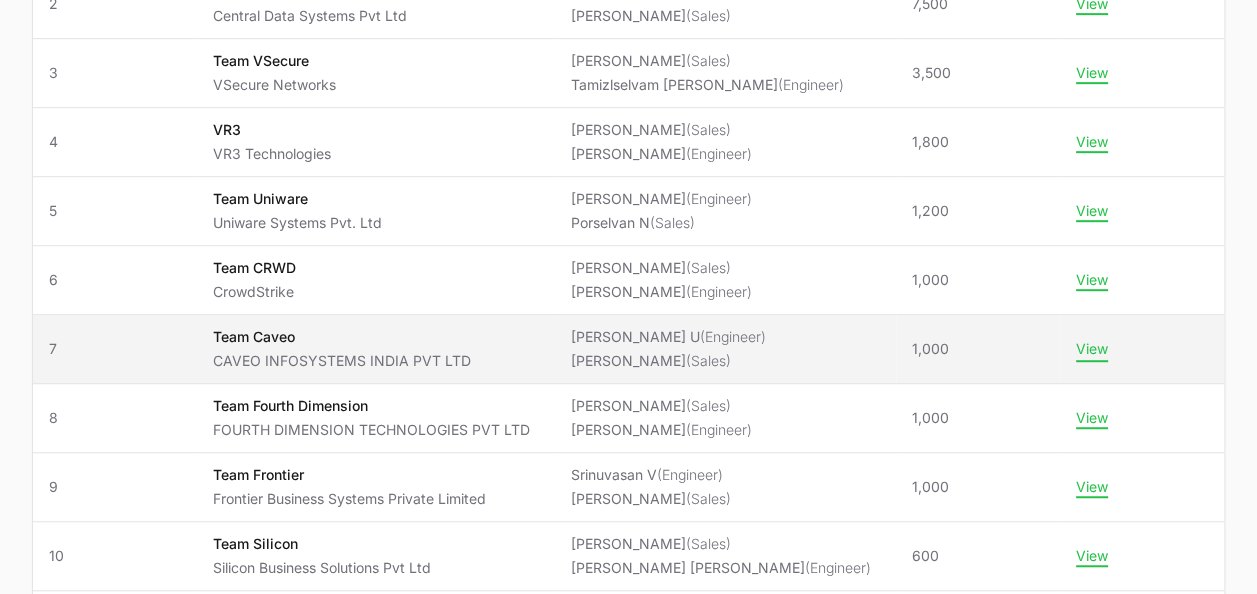 click on "View" 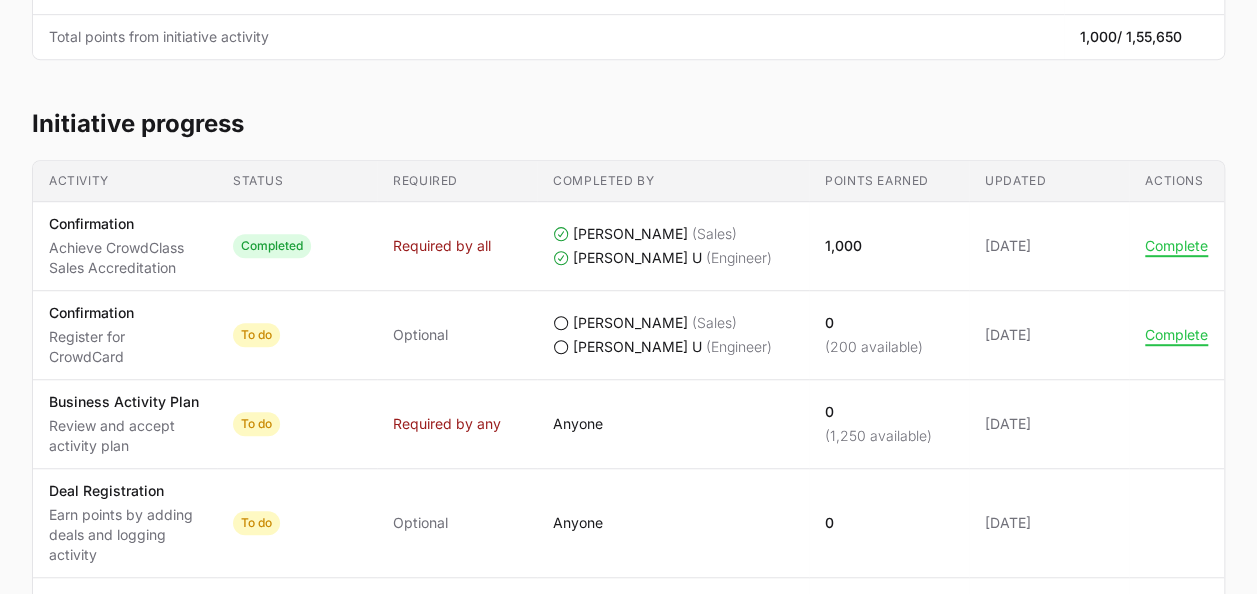 scroll, scrollTop: 0, scrollLeft: 0, axis: both 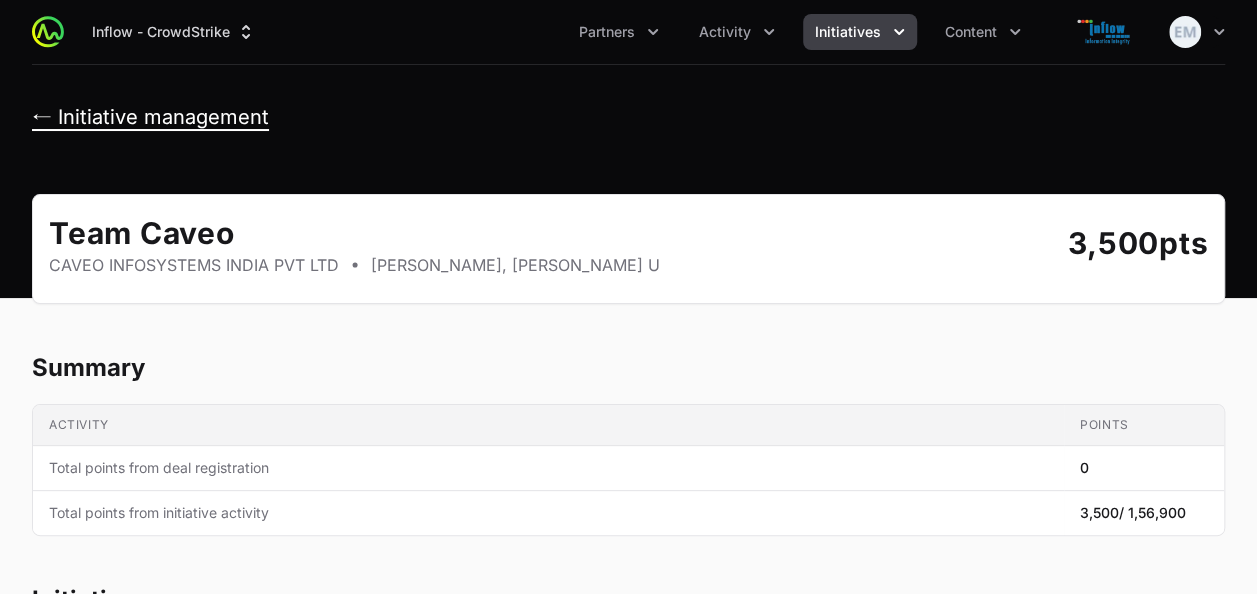 click on "← Initiative management" 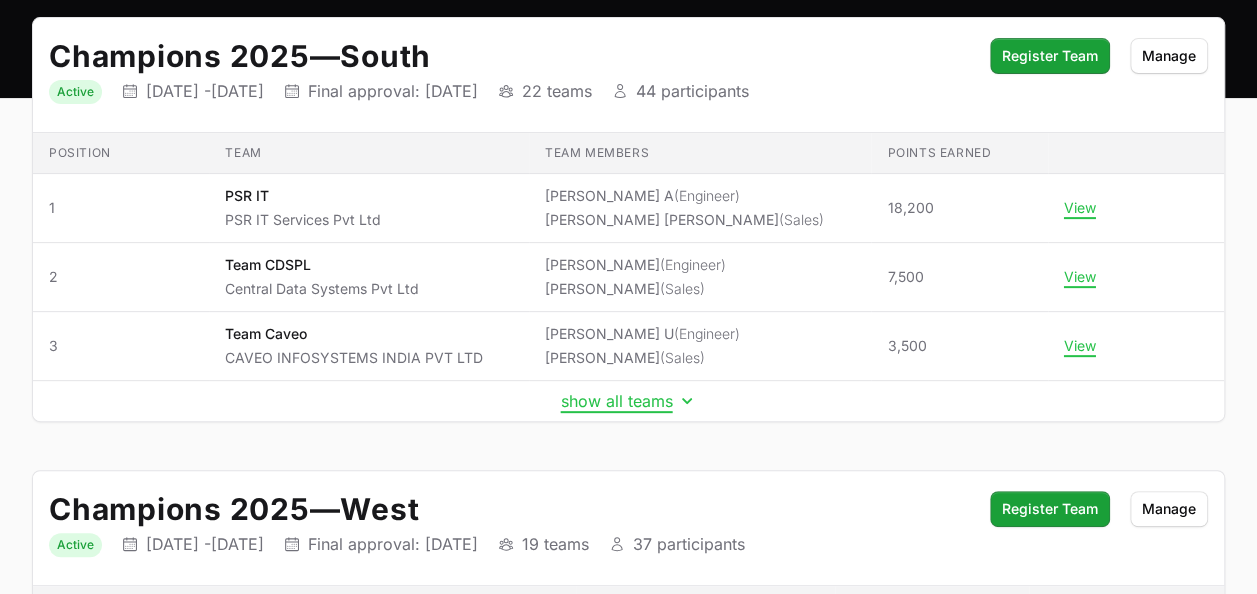 scroll, scrollTop: 212, scrollLeft: 0, axis: vertical 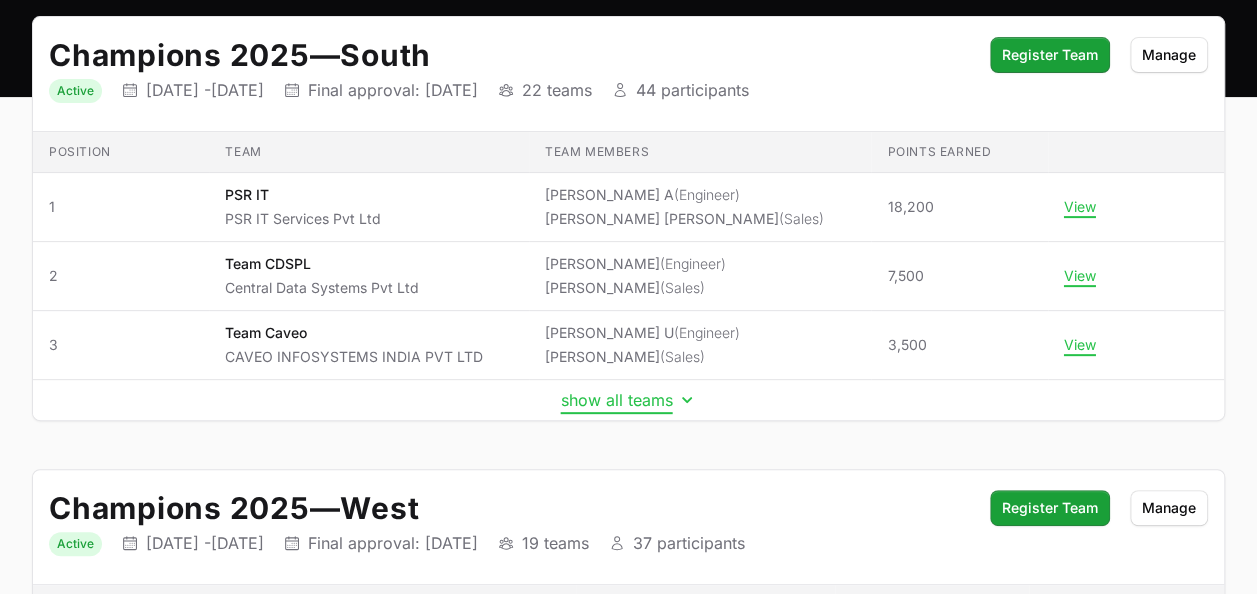 click on "show all teams" 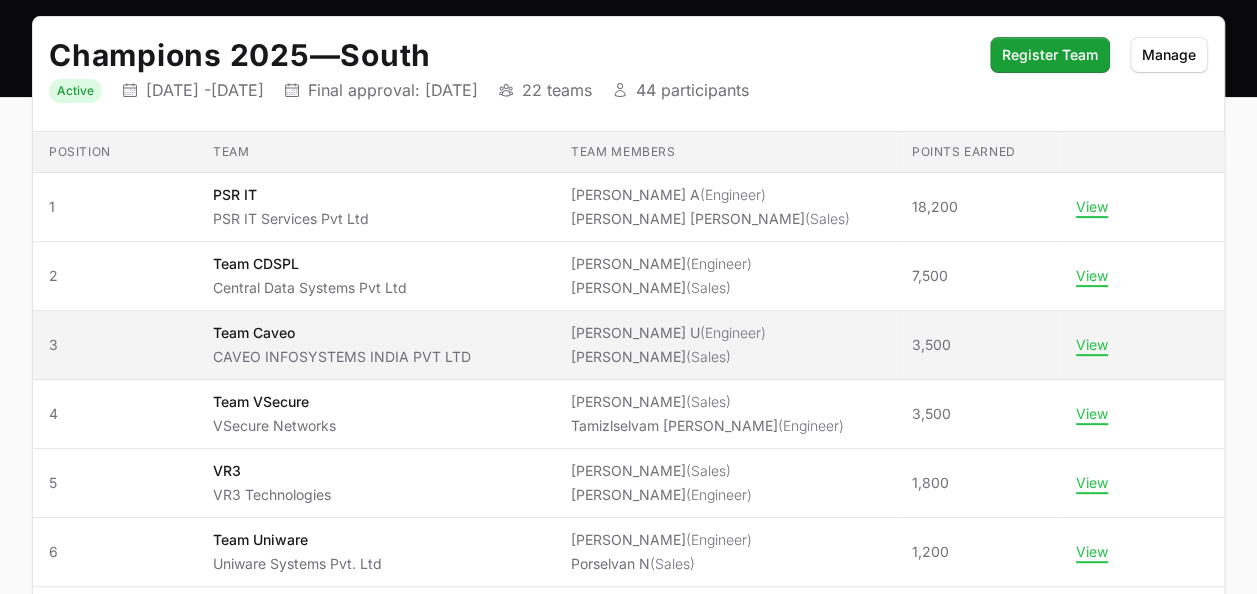 click on "Team Caveo" 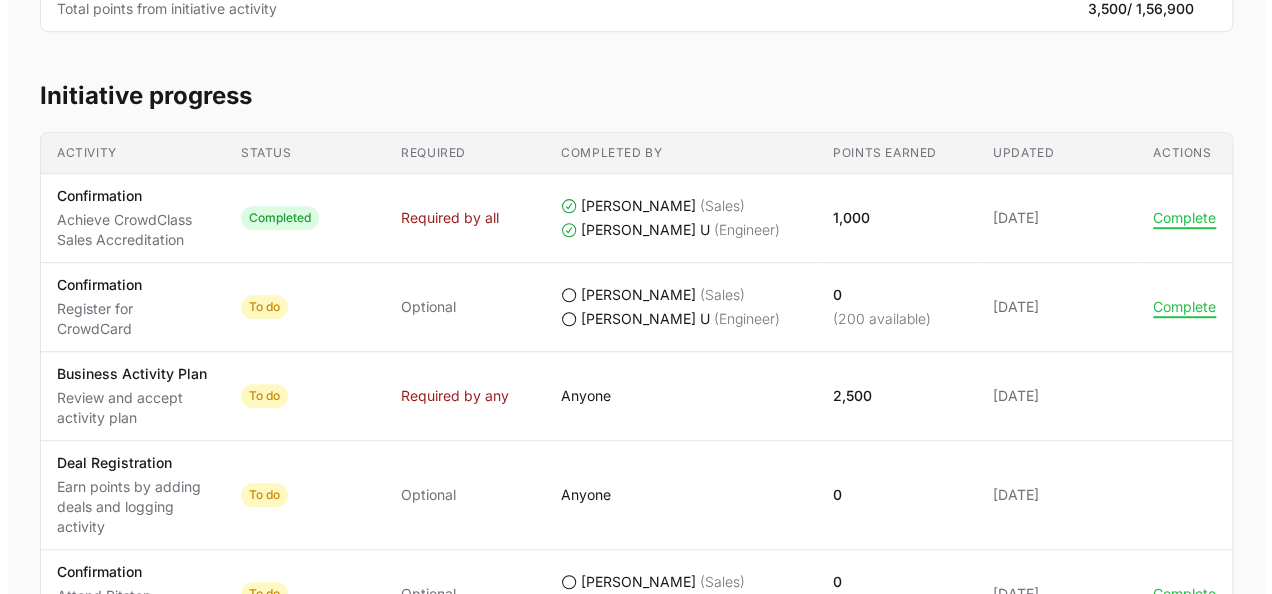 scroll, scrollTop: 505, scrollLeft: 0, axis: vertical 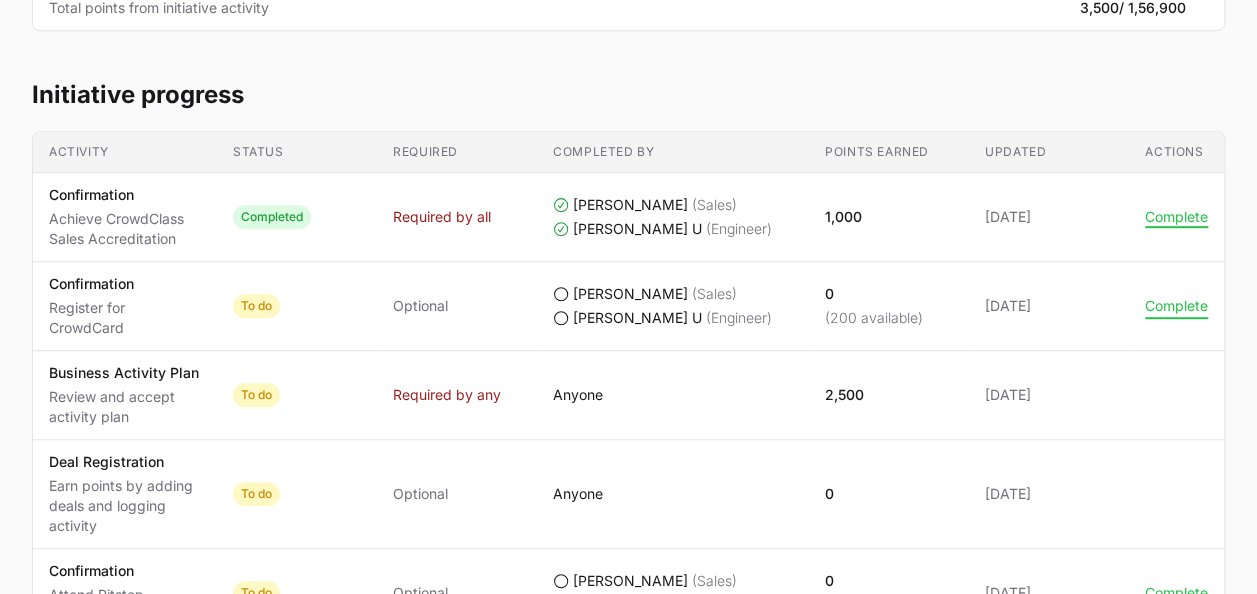 click on "Complete" 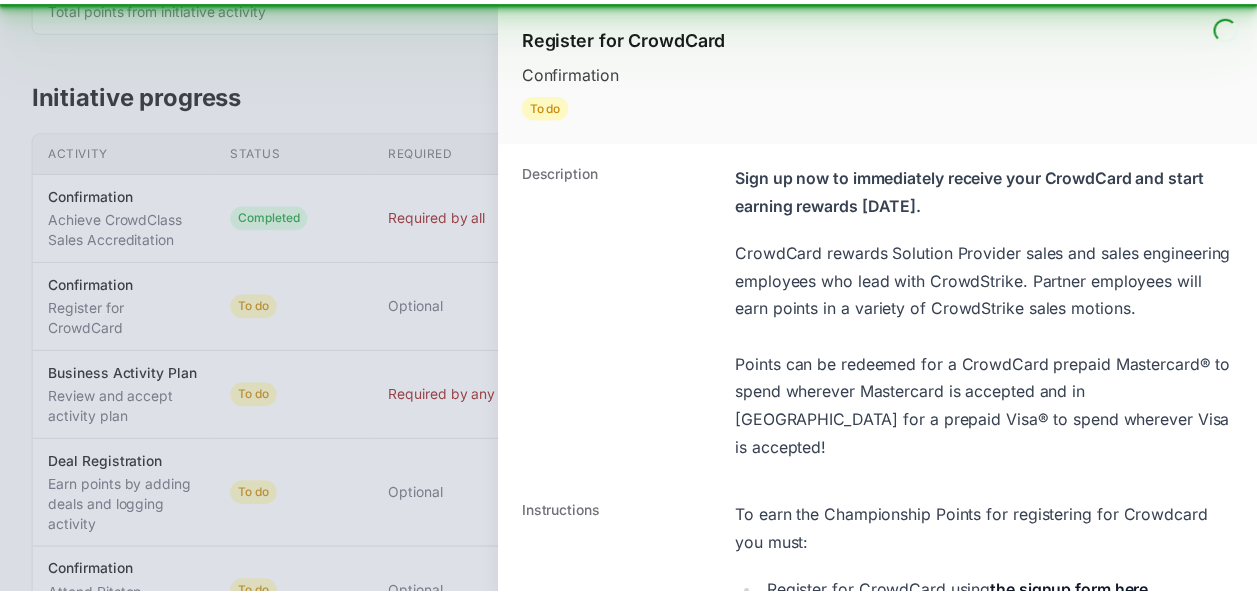 scroll, scrollTop: 688, scrollLeft: 0, axis: vertical 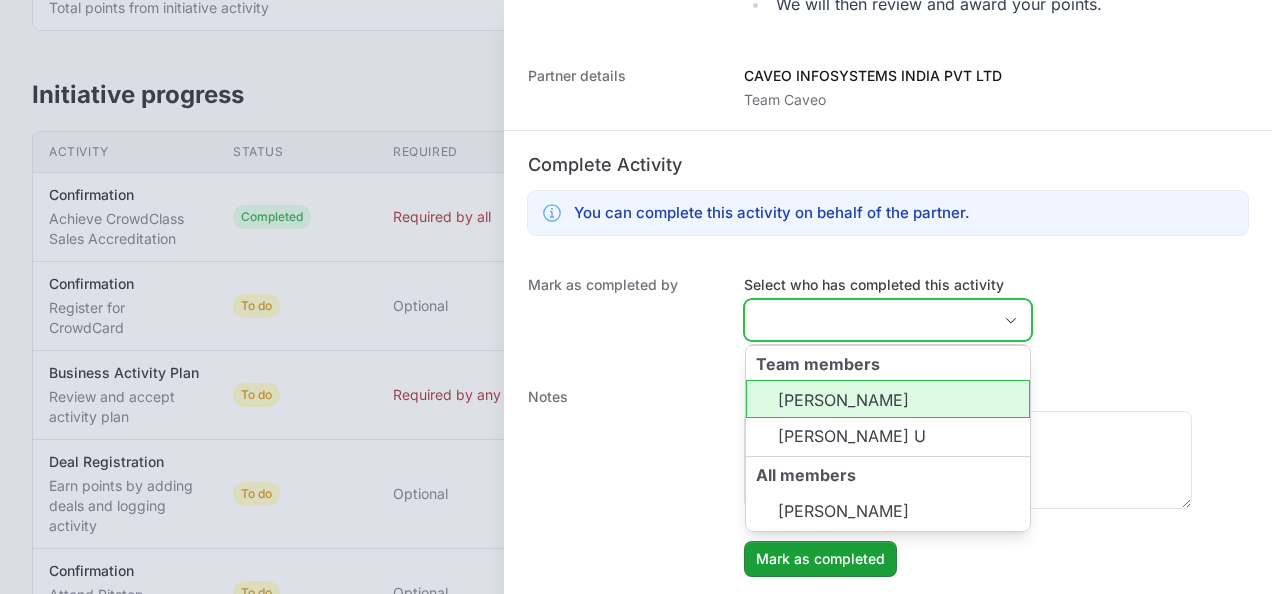 click on "Select who has completed this activity" at bounding box center [868, 320] 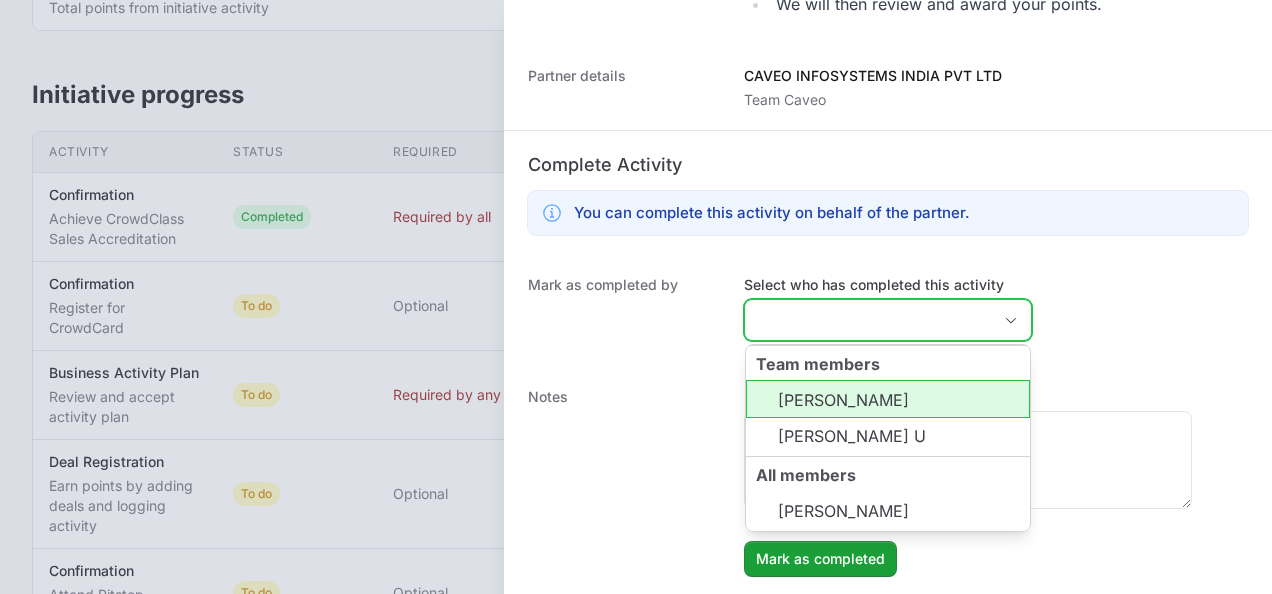 click on "[PERSON_NAME]" 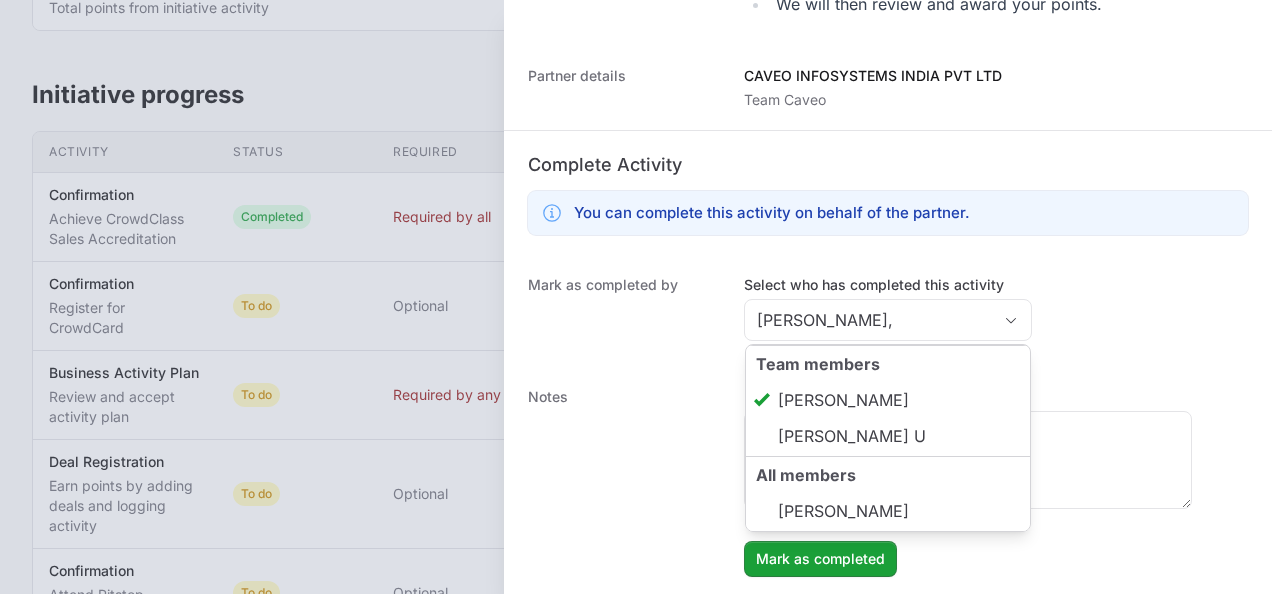 type on "[PERSON_NAME]" 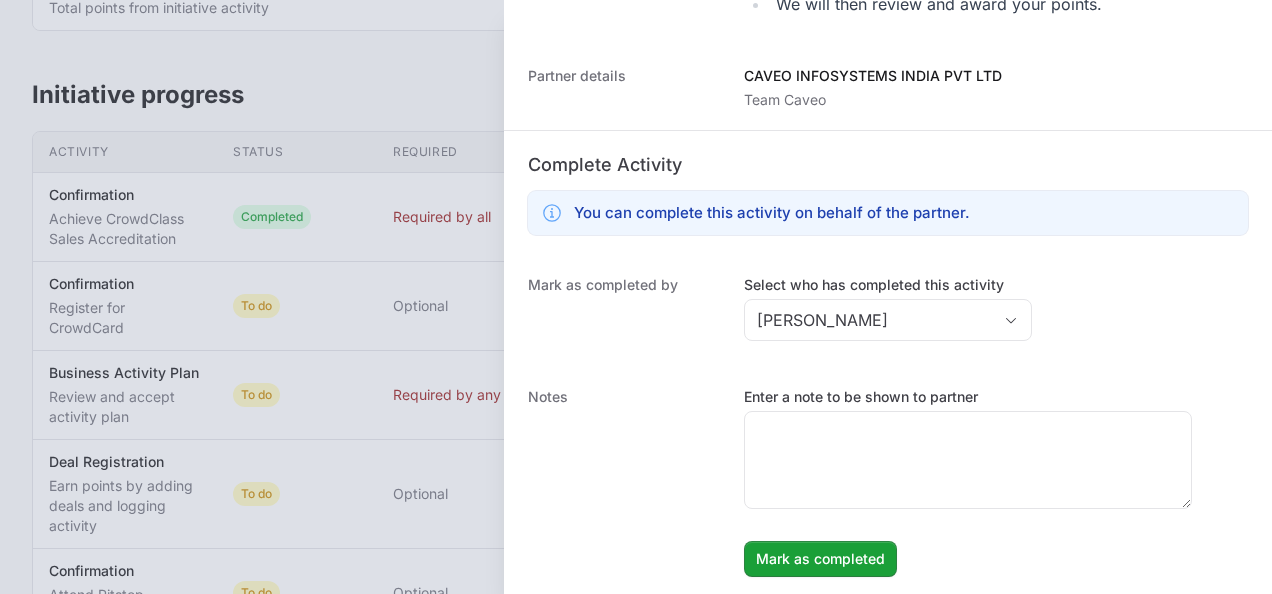 click on "Notes Enter a note to be shown to partner Mark as completed" 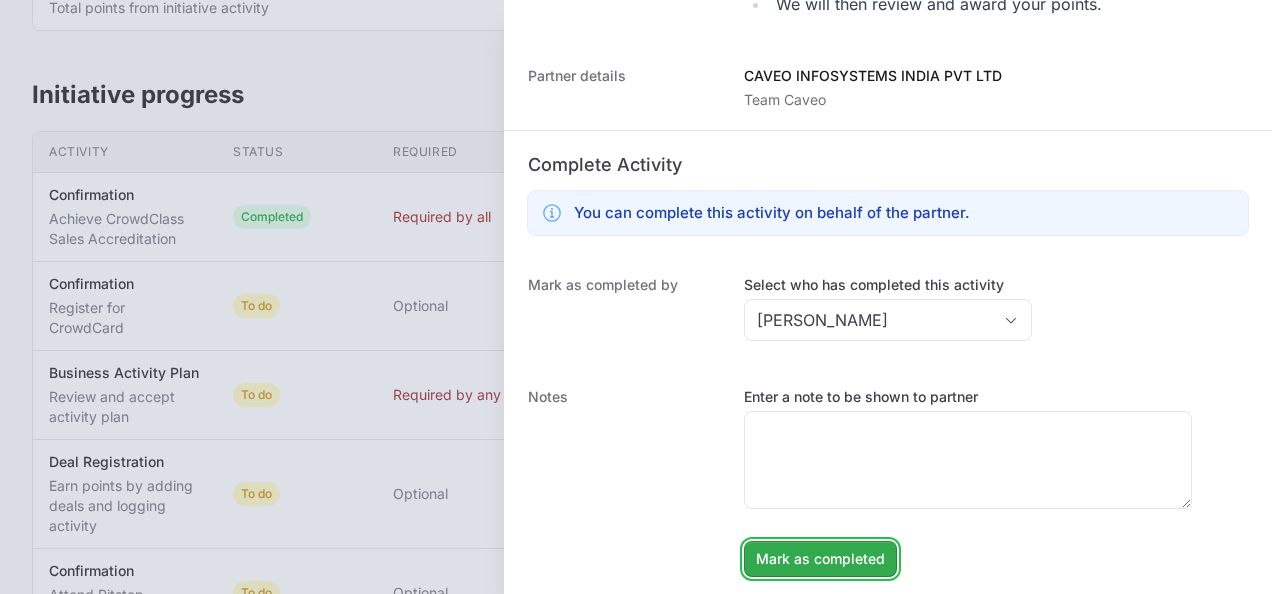 click on "Mark as completed" at bounding box center (820, 559) 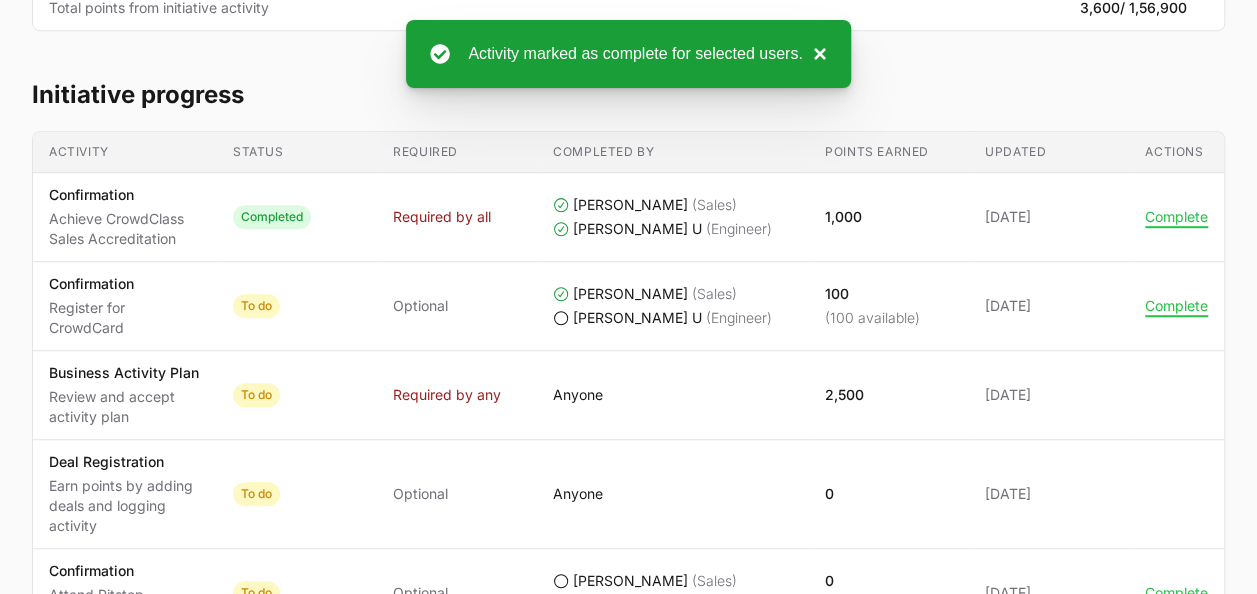 click on "×" at bounding box center [815, 54] 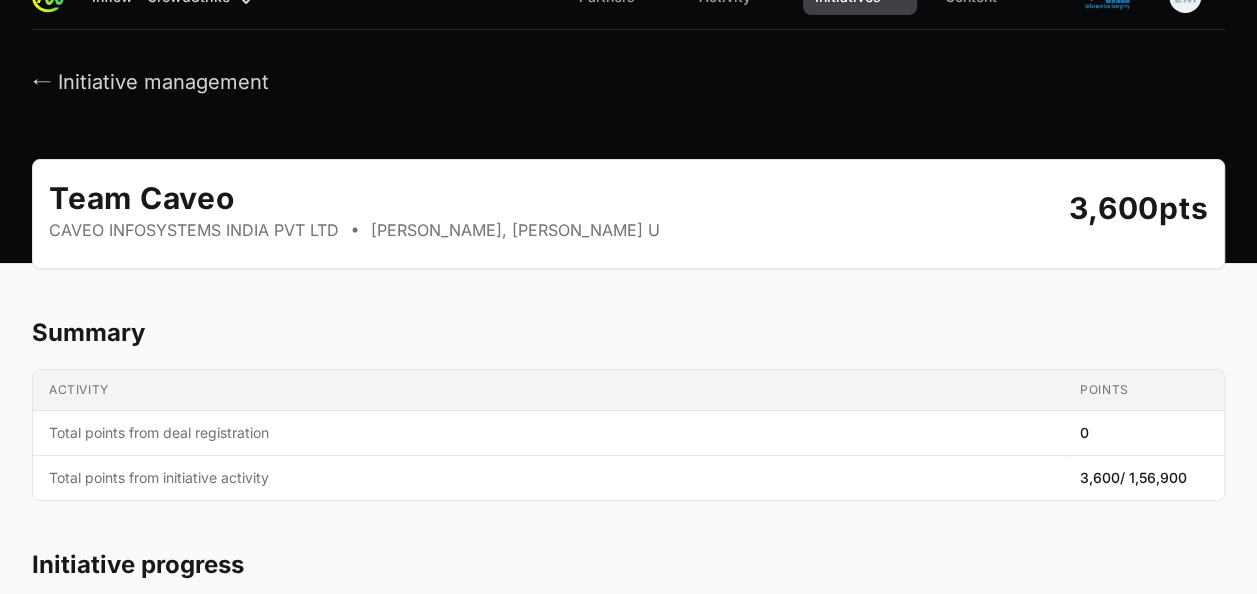 scroll, scrollTop: 0, scrollLeft: 0, axis: both 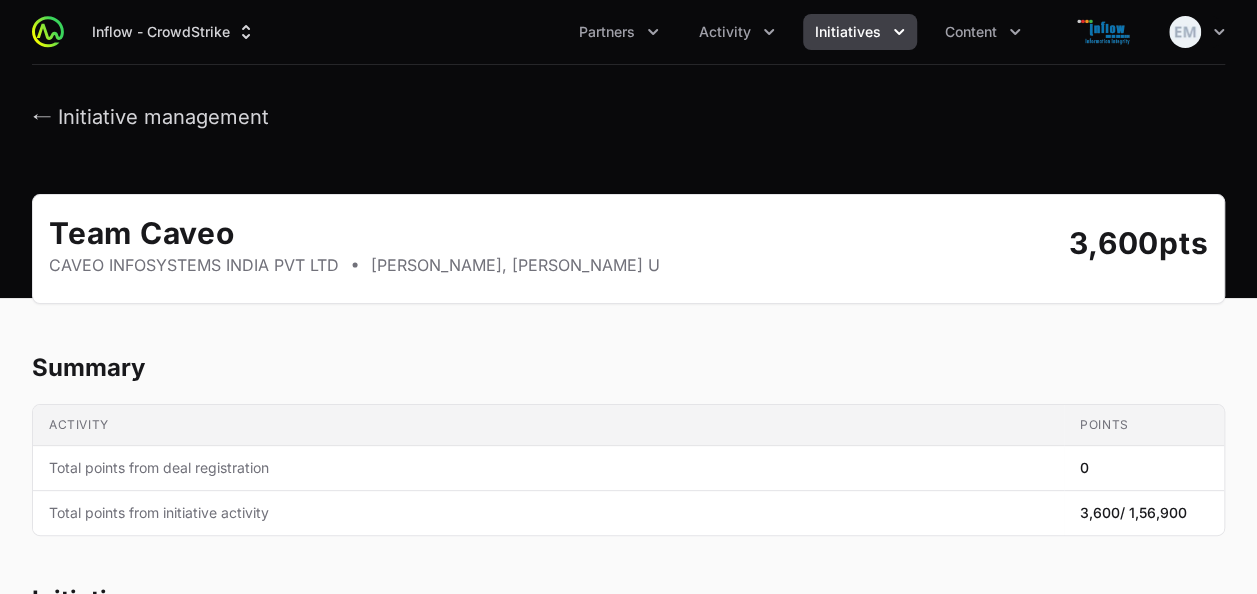 click 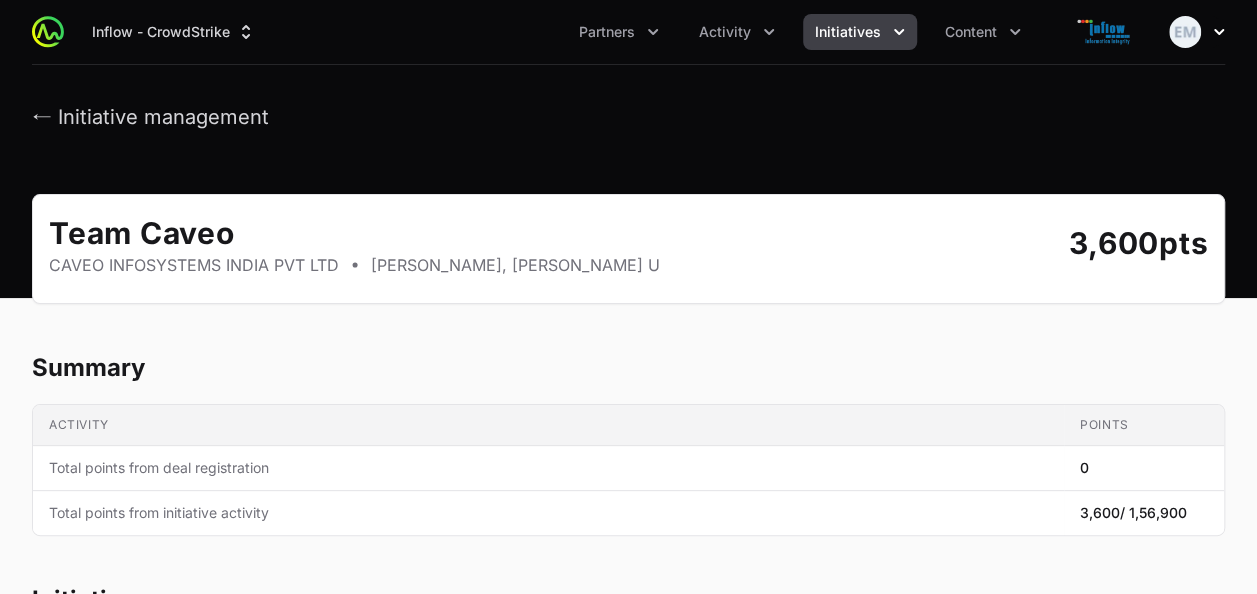 click 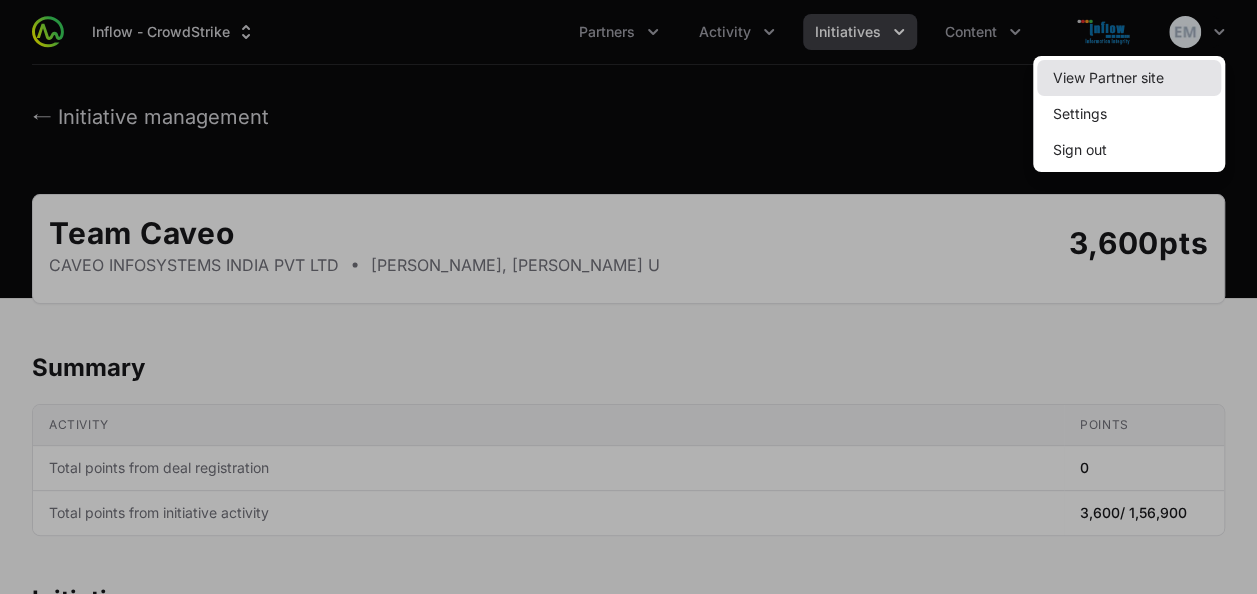 click on "View Partner site" 